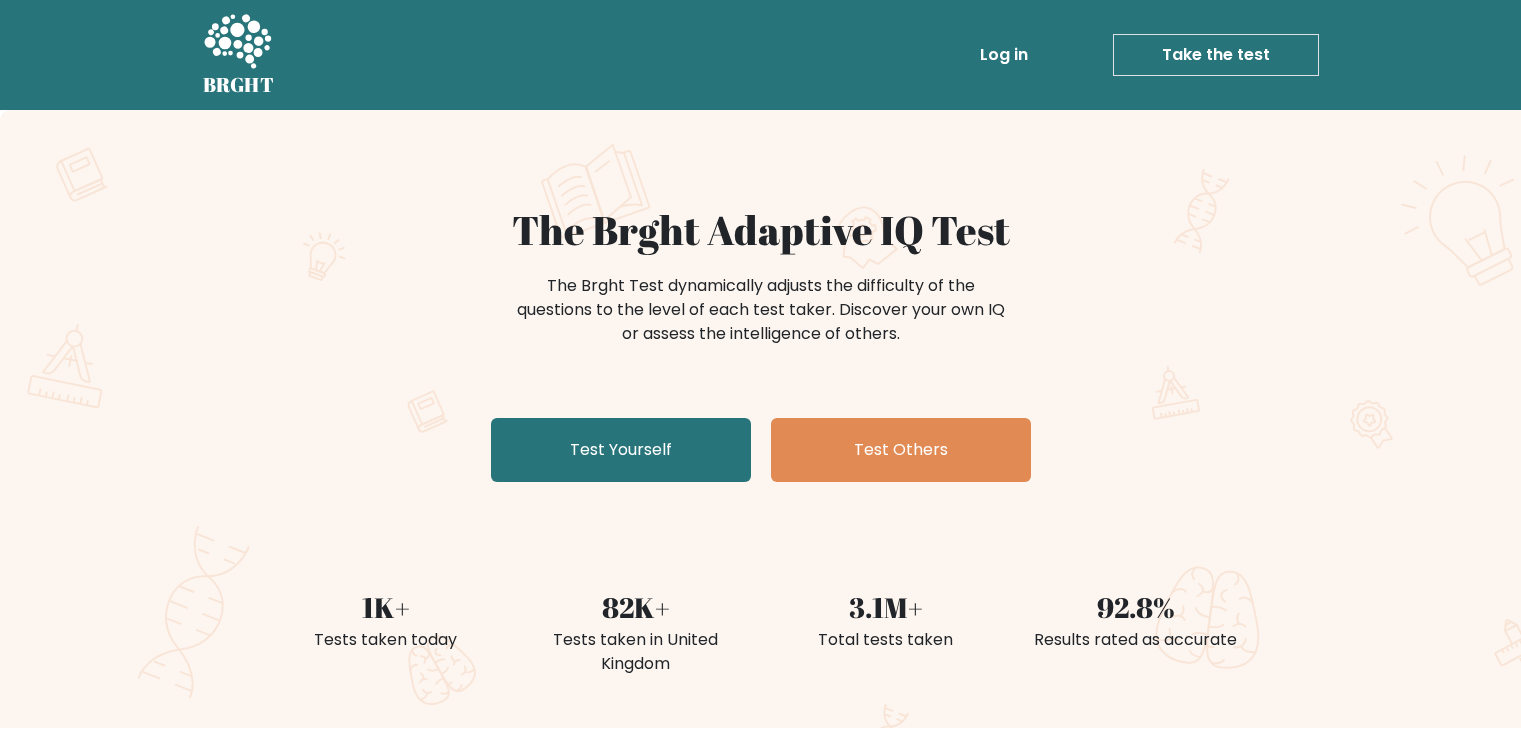 scroll, scrollTop: 0, scrollLeft: 0, axis: both 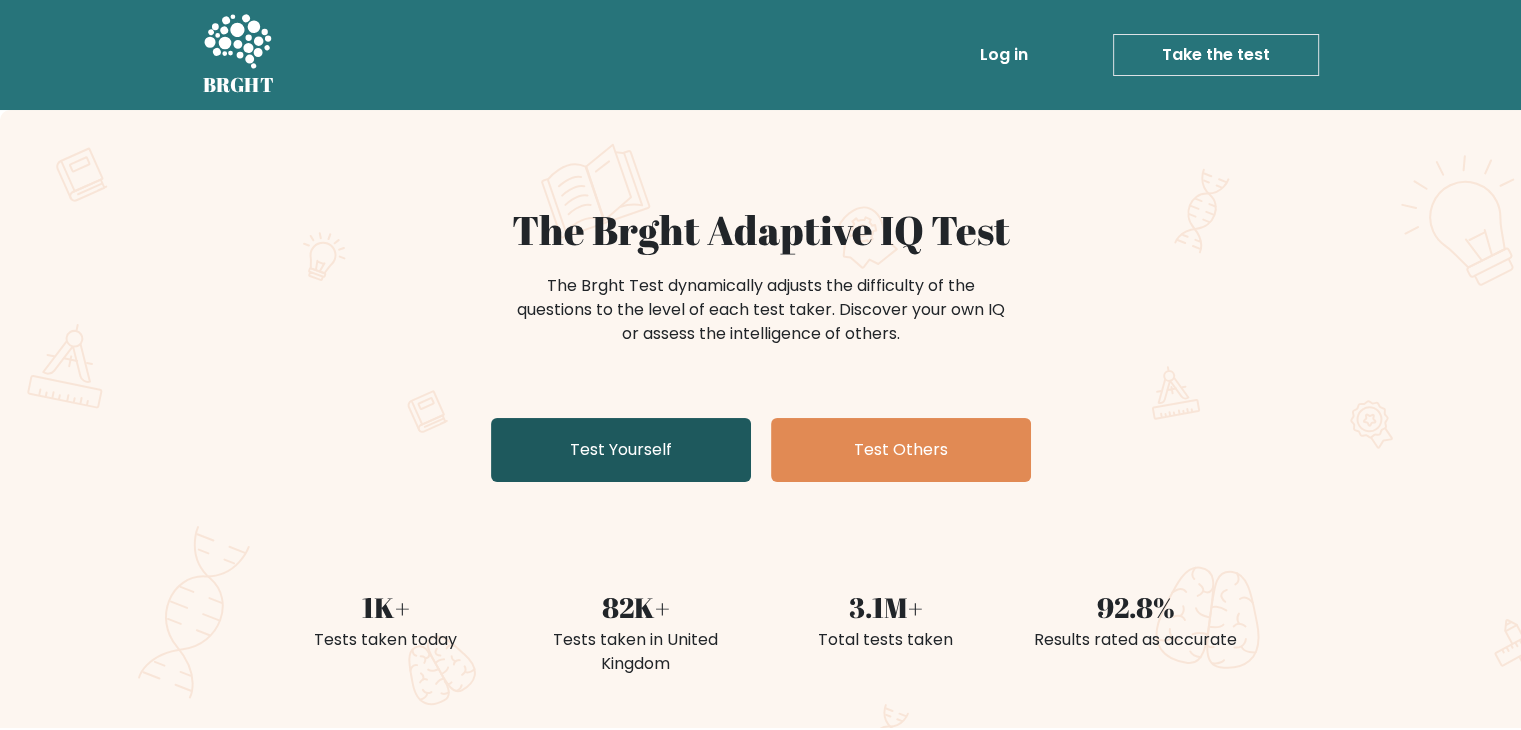click on "Test Yourself" at bounding box center [621, 450] 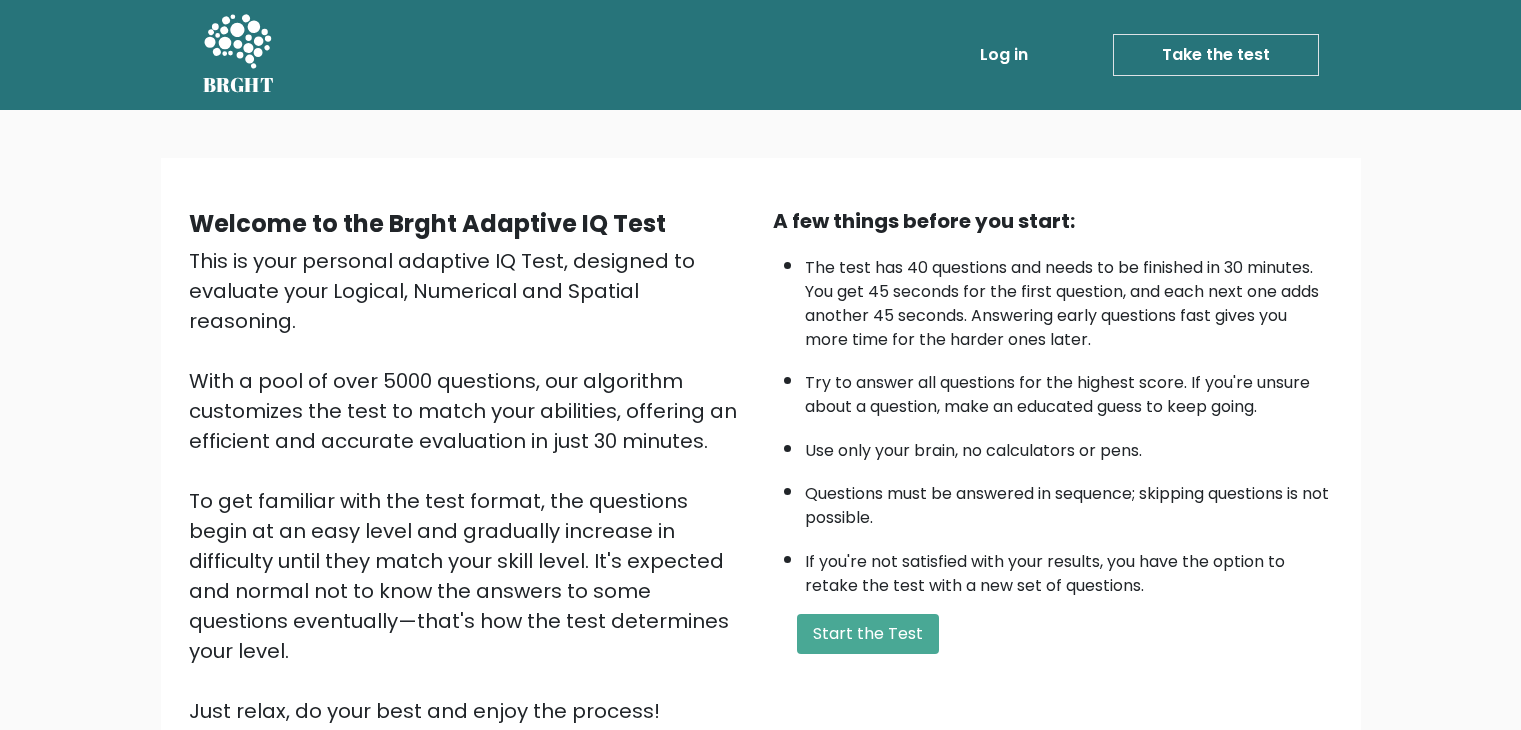 scroll, scrollTop: 0, scrollLeft: 0, axis: both 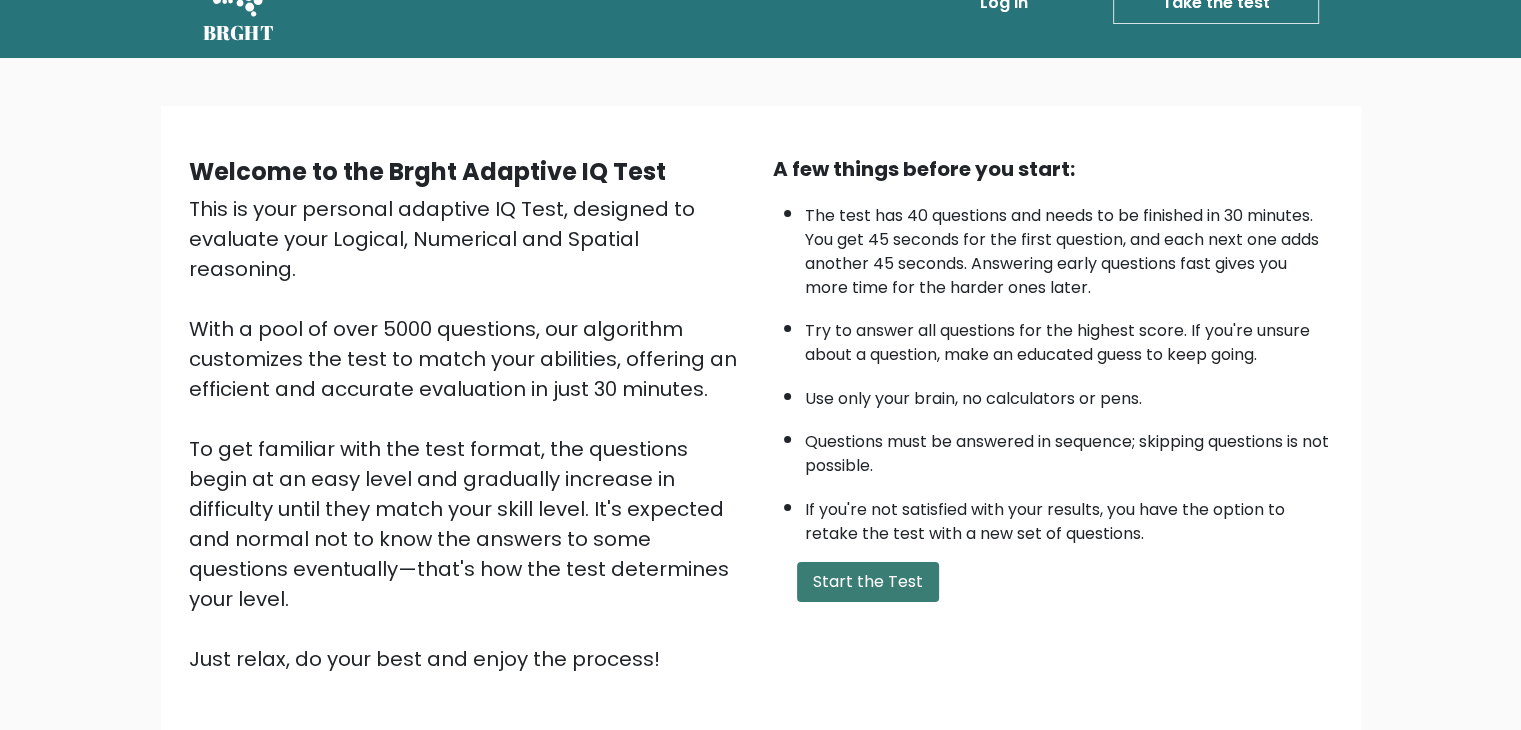 click on "Start the Test" at bounding box center (868, 582) 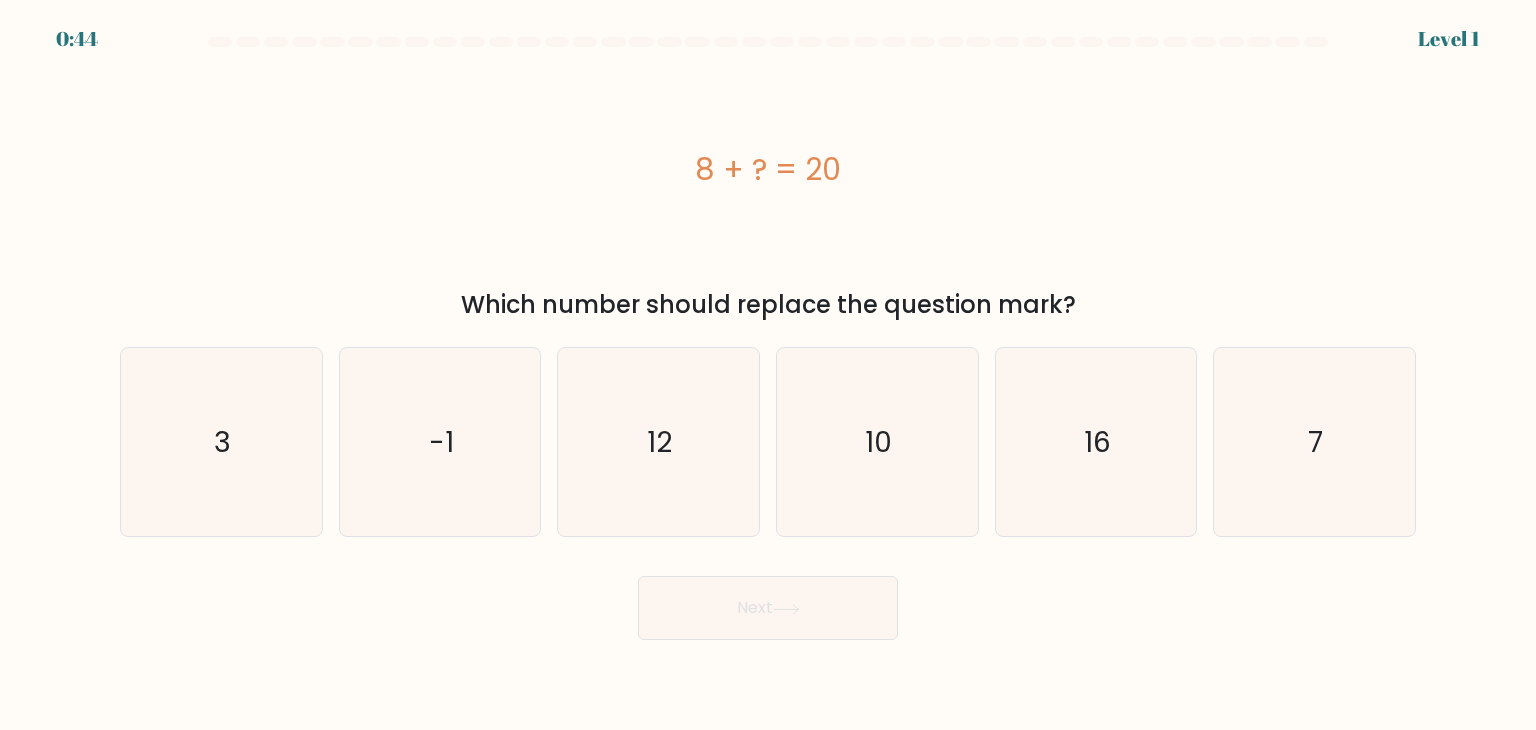 scroll, scrollTop: 0, scrollLeft: 0, axis: both 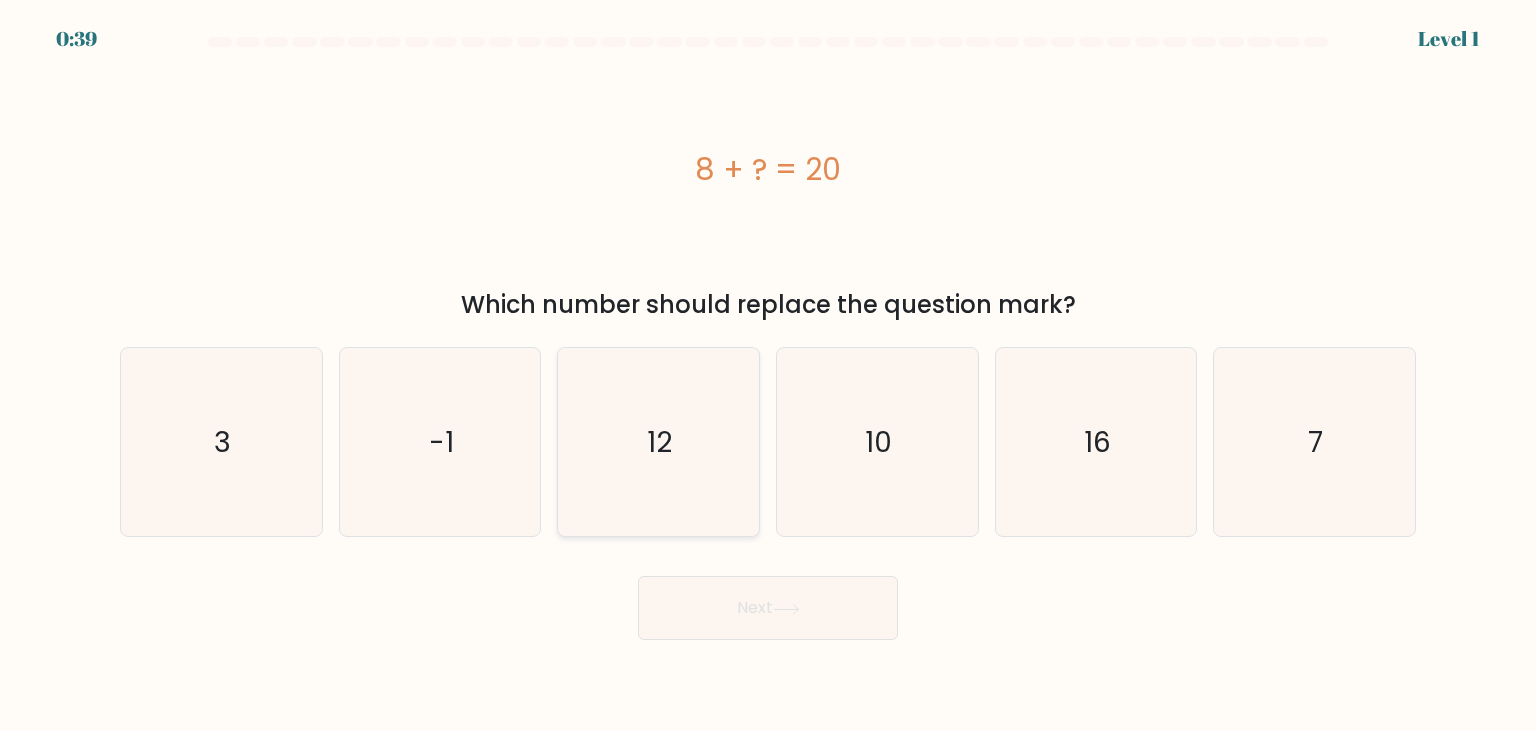 click on "12" 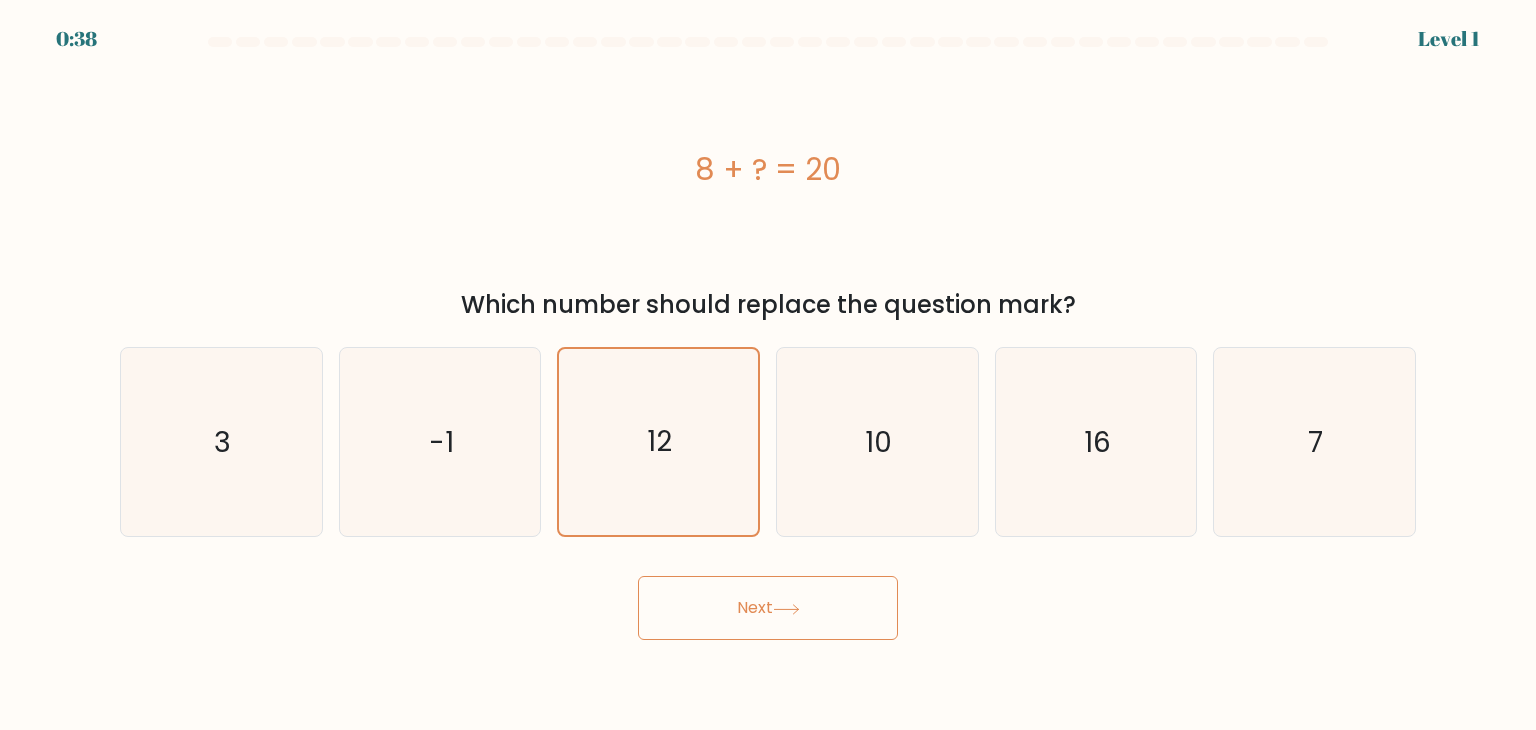 click 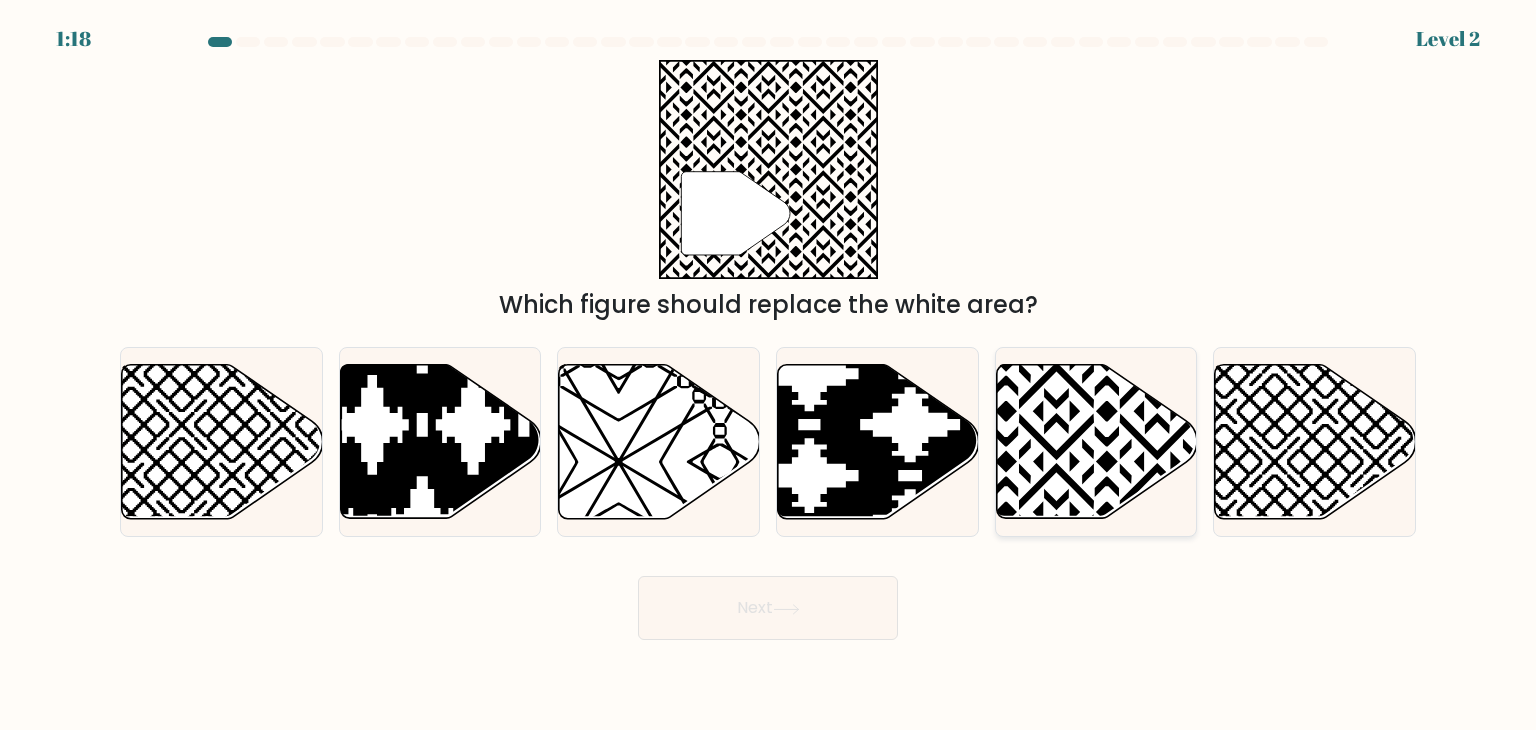 click 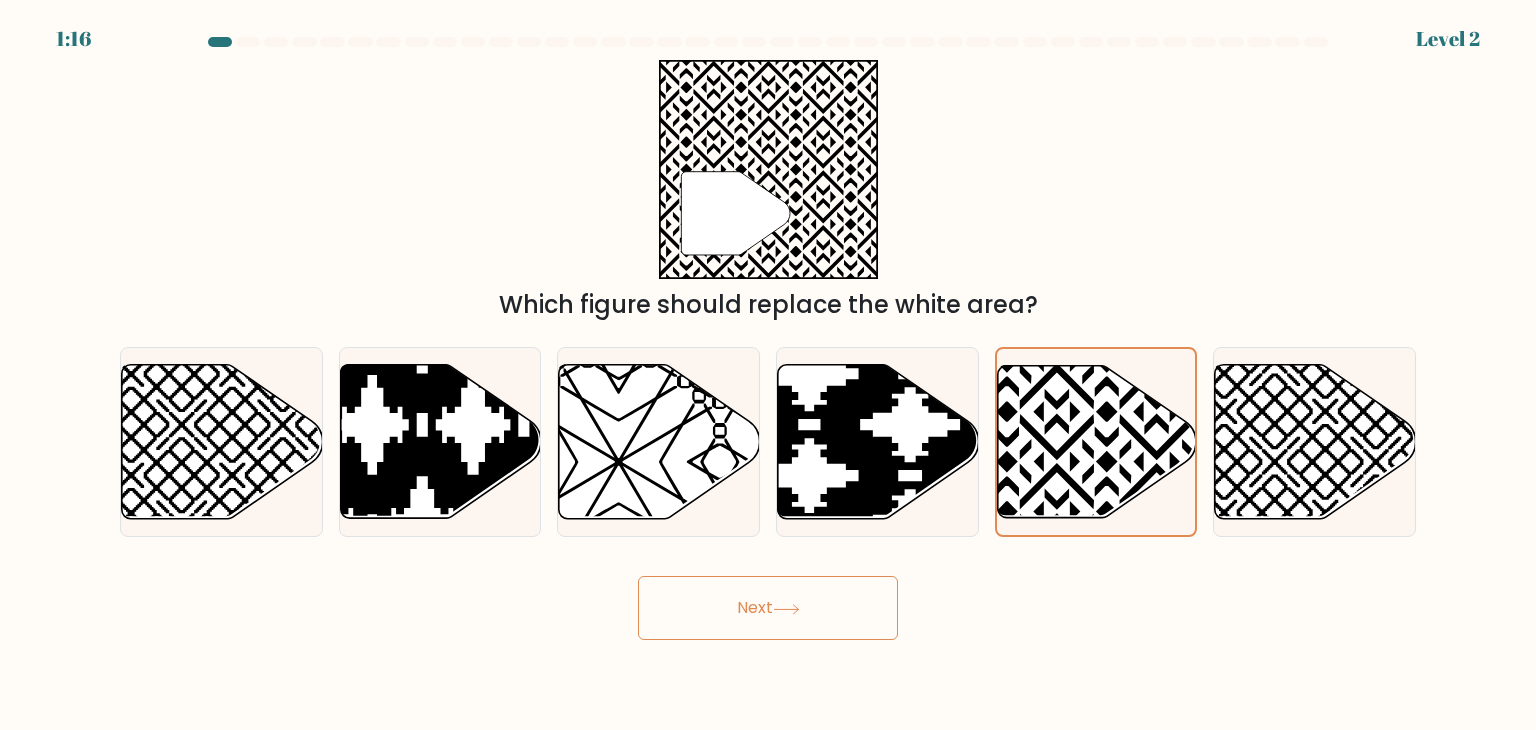 click on "Next" at bounding box center (768, 608) 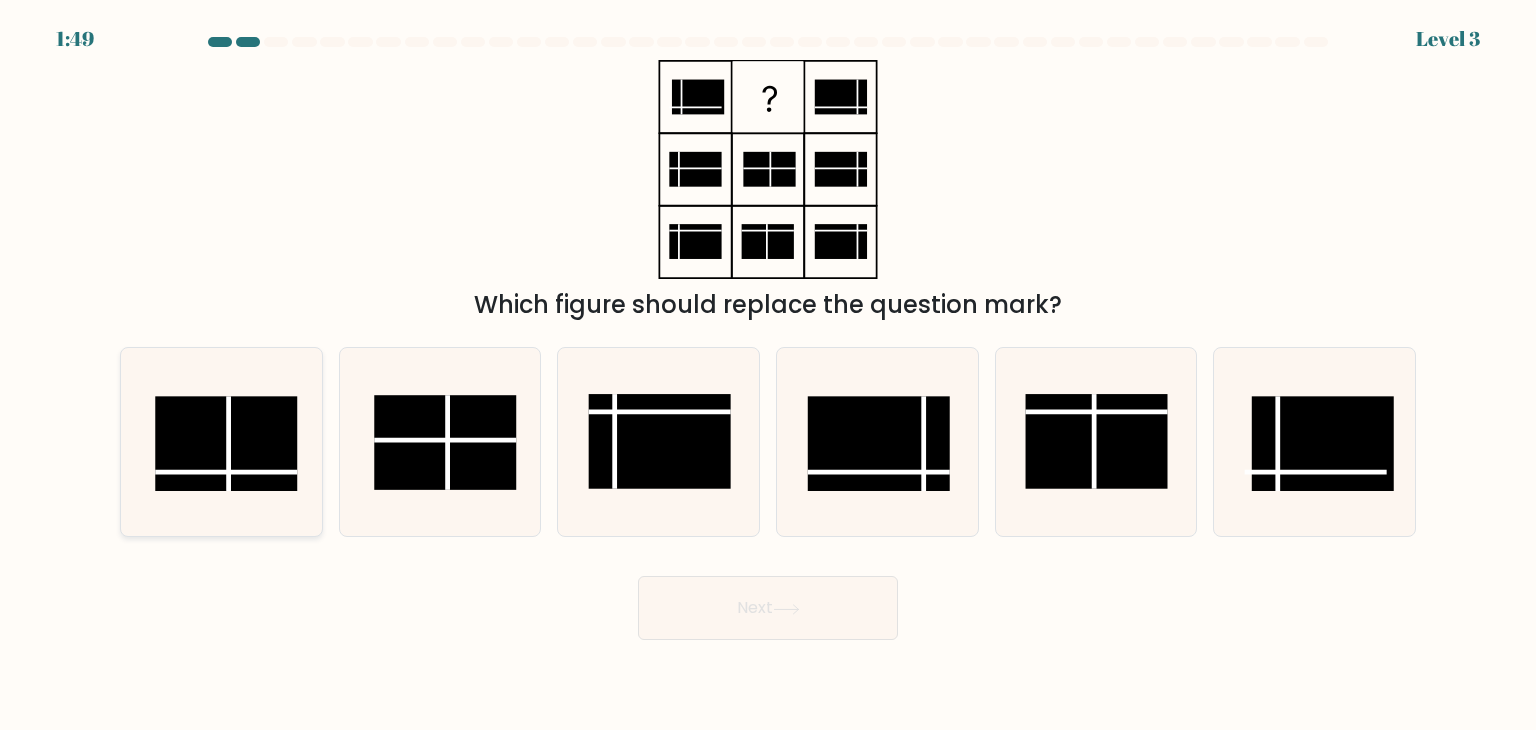 click 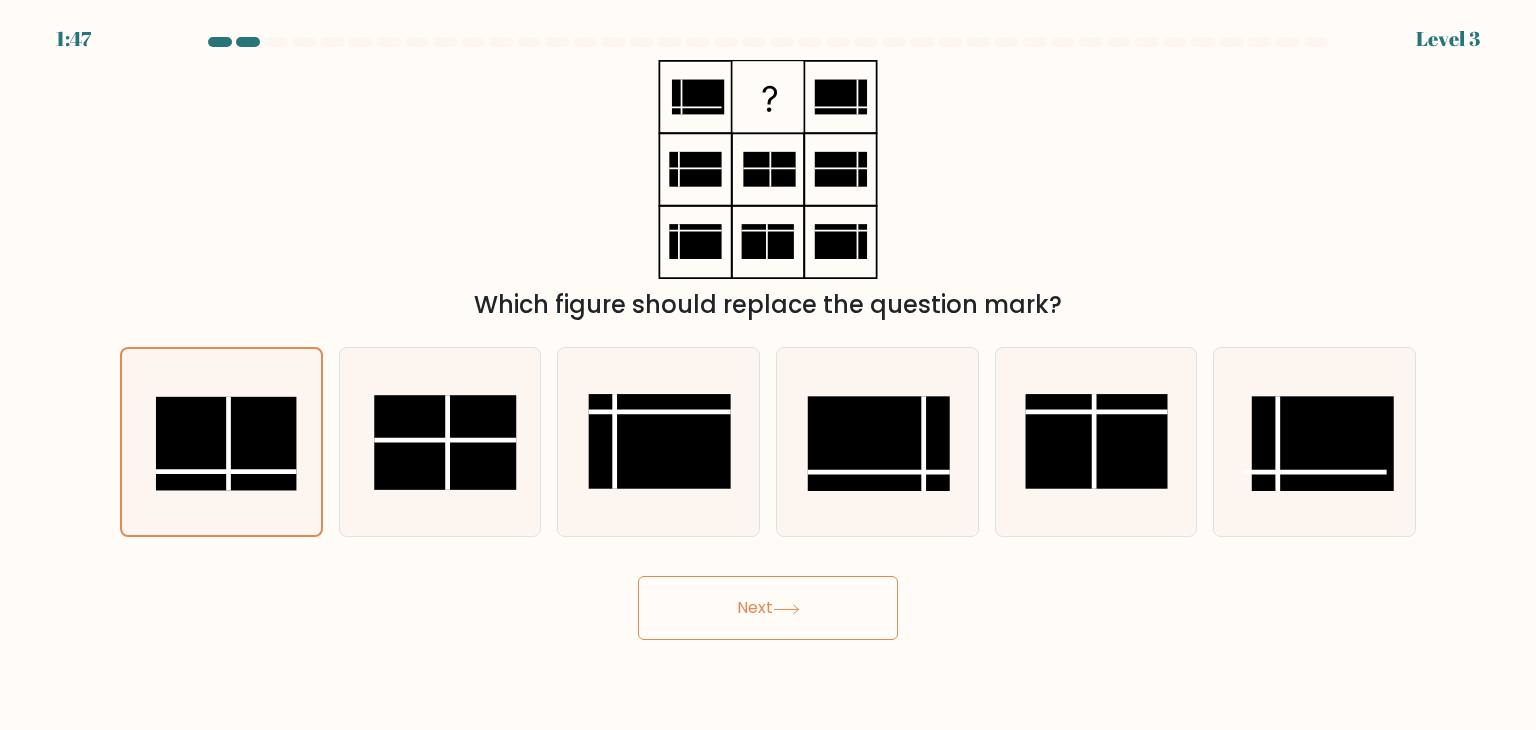 click on "Next" at bounding box center (768, 608) 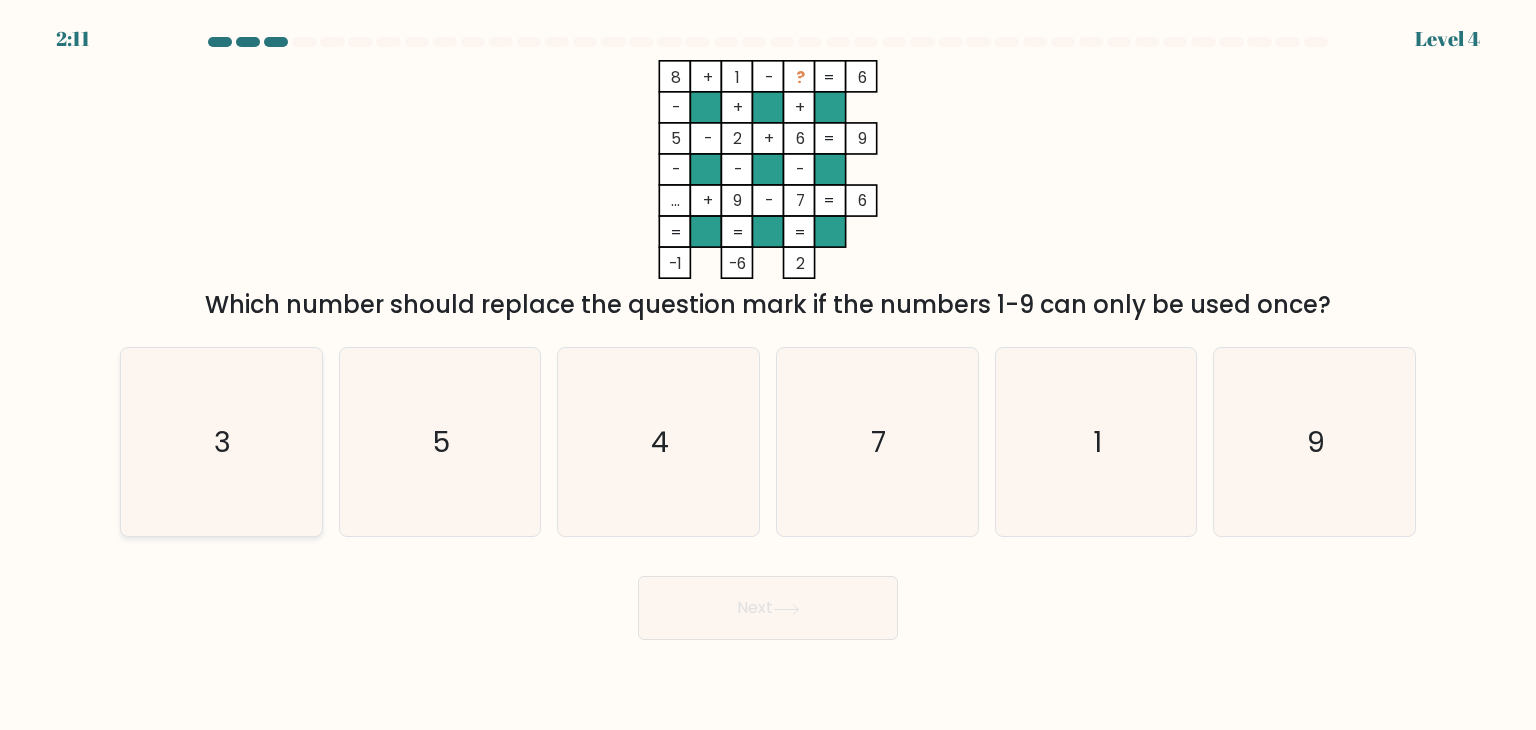 click on "3" 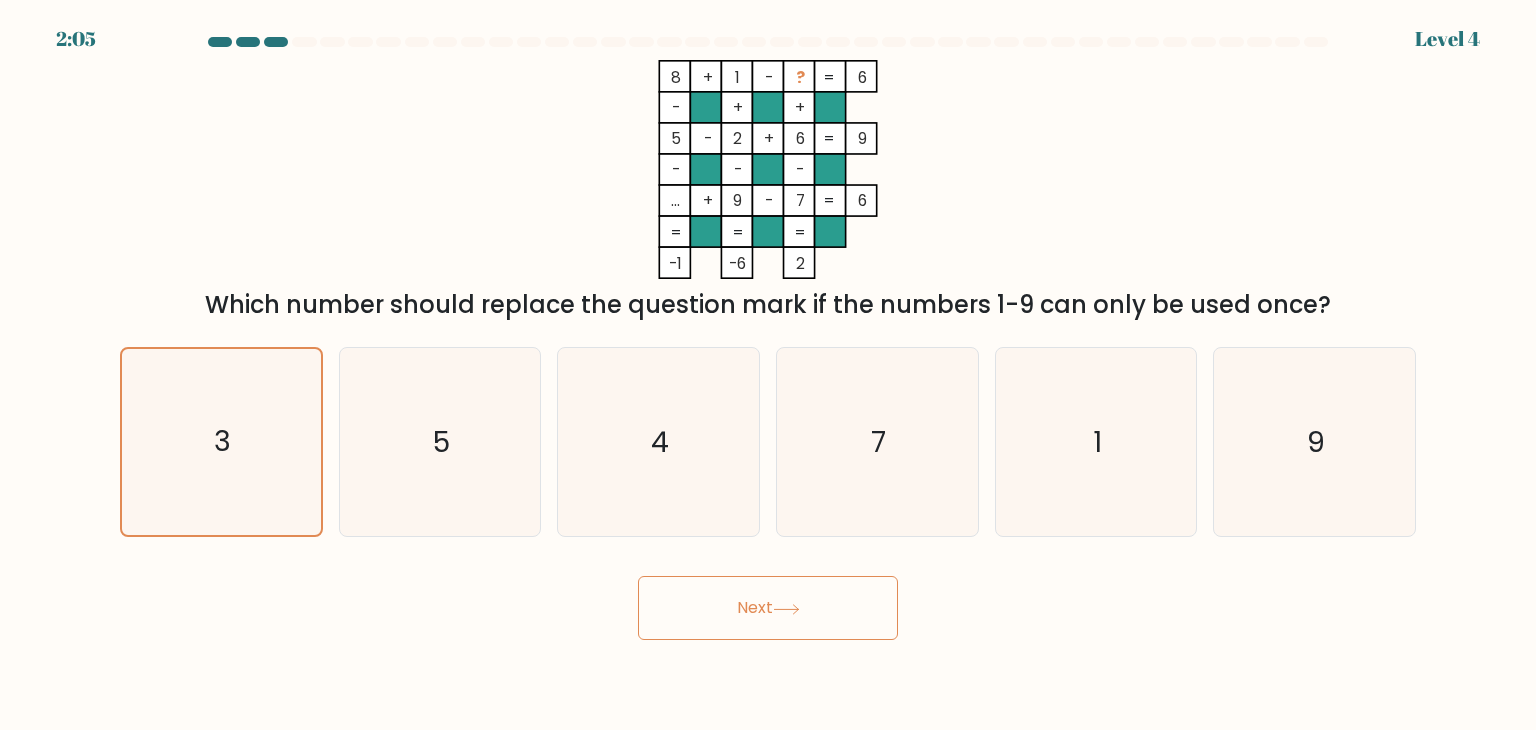 click on "Next" at bounding box center [768, 608] 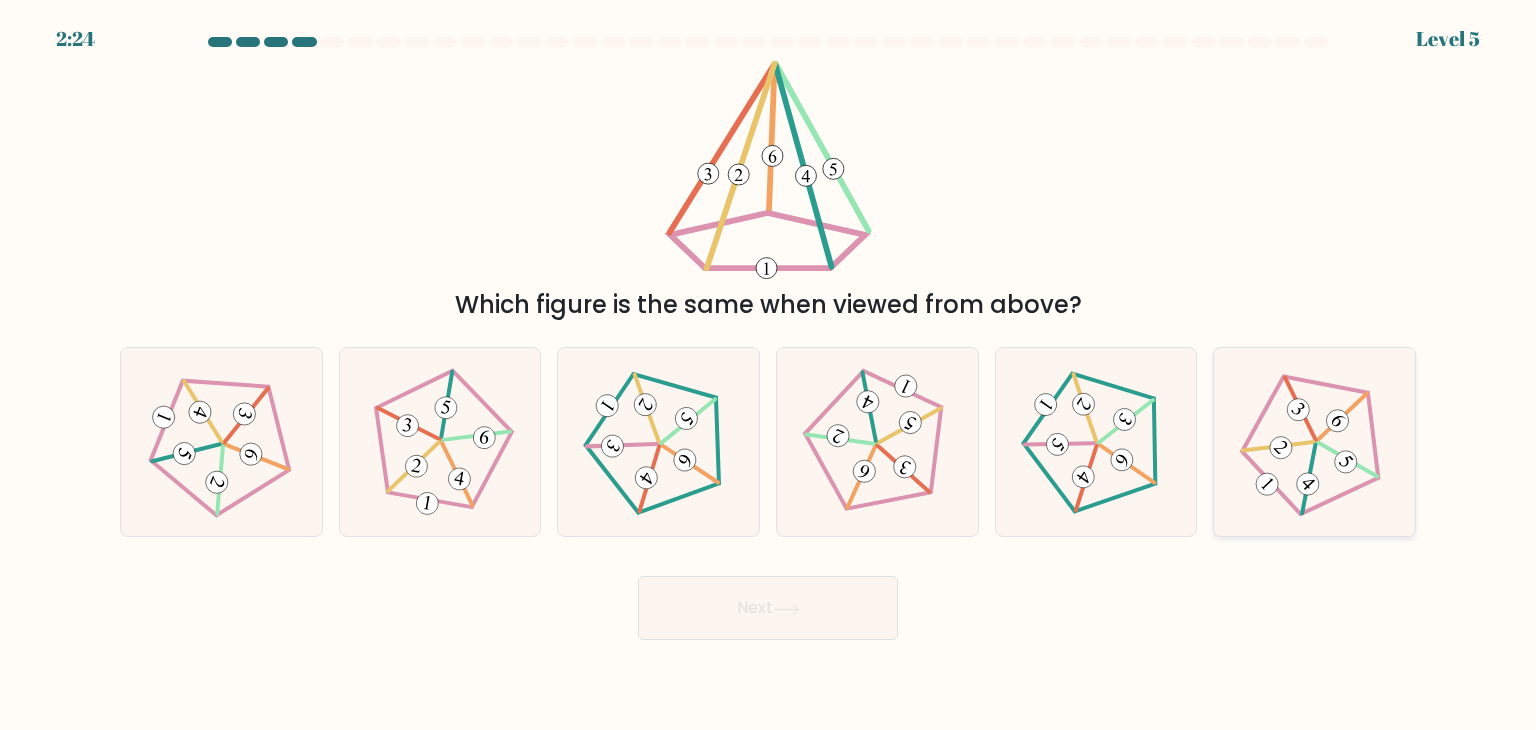 click 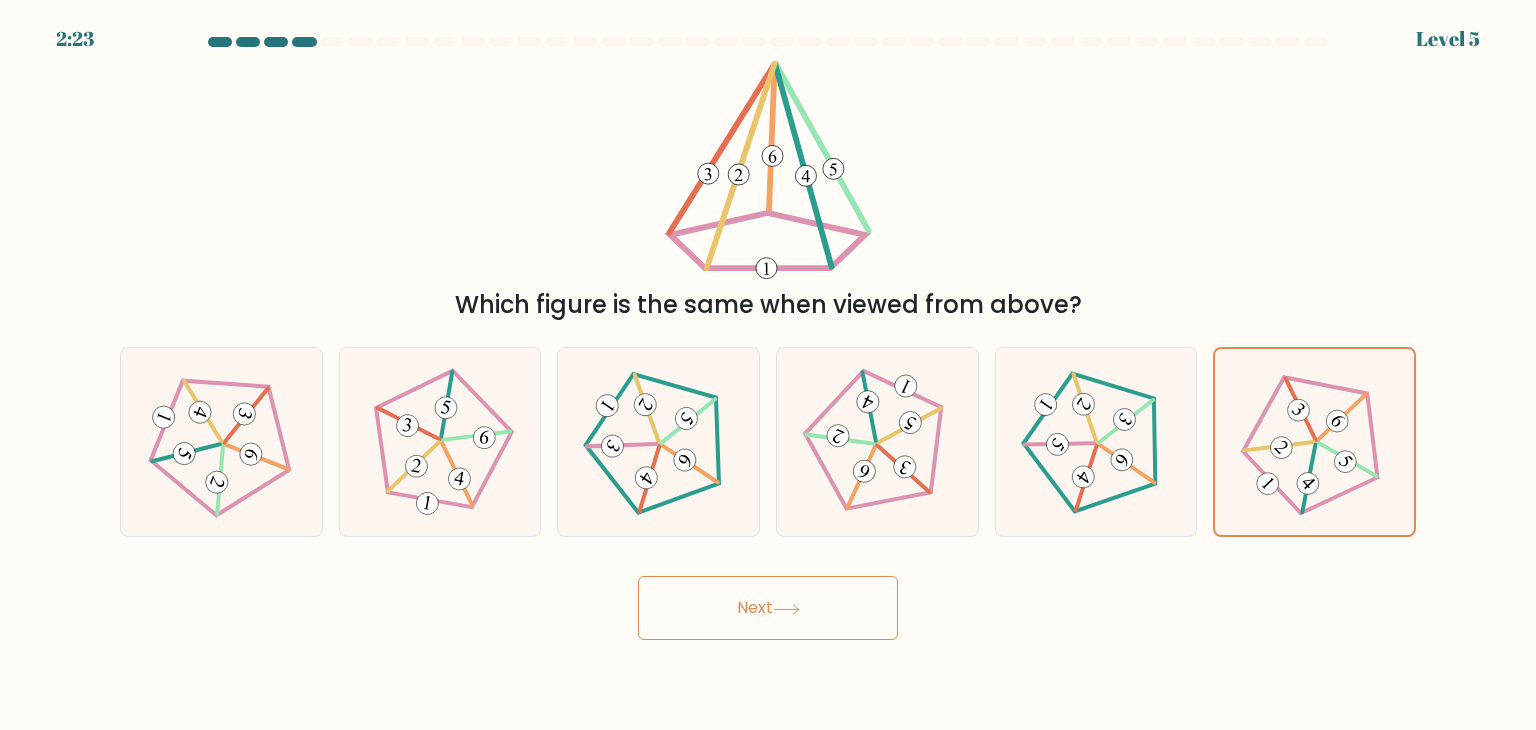 click on "Next" at bounding box center [768, 608] 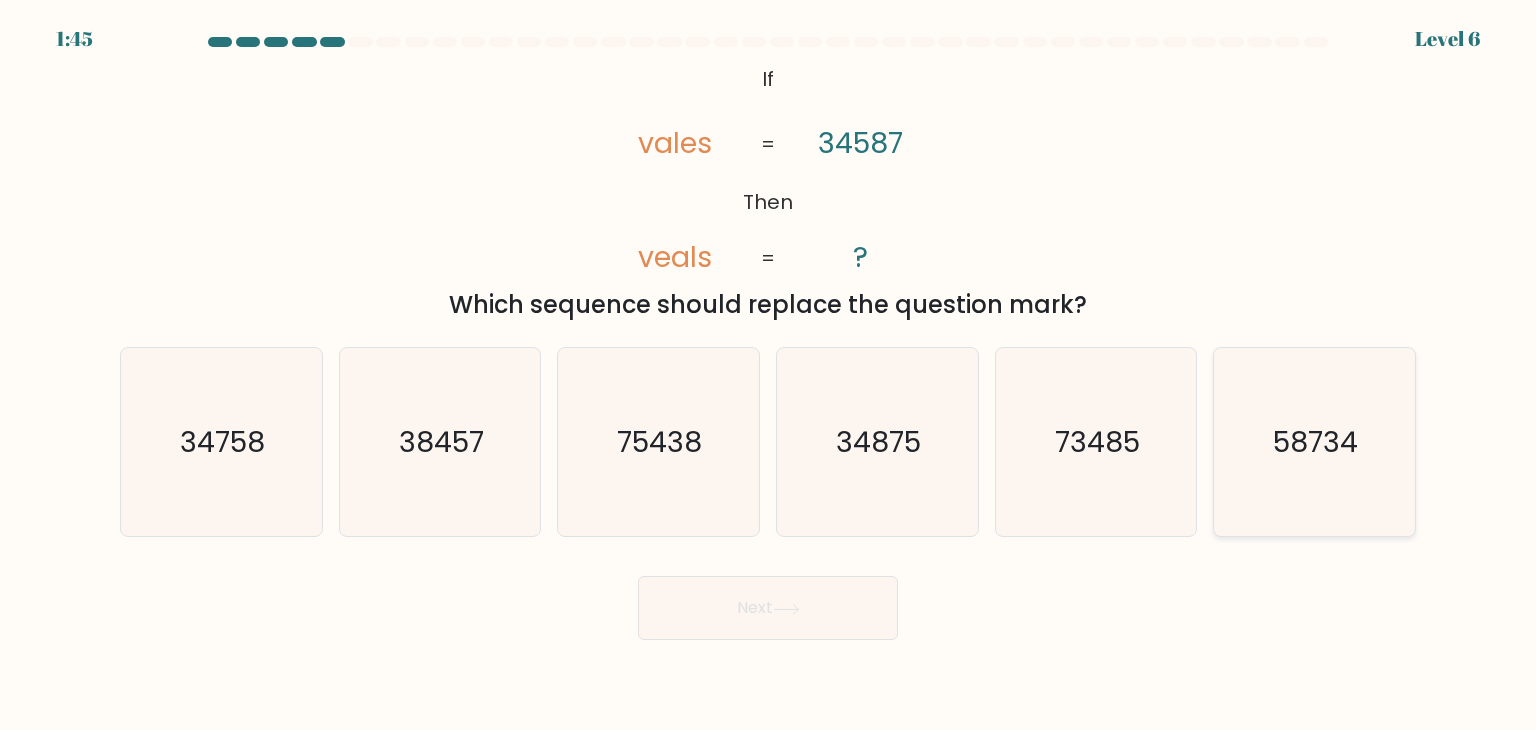 click on "58734" 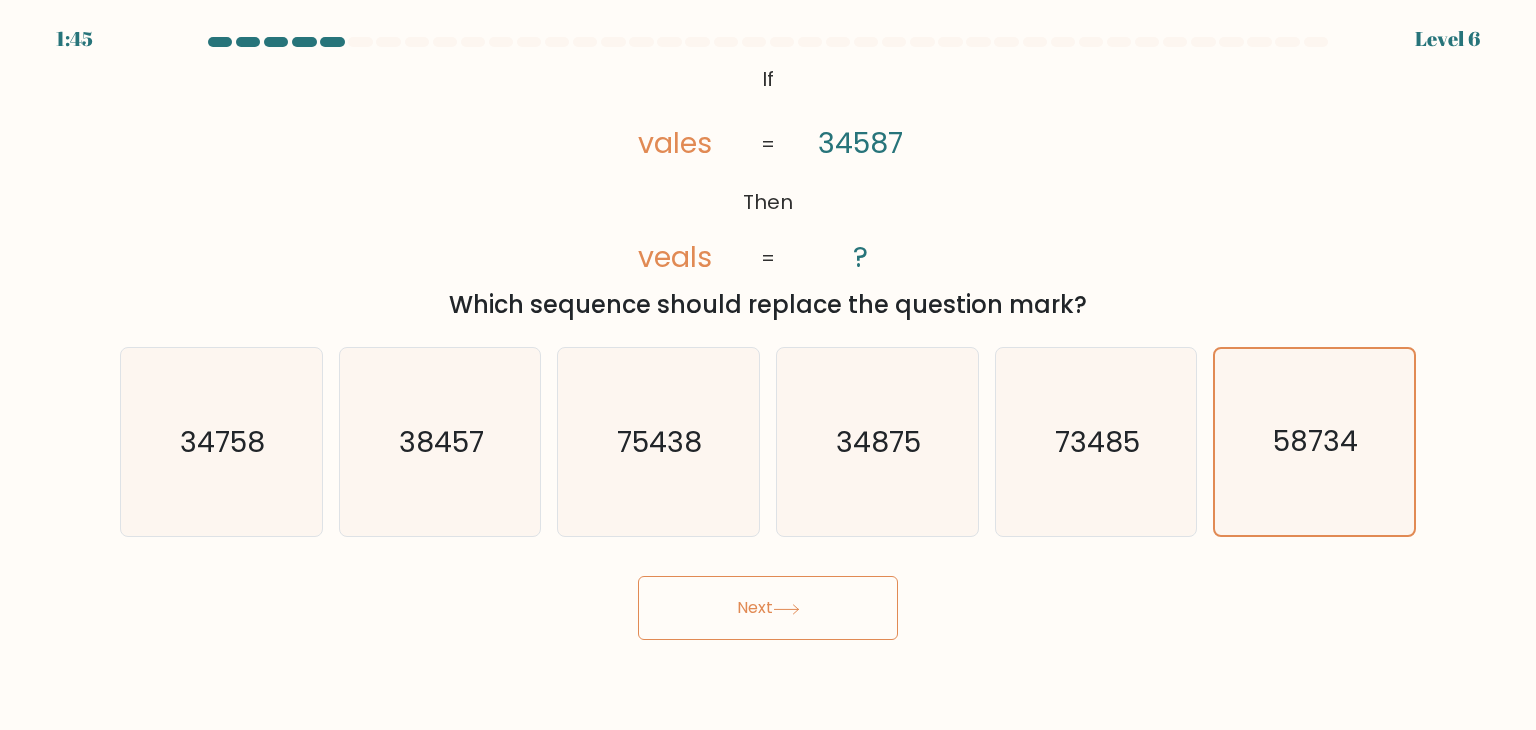 click on "Next" at bounding box center (768, 608) 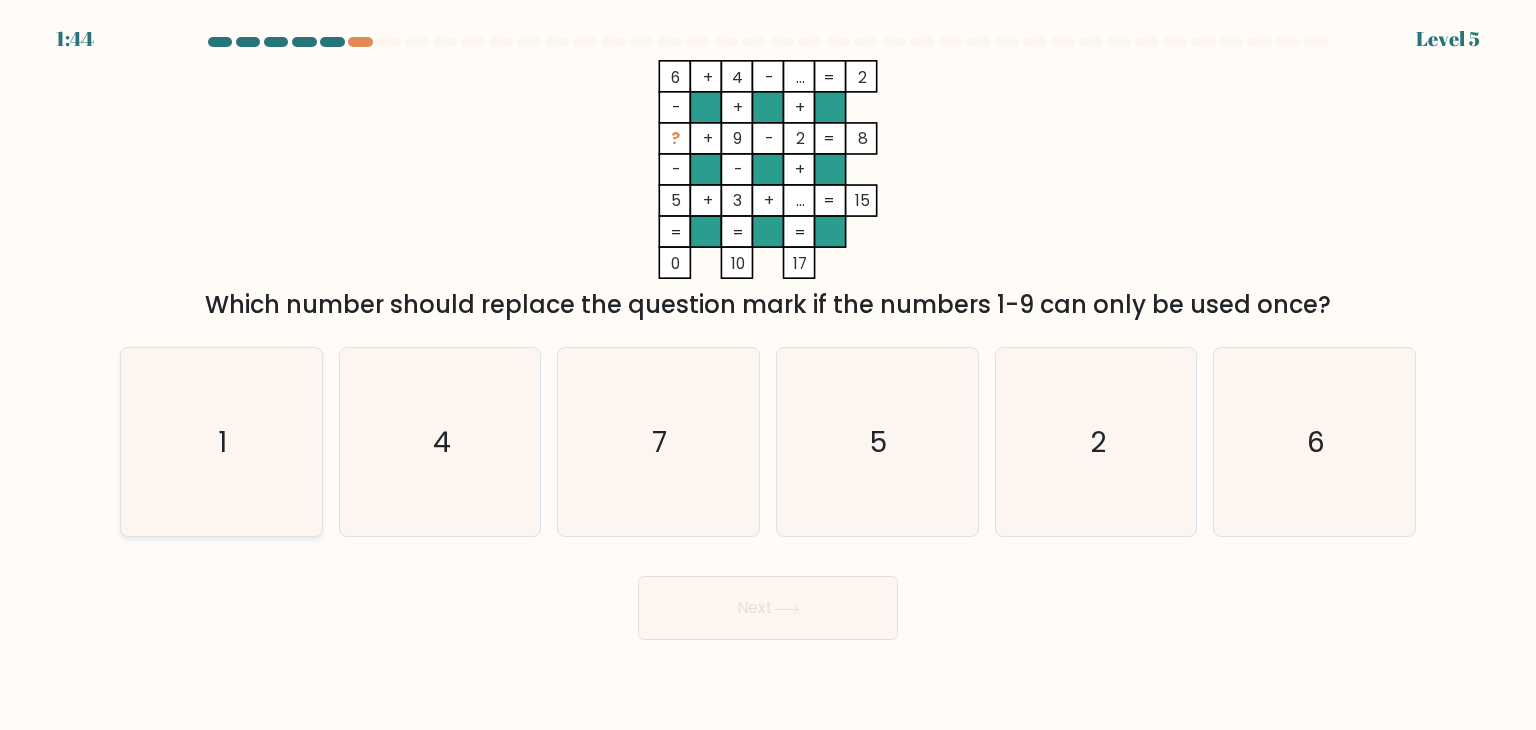 click on "1" 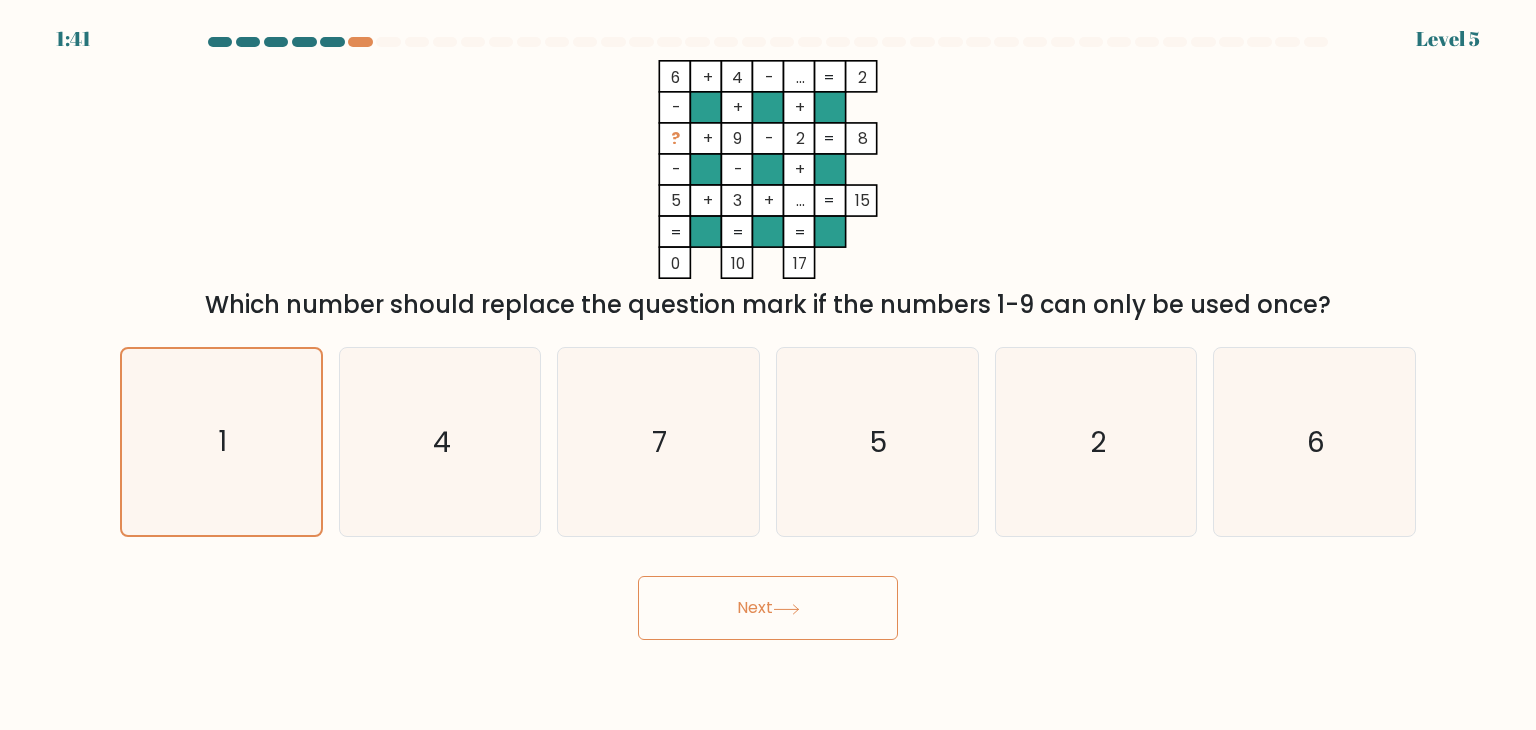 click on "Next" at bounding box center [768, 608] 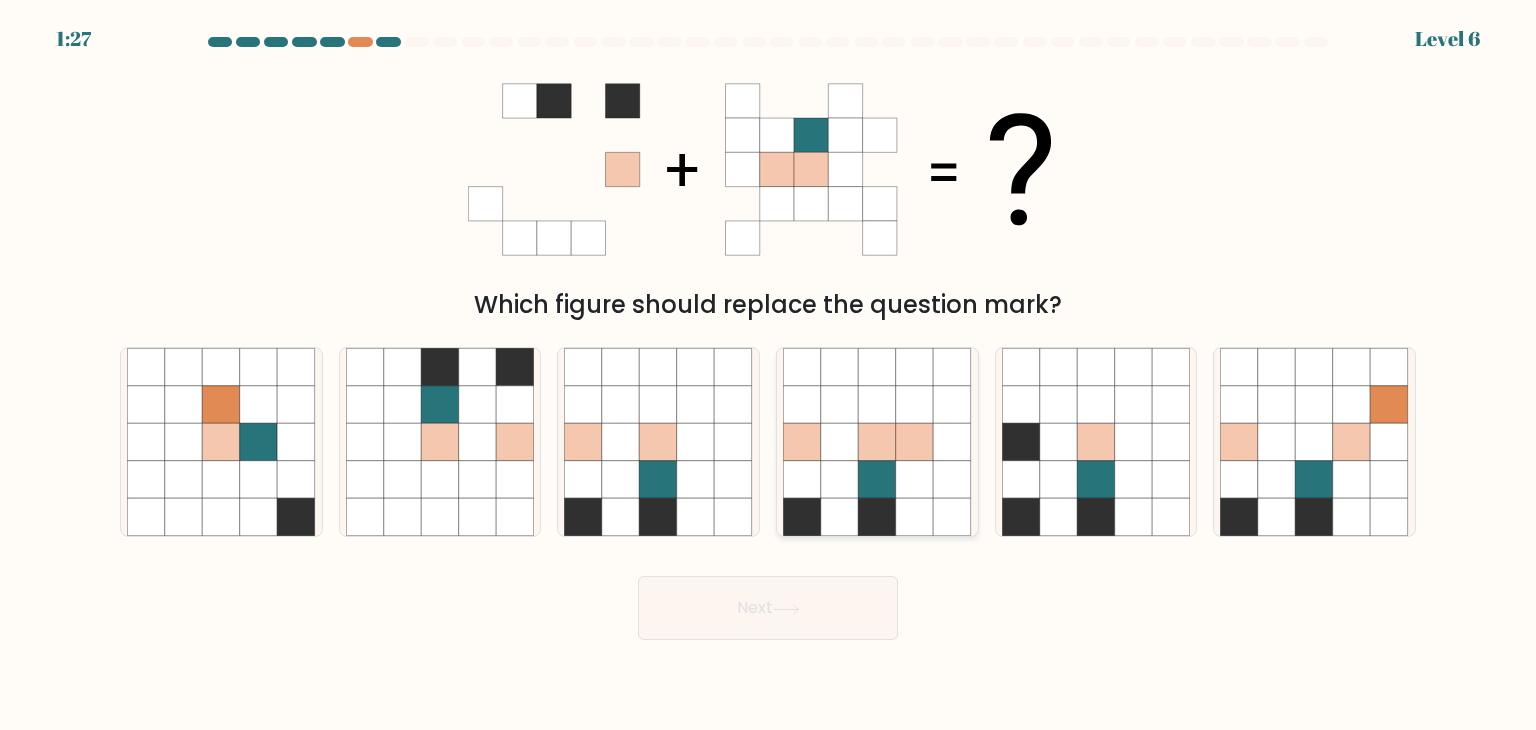 click 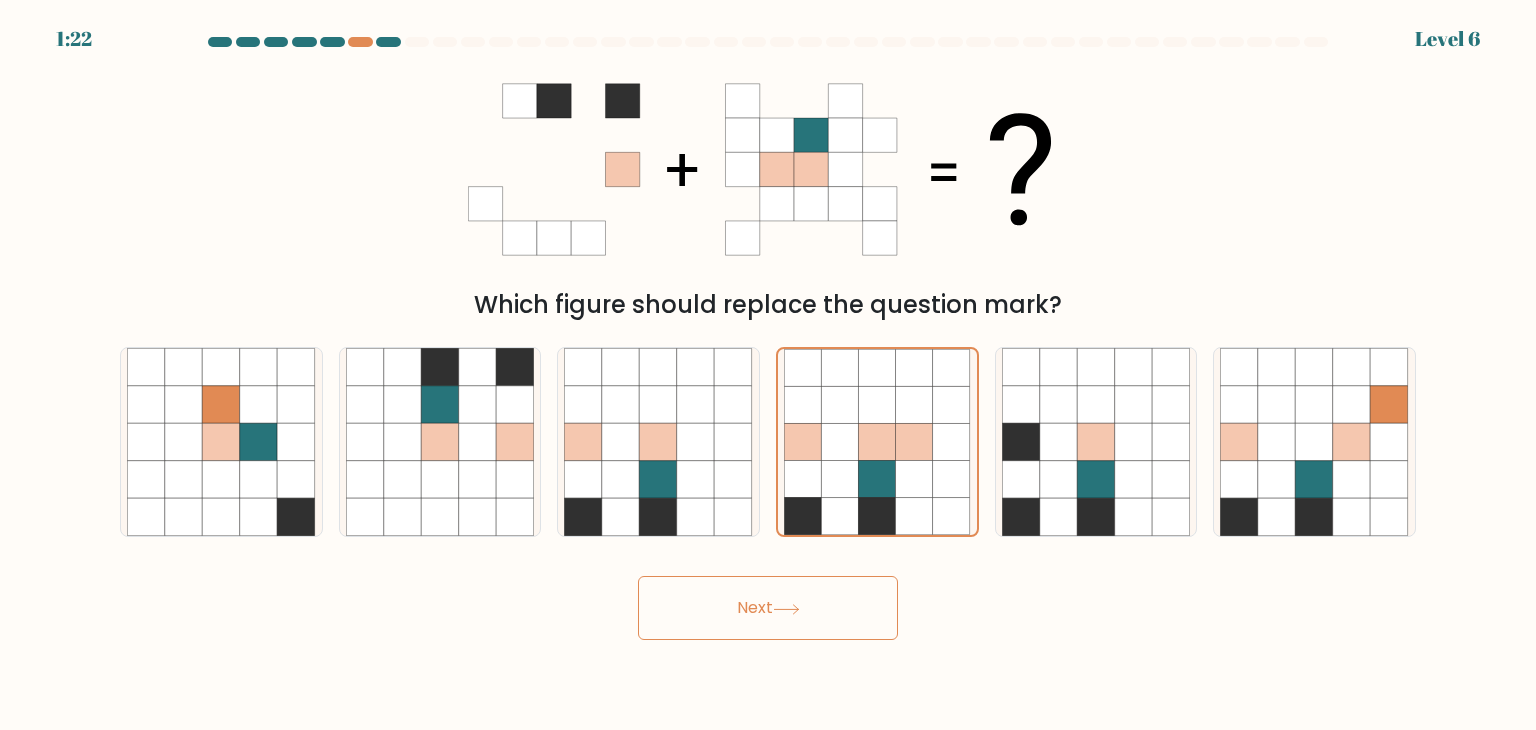 click 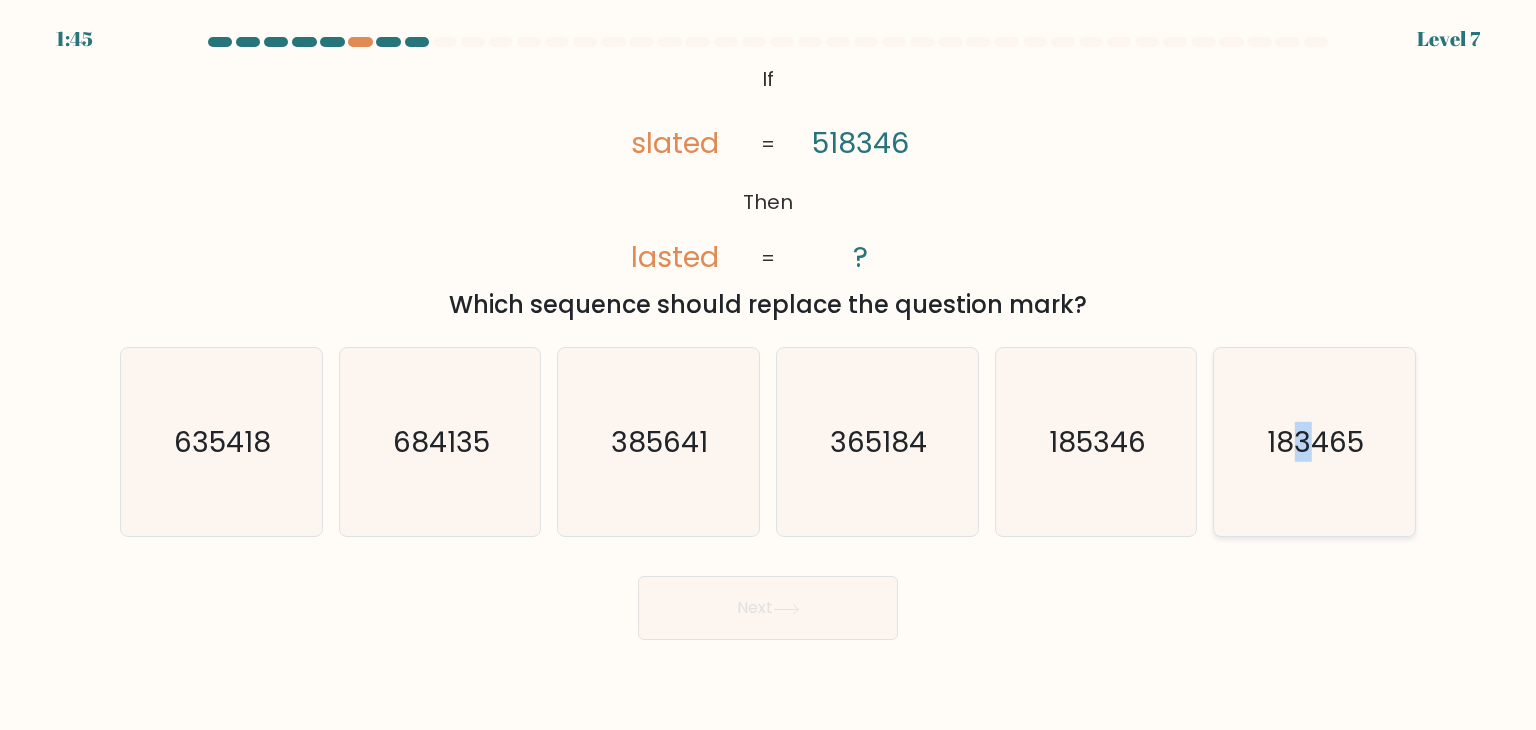 type on "3" 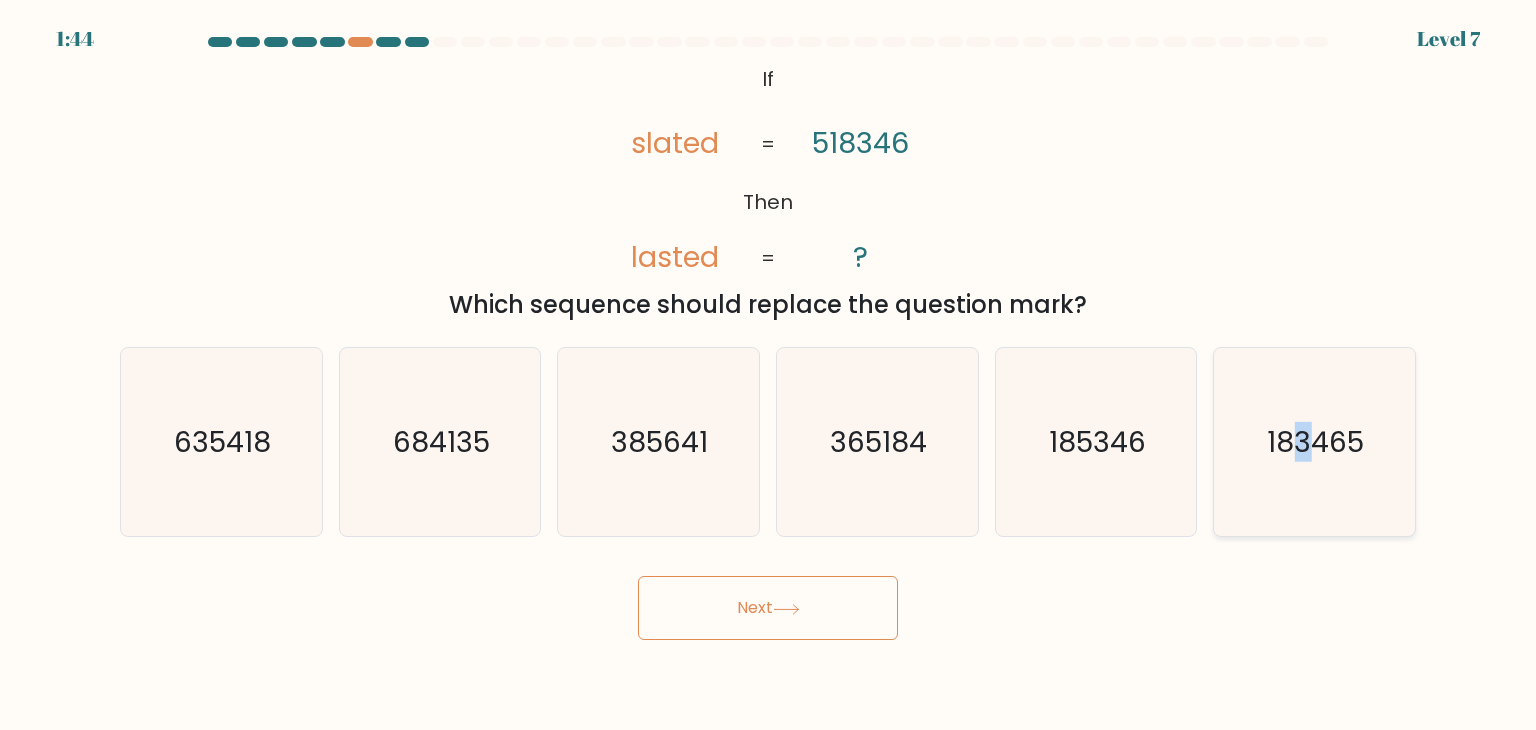 click on "183465" 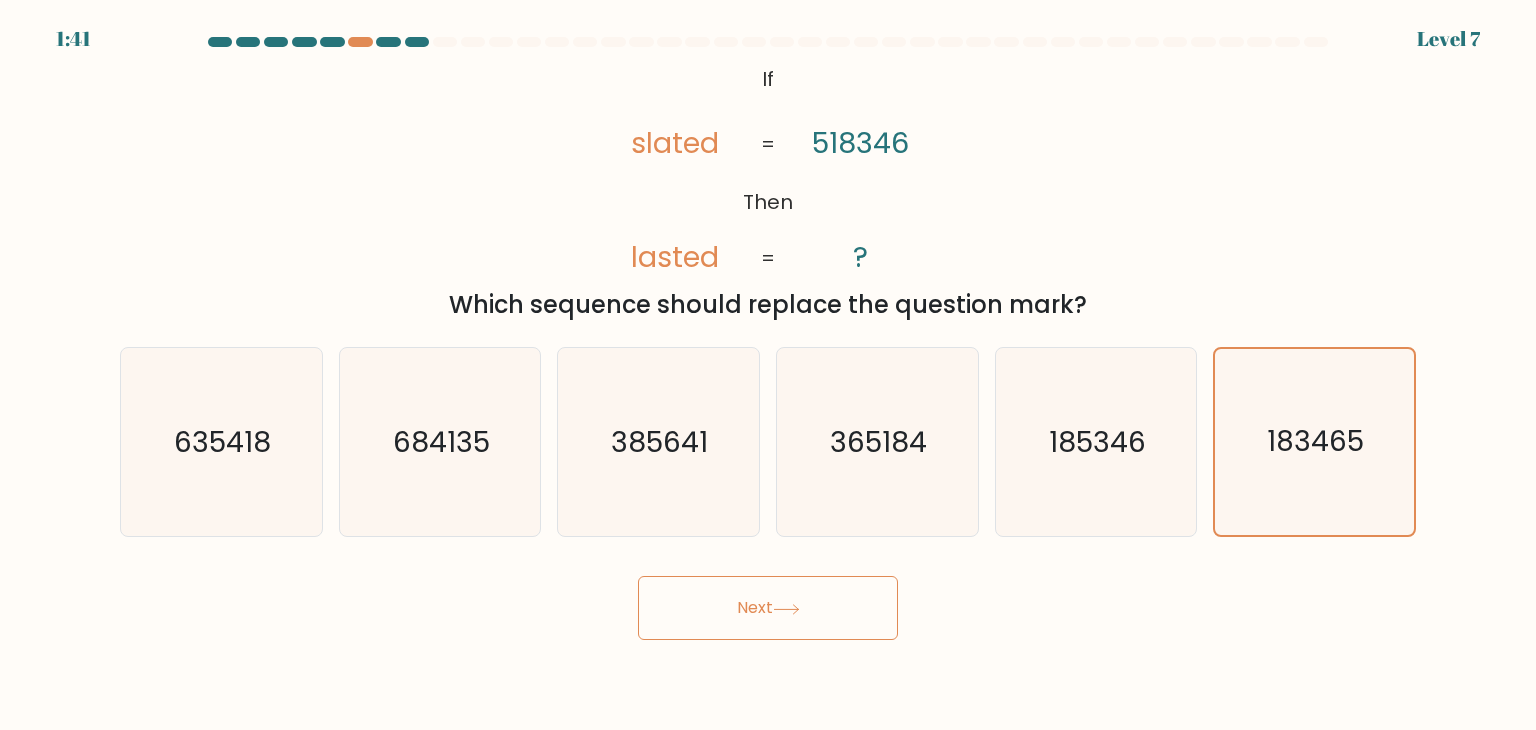 click on "Next" at bounding box center [768, 608] 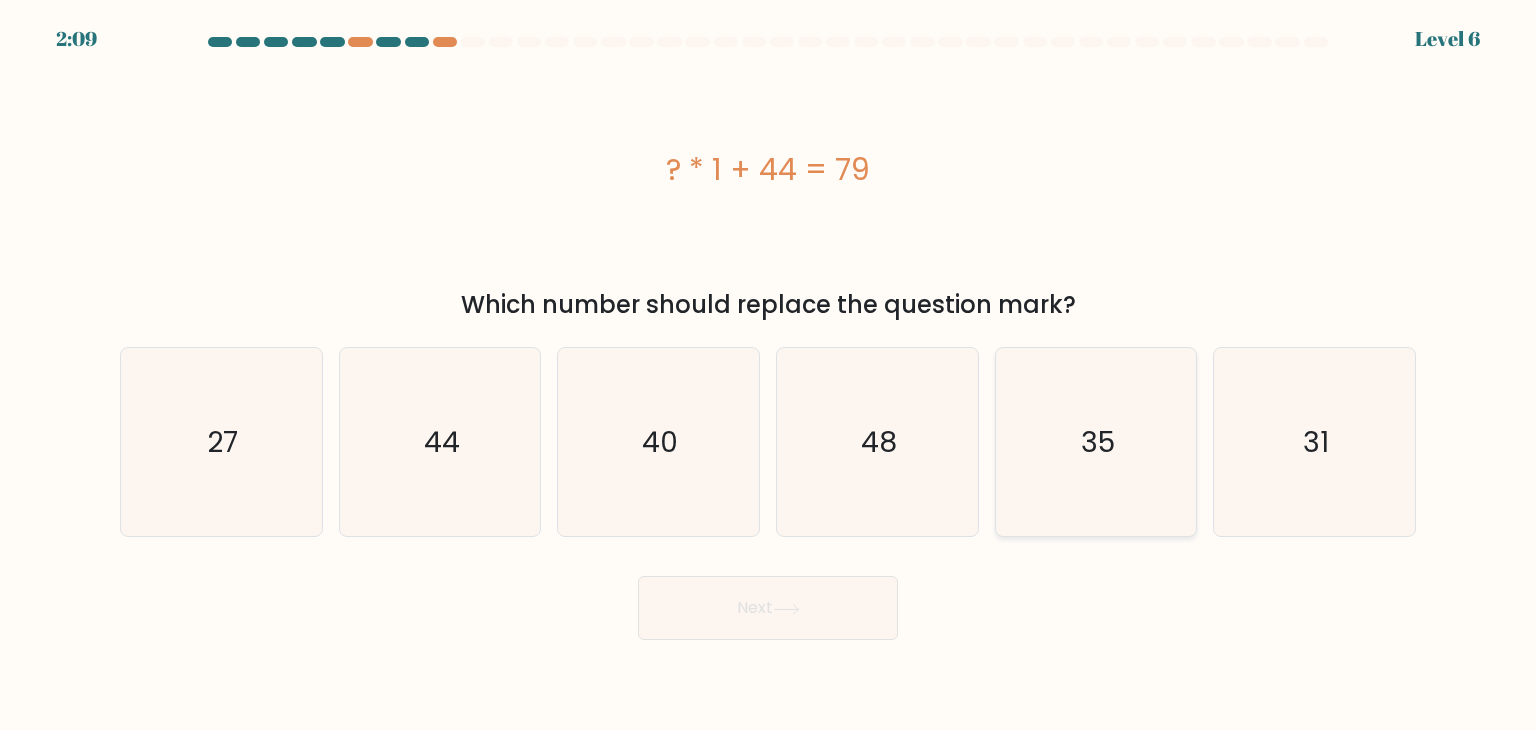click on "35" 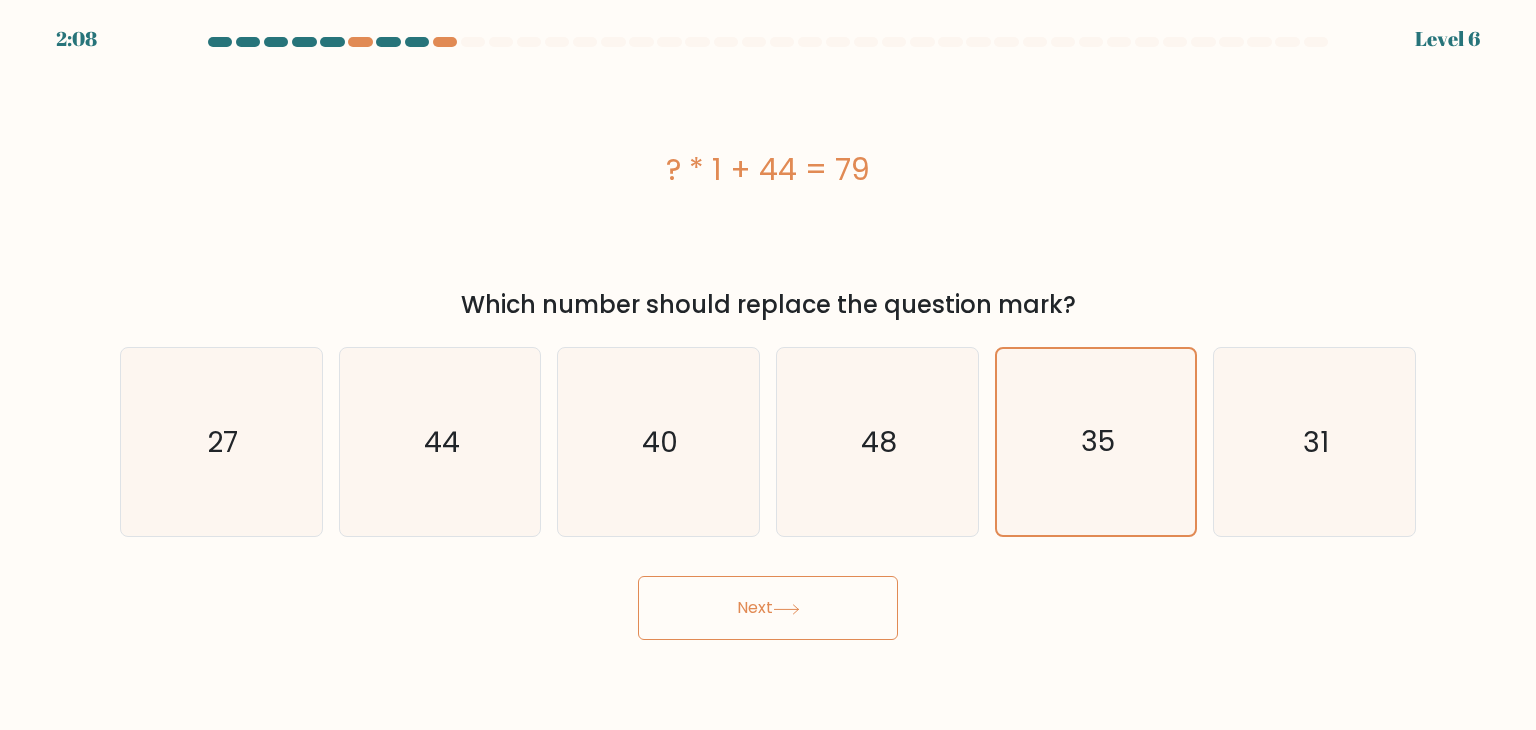 click on "Next" at bounding box center [768, 608] 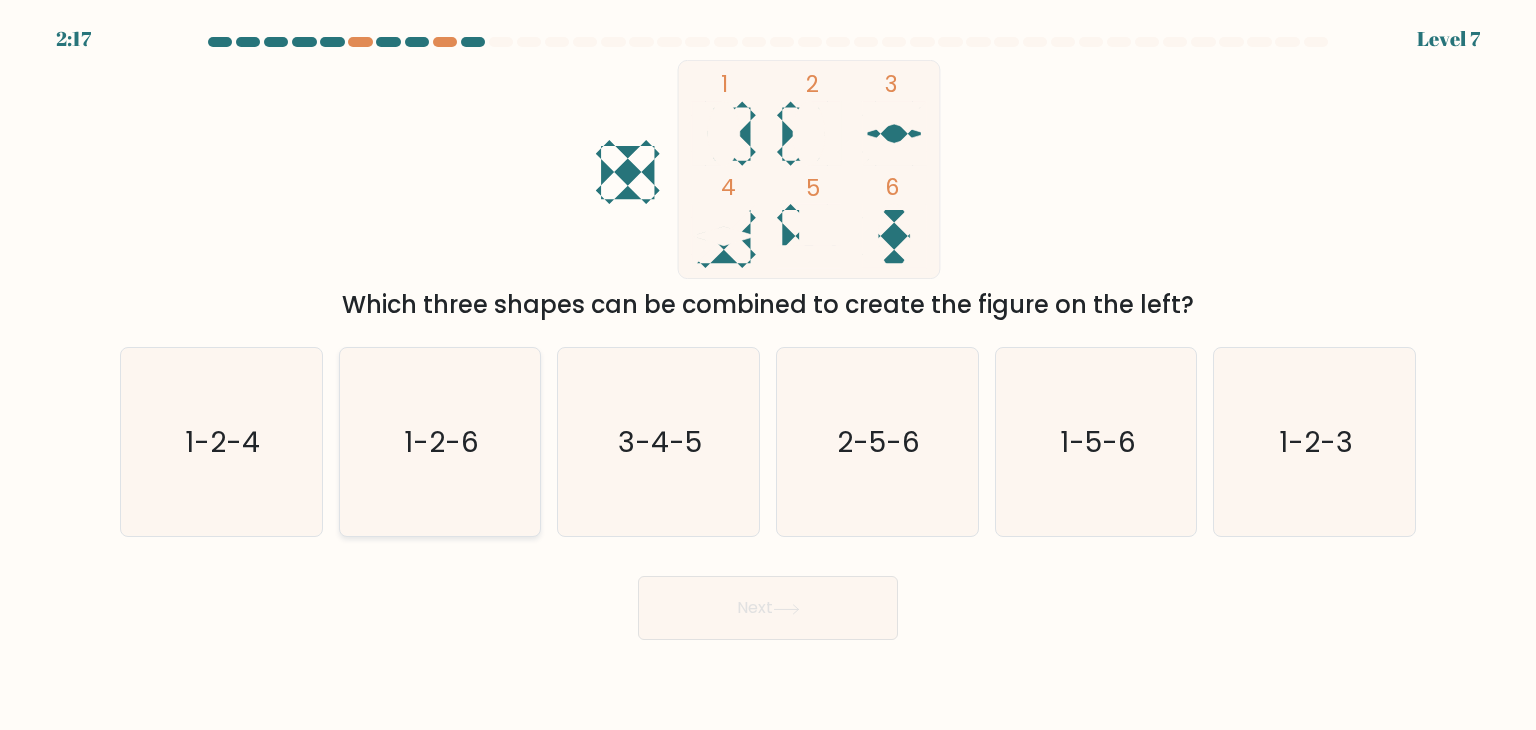 click on "1-2-6" 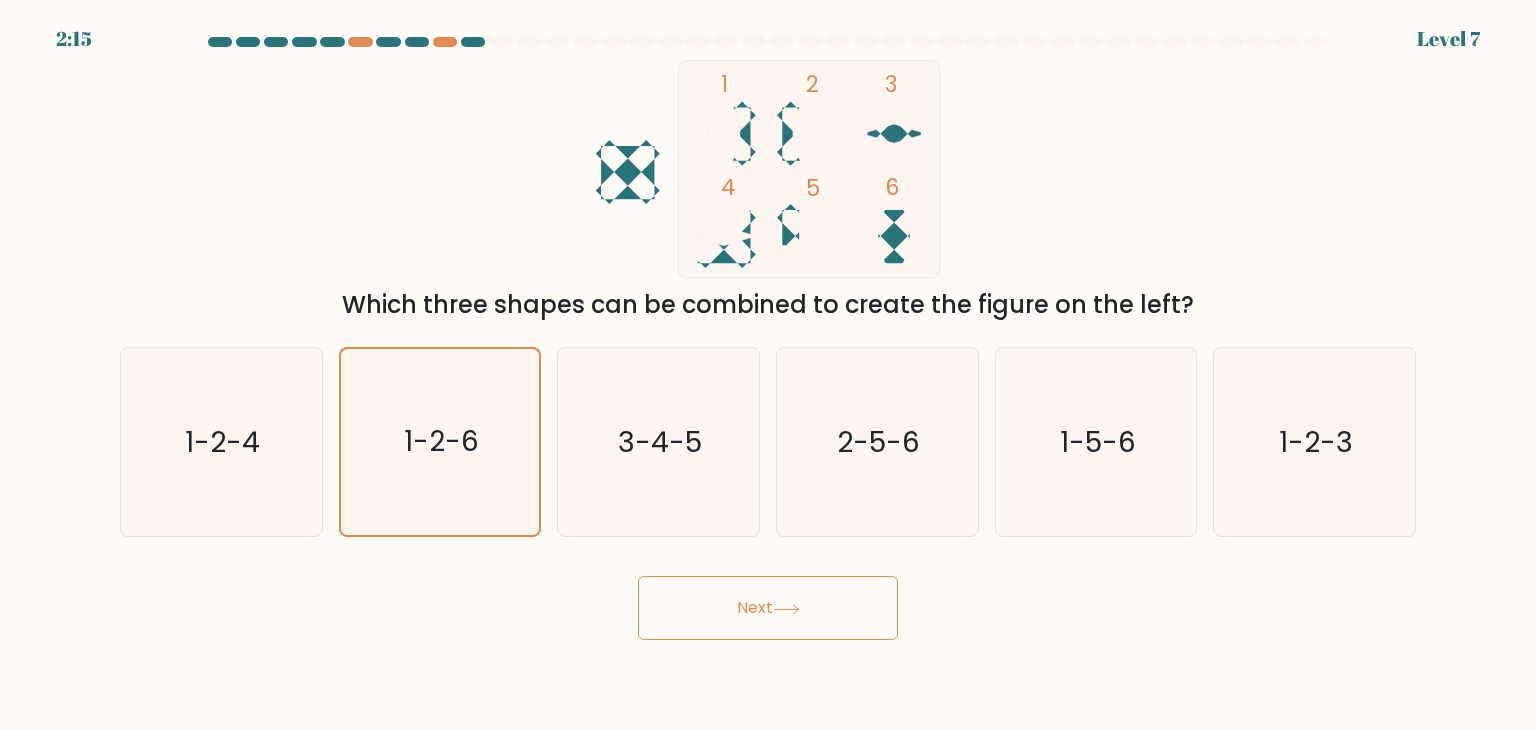 click on "Next" at bounding box center (768, 608) 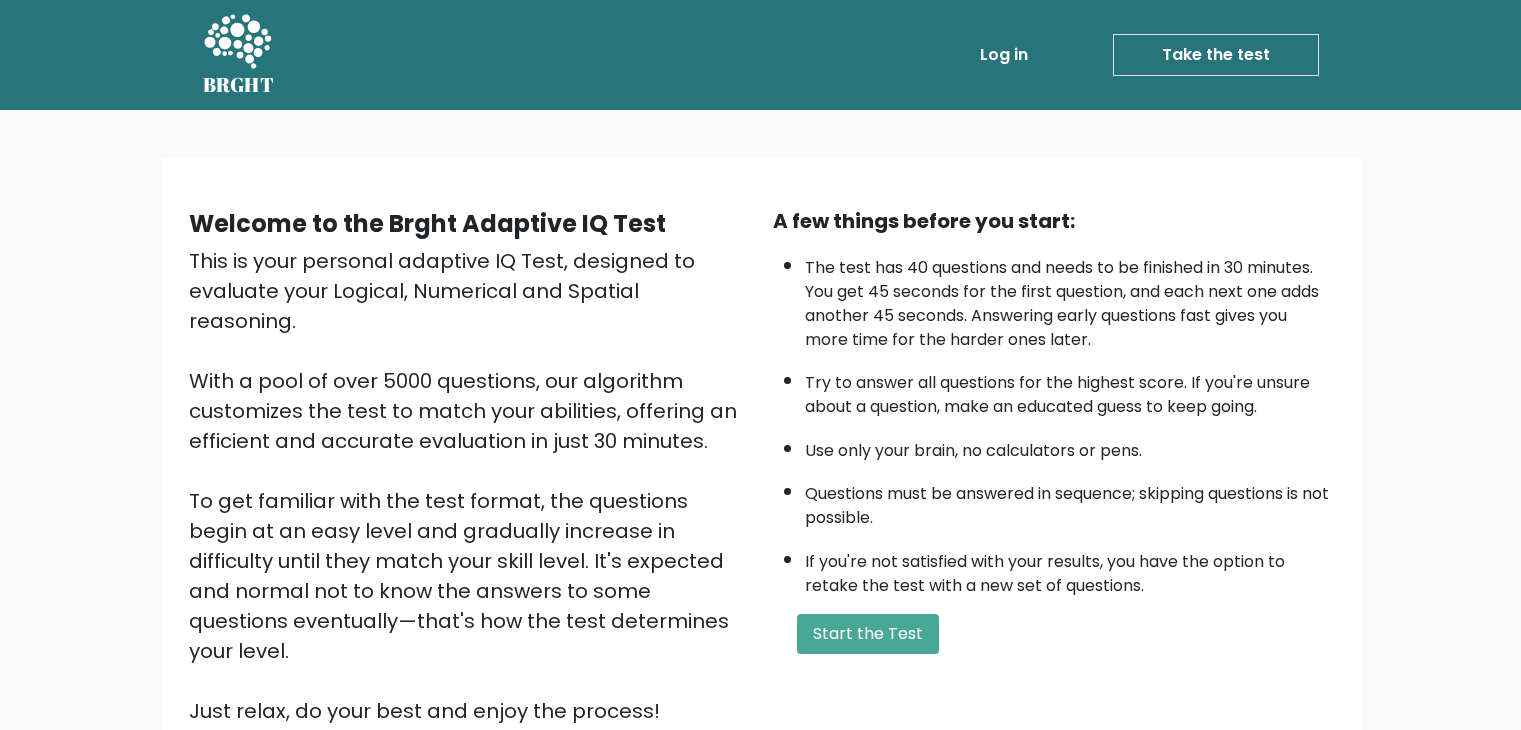 scroll, scrollTop: 52, scrollLeft: 0, axis: vertical 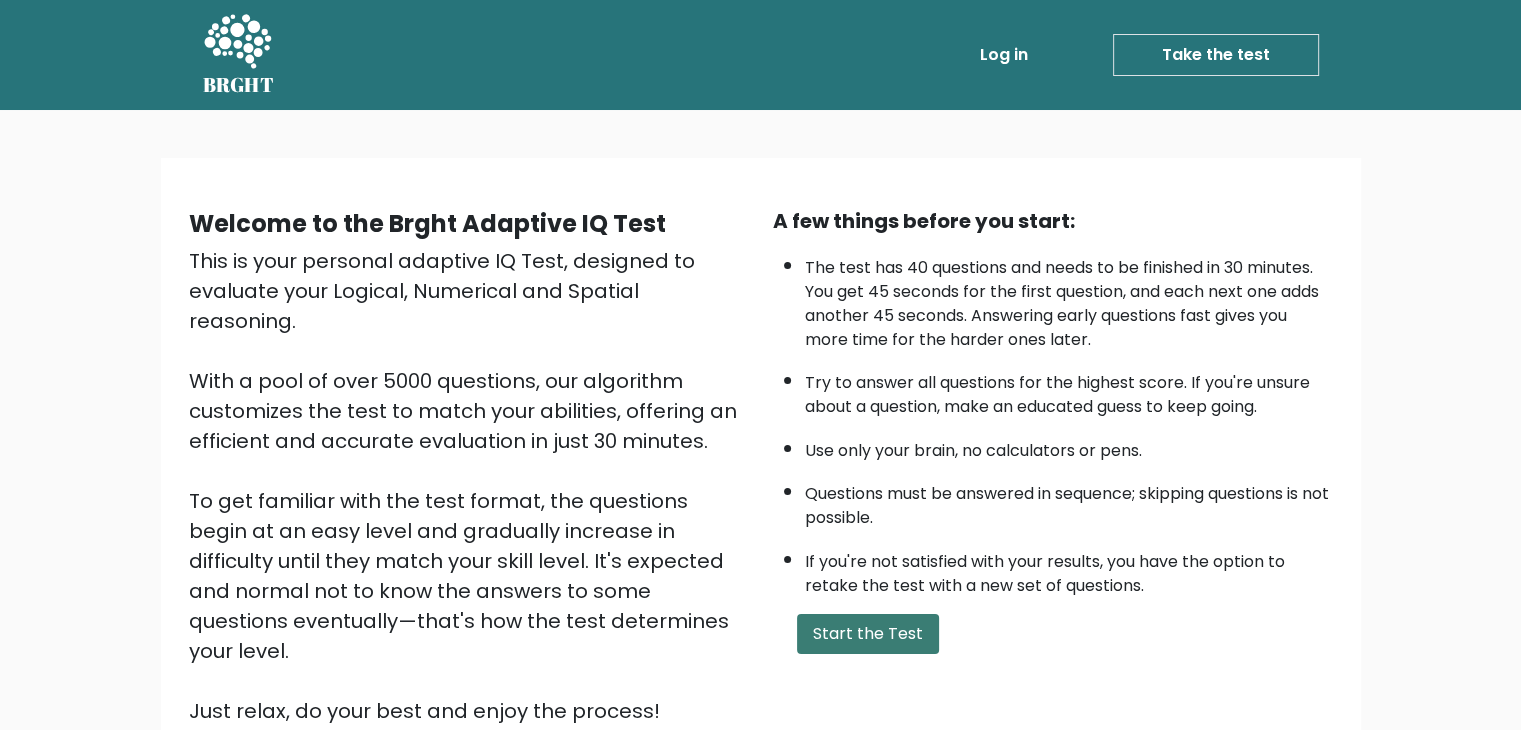 click on "Start the Test" at bounding box center (868, 634) 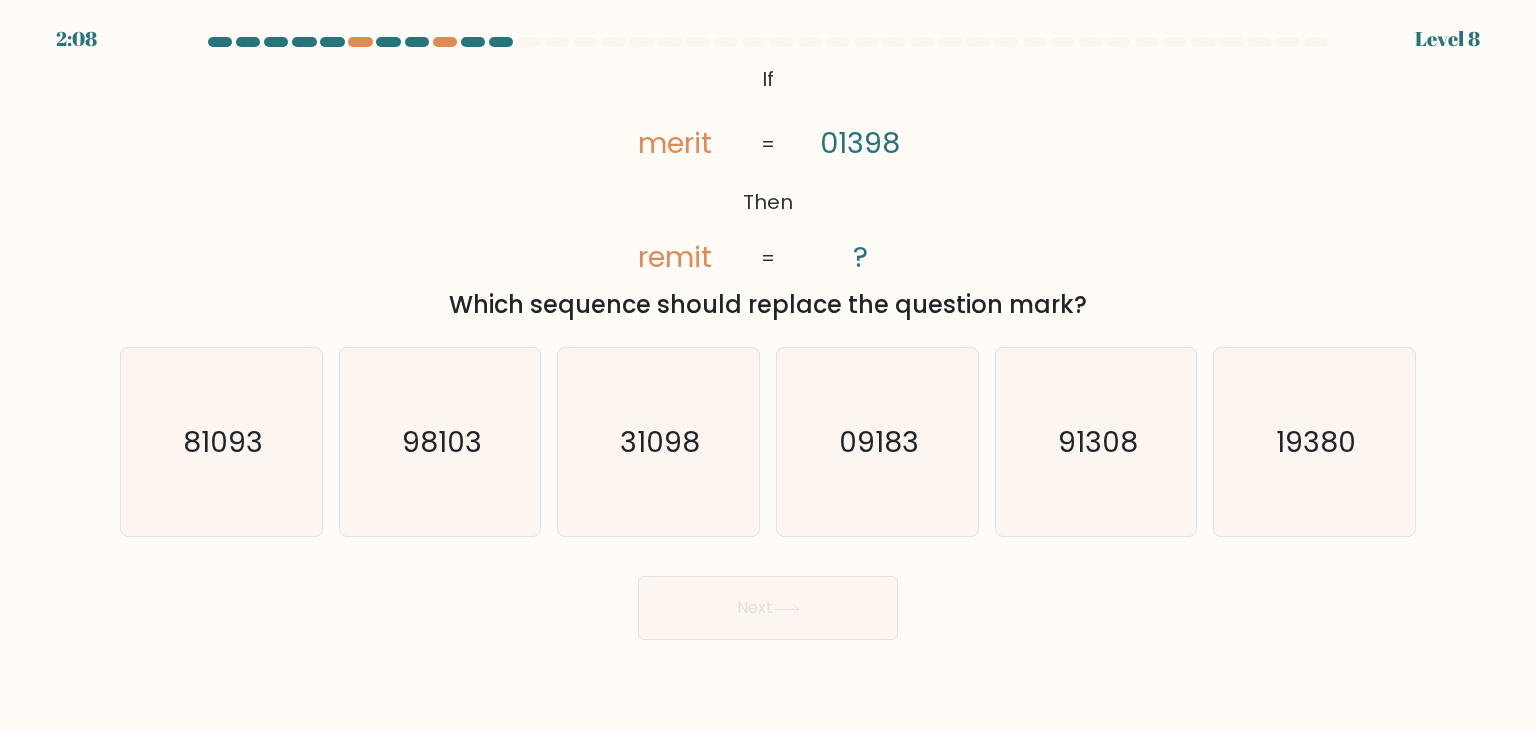 scroll, scrollTop: 0, scrollLeft: 0, axis: both 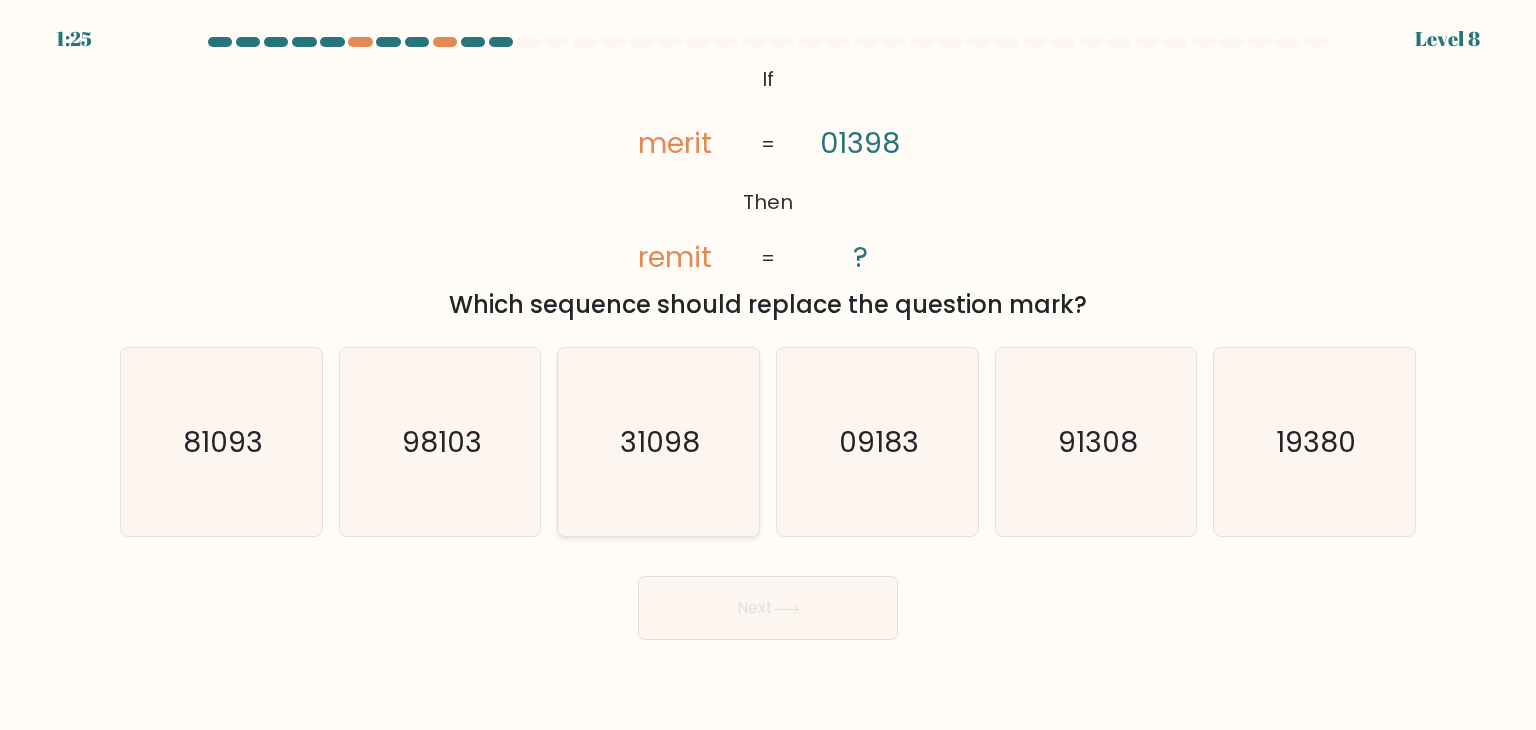 click on "31098" 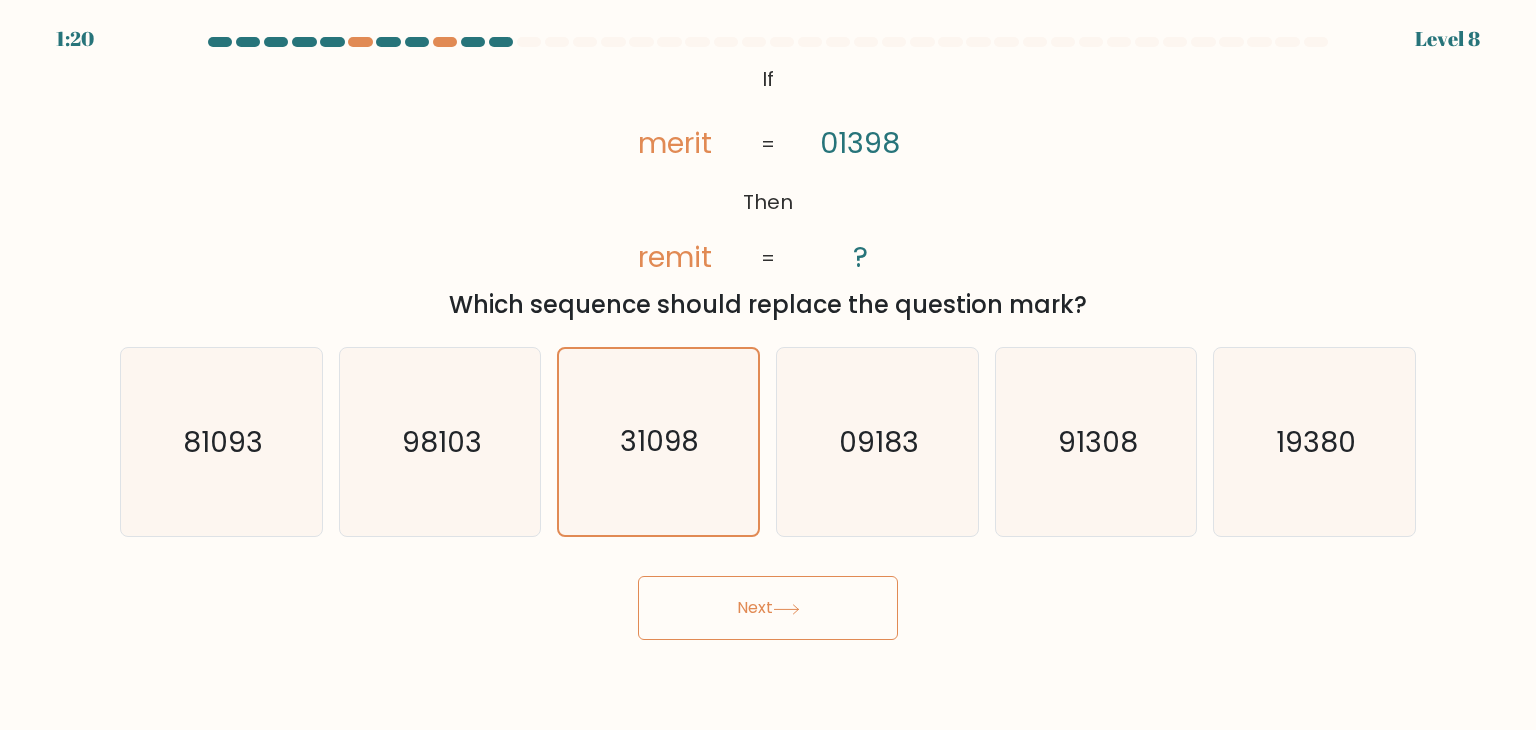 click on "Next" at bounding box center [768, 608] 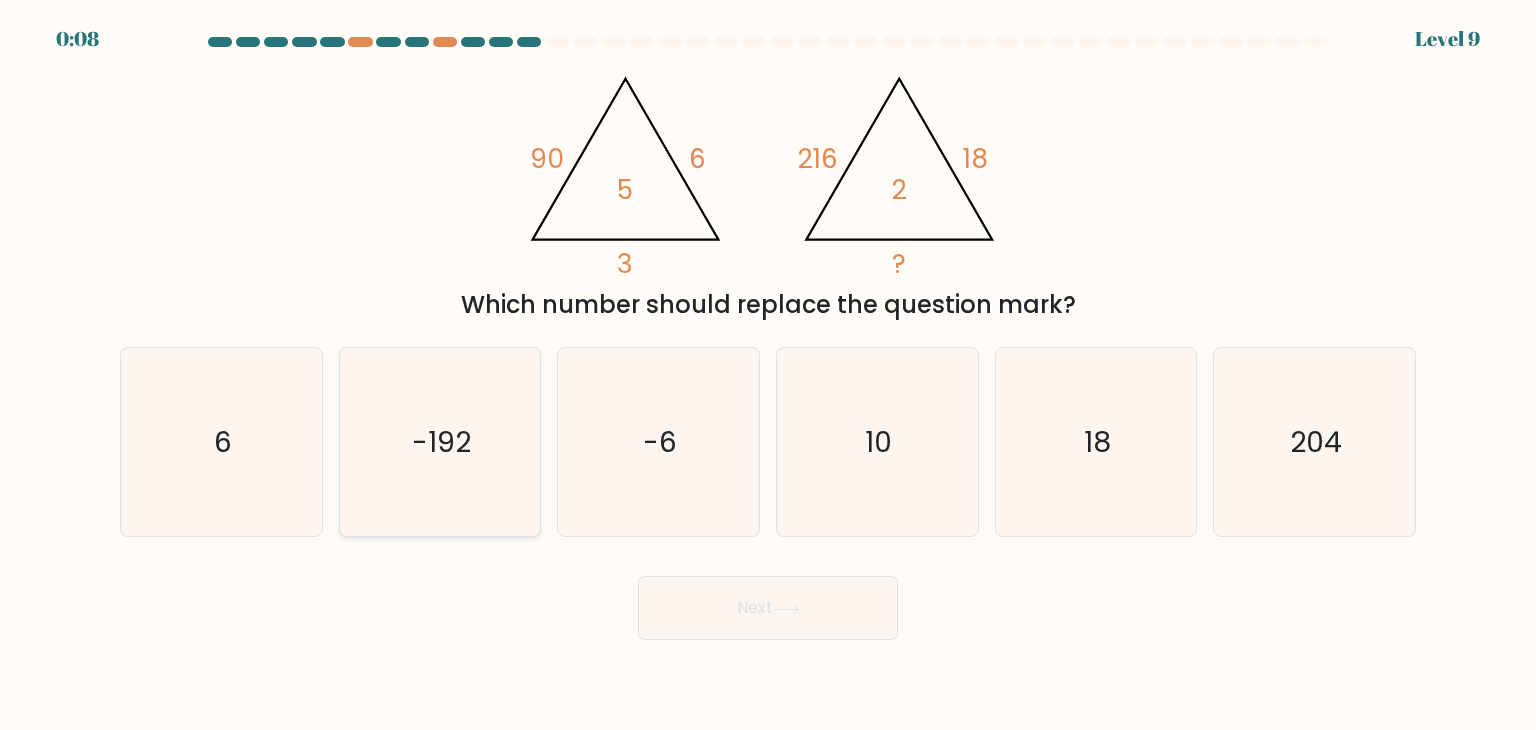 click on "-192" 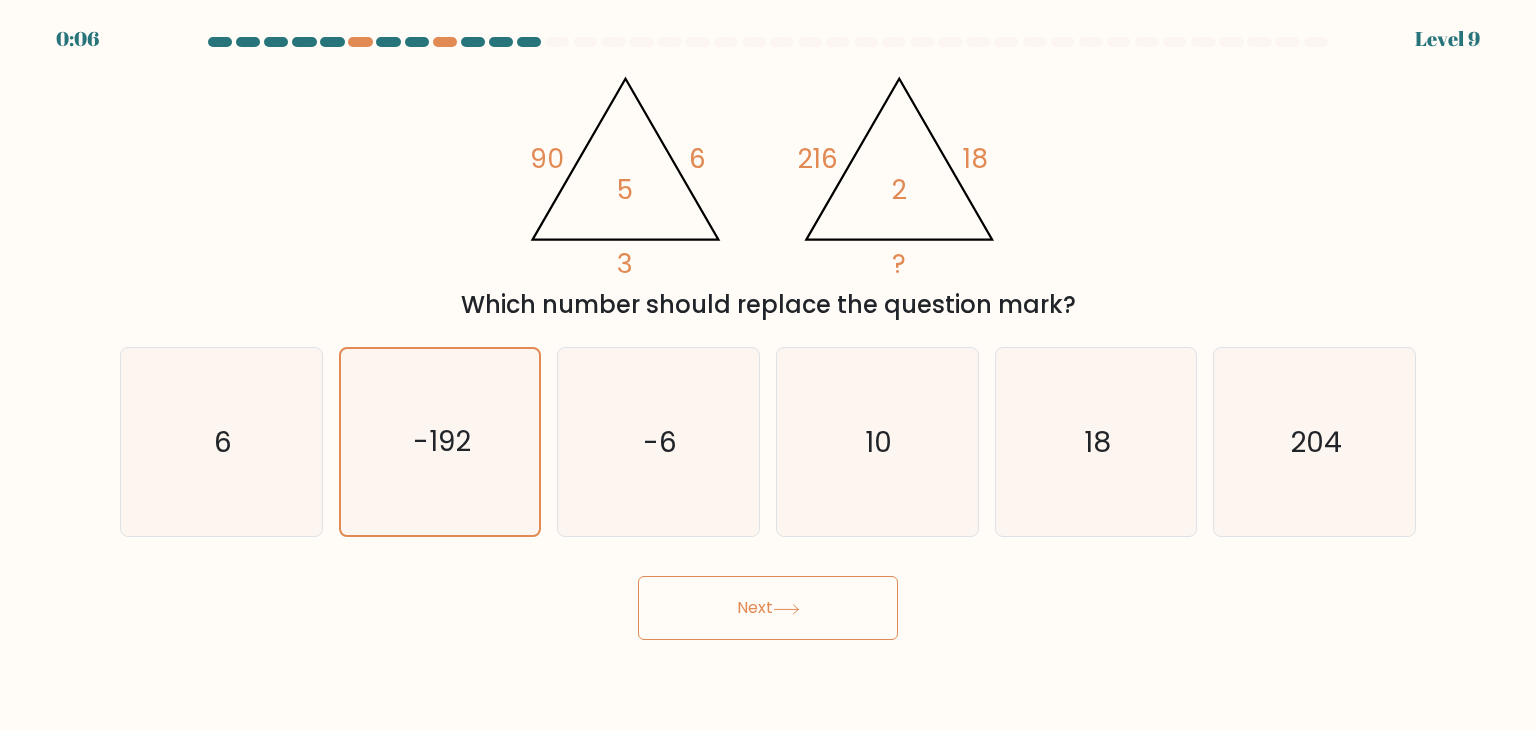 click on "Next" at bounding box center (768, 608) 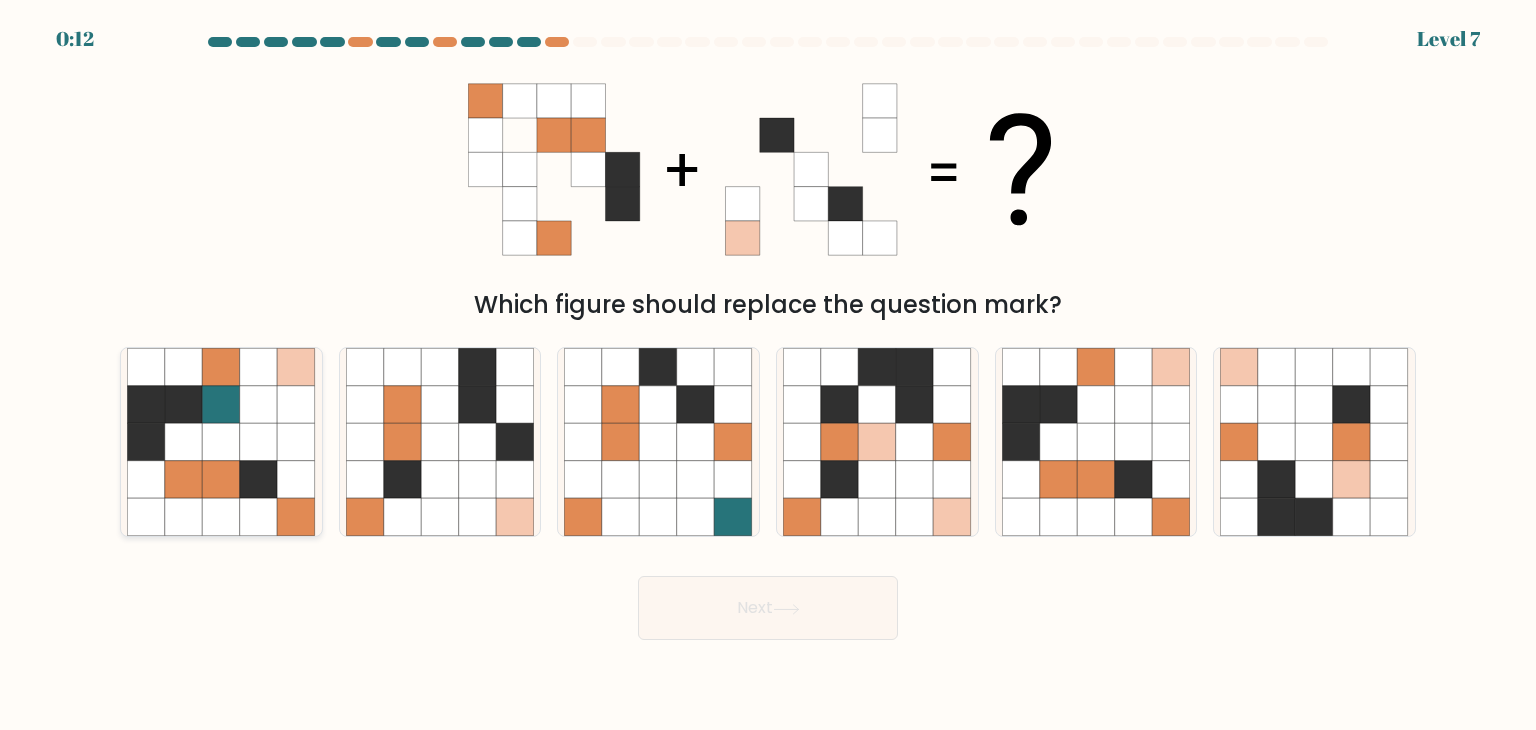 click 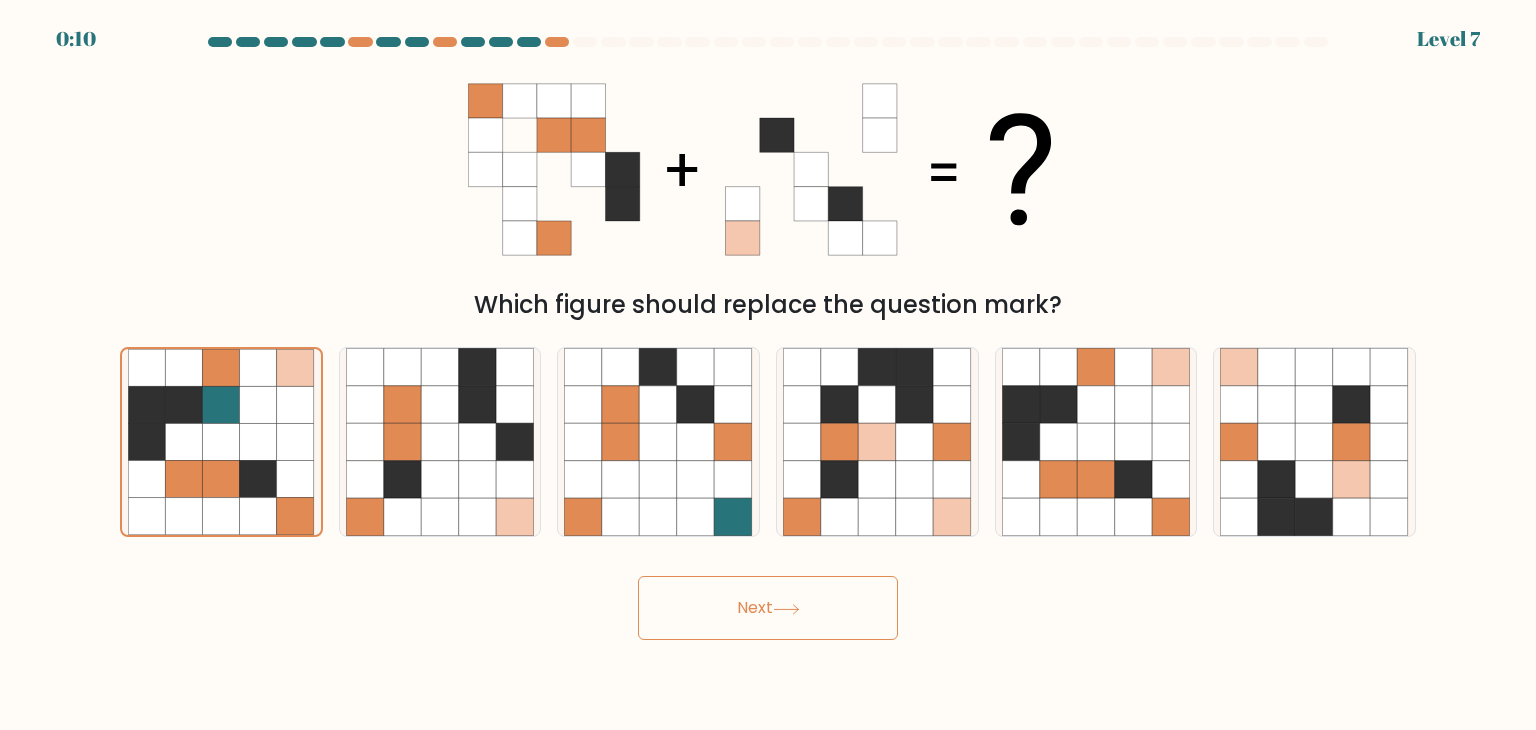 click 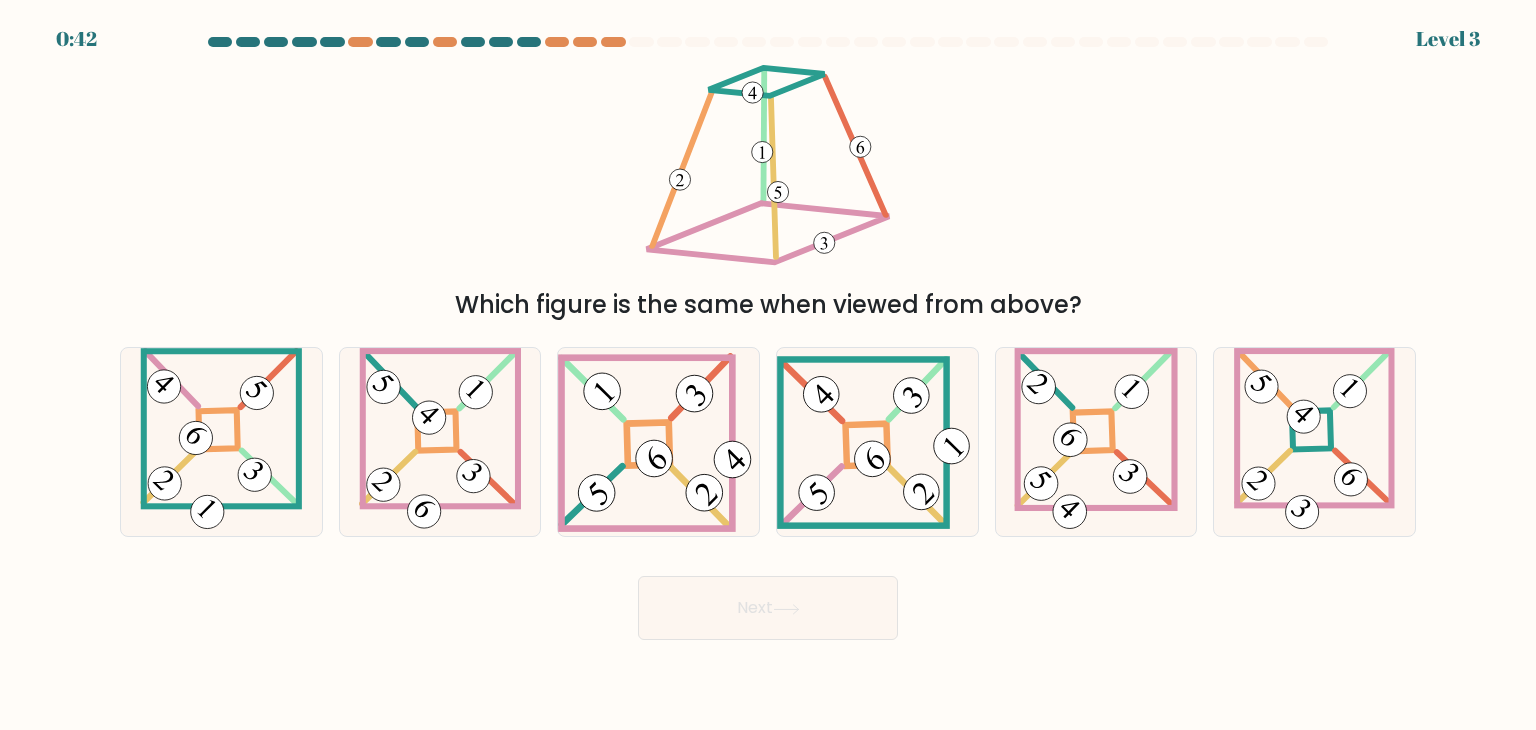 scroll, scrollTop: 0, scrollLeft: 0, axis: both 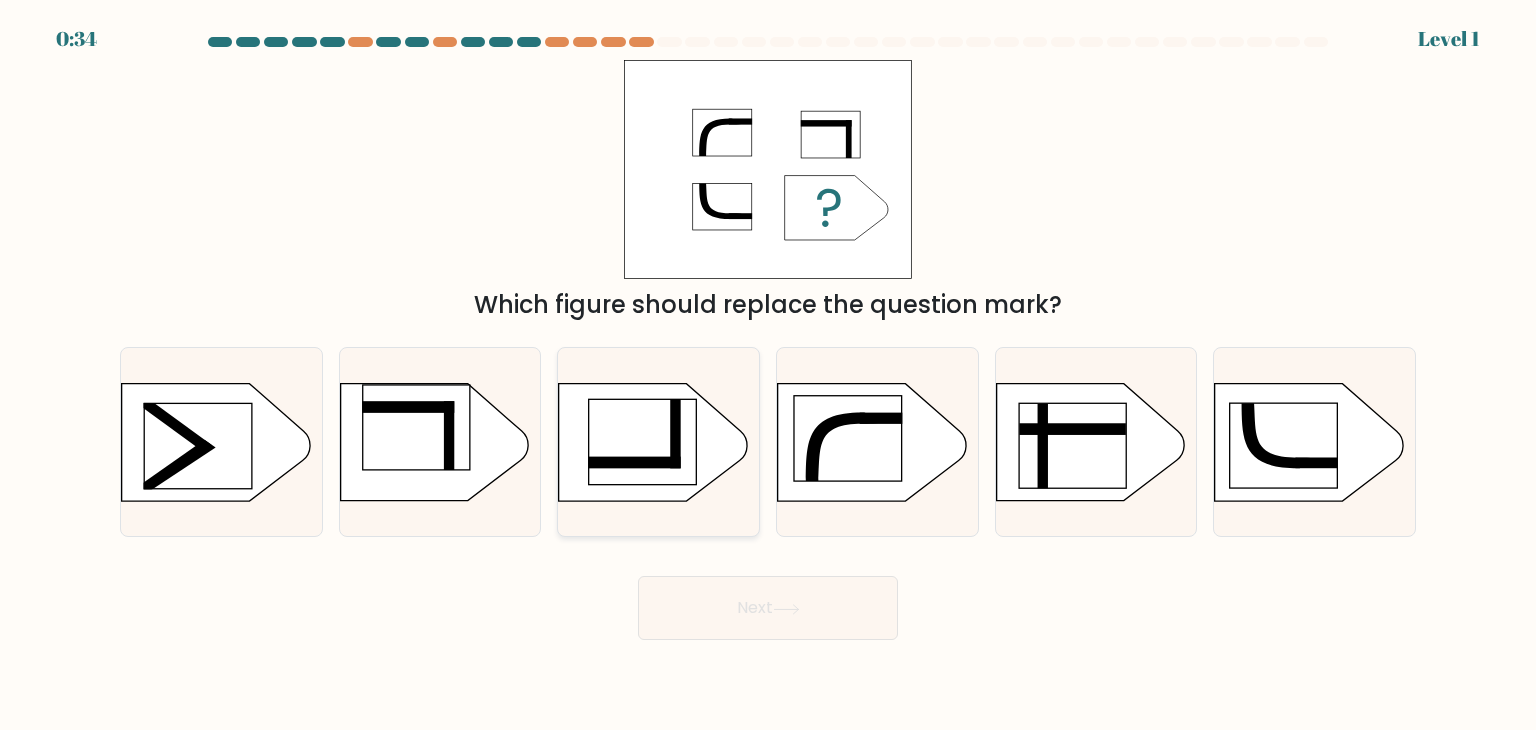 click 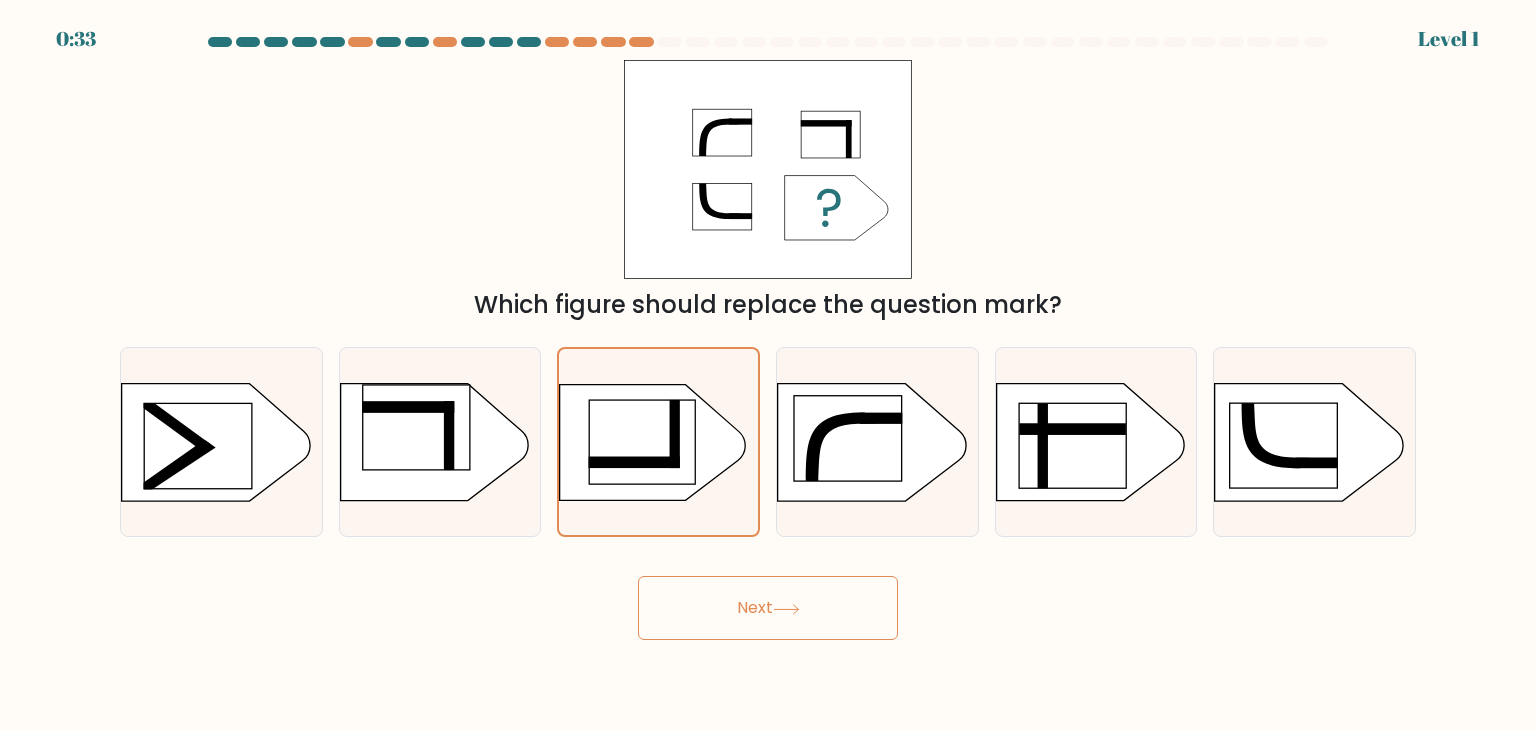 click on "Next" at bounding box center (768, 608) 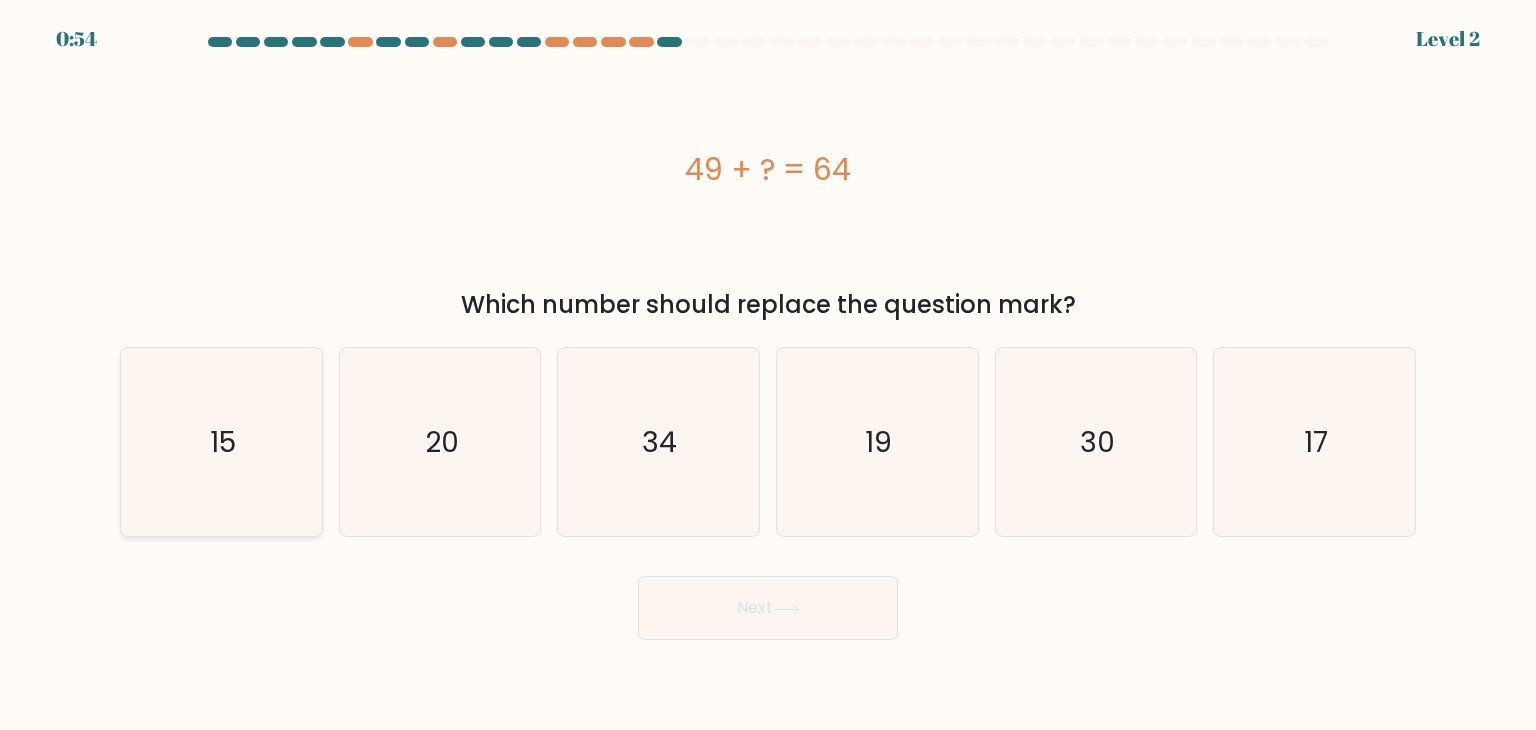 click on "15" 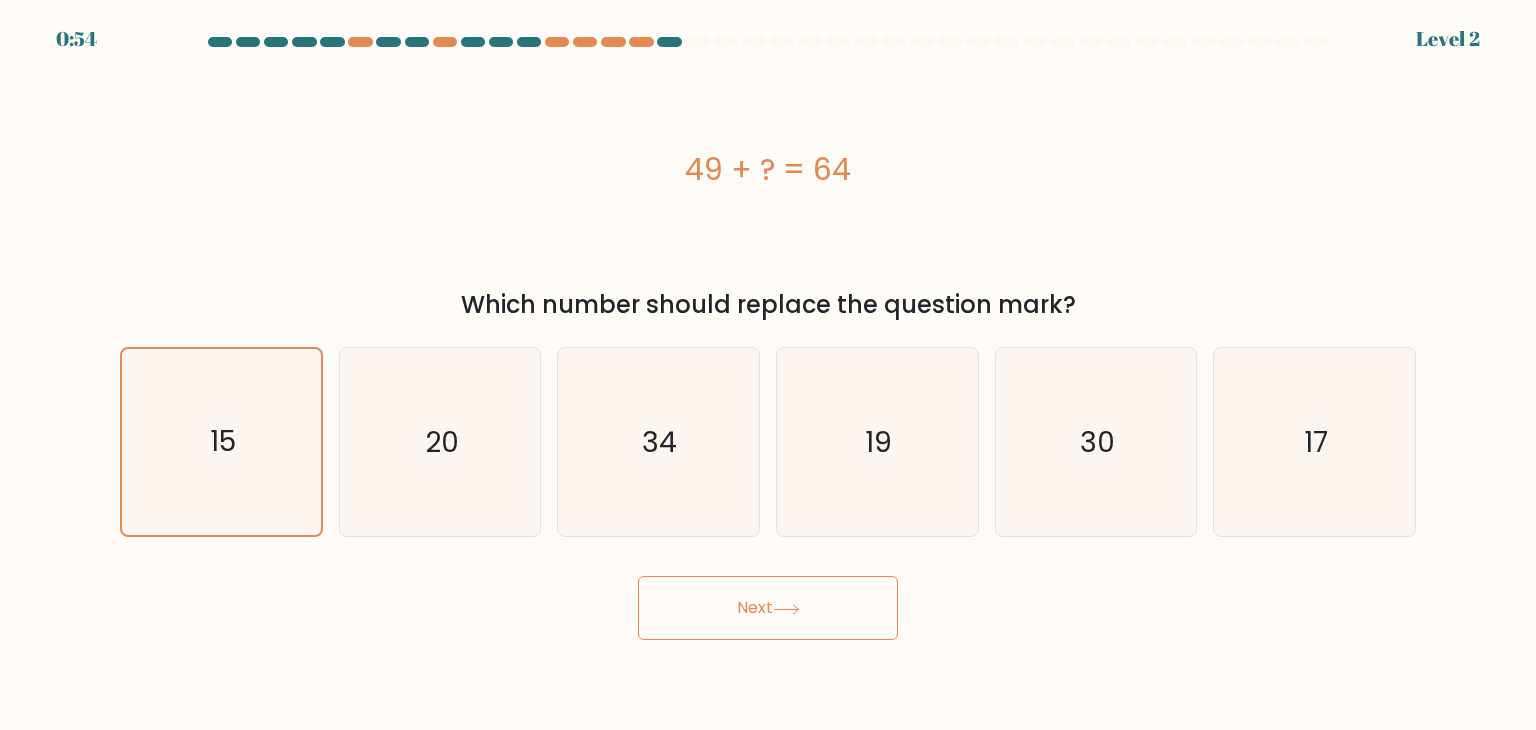 click on "Next" at bounding box center [768, 608] 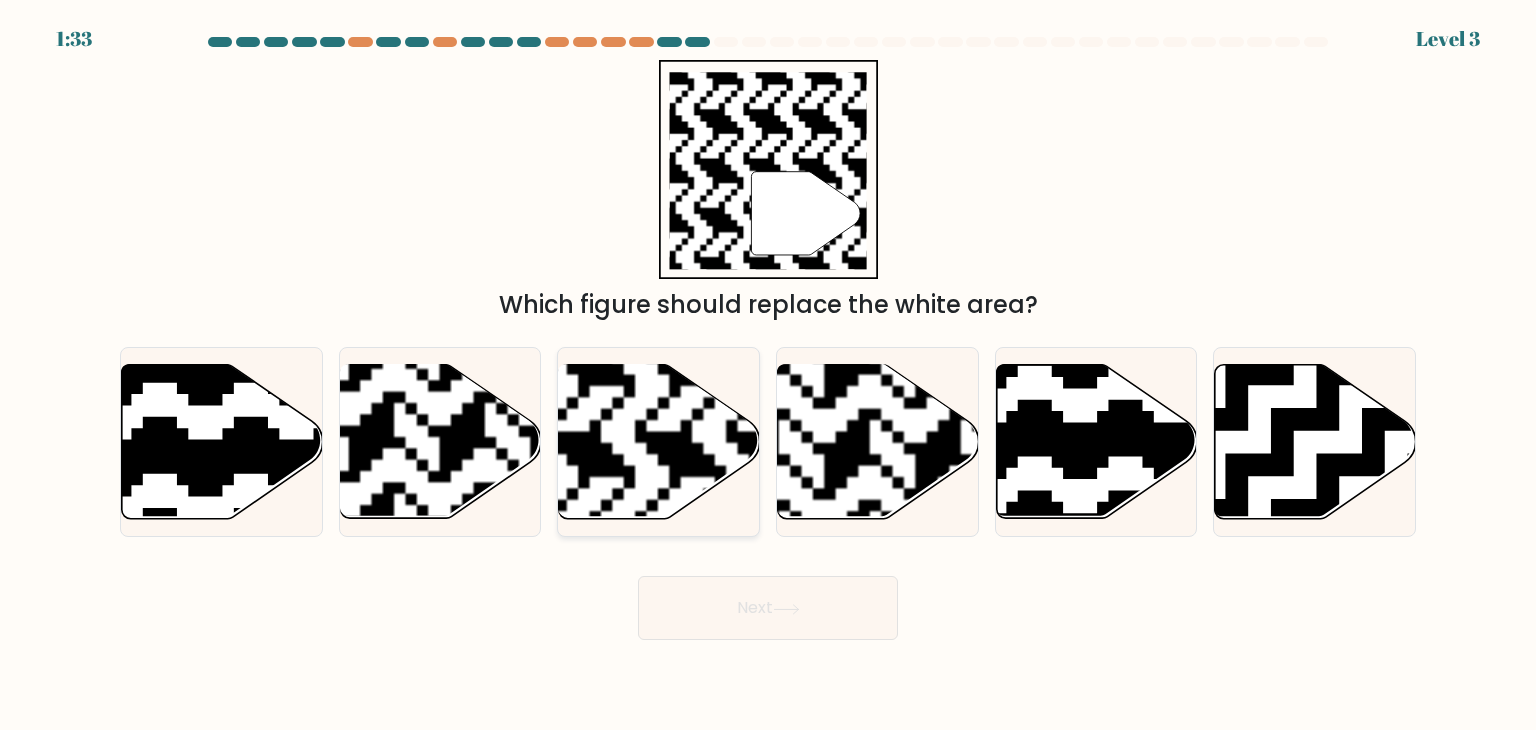 click 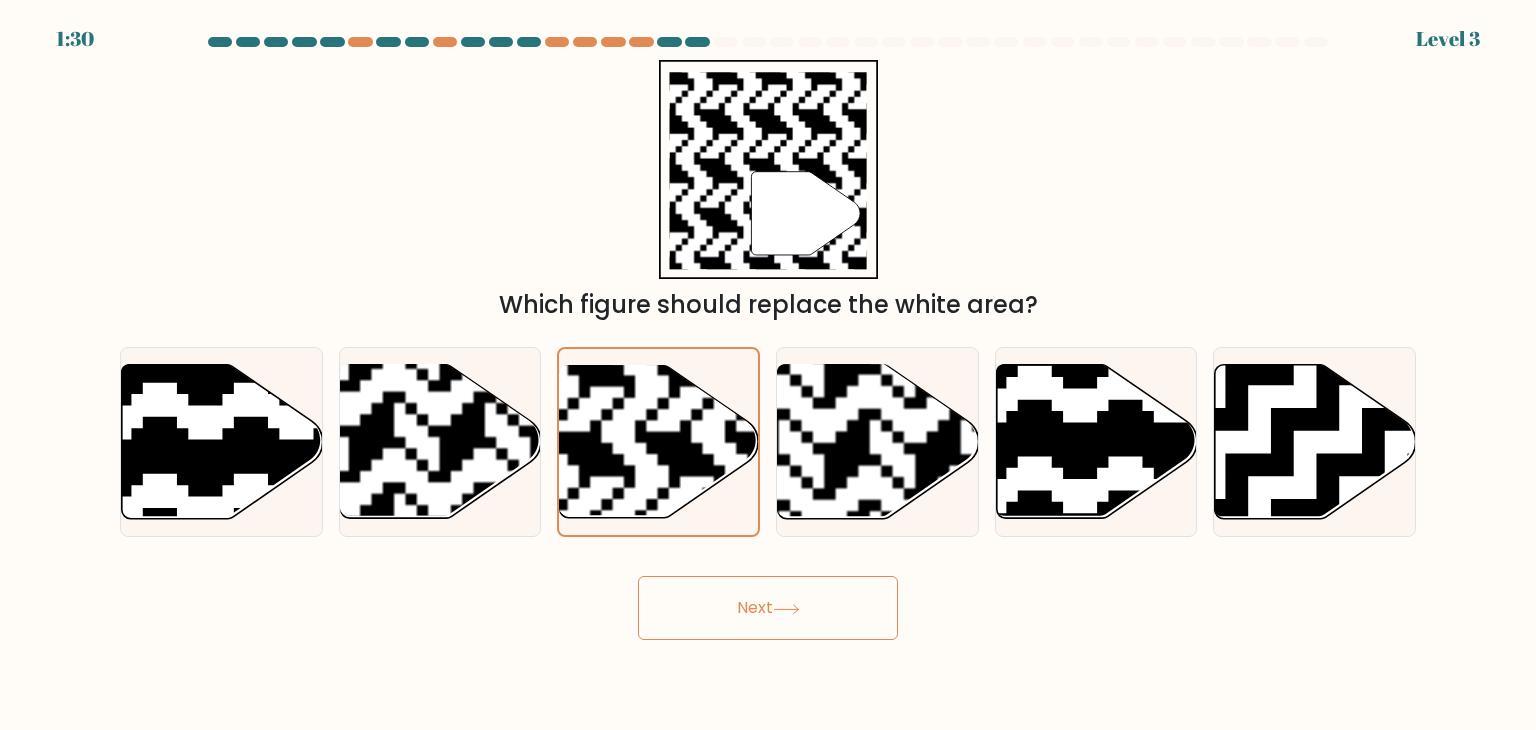 click on "Next" at bounding box center [768, 608] 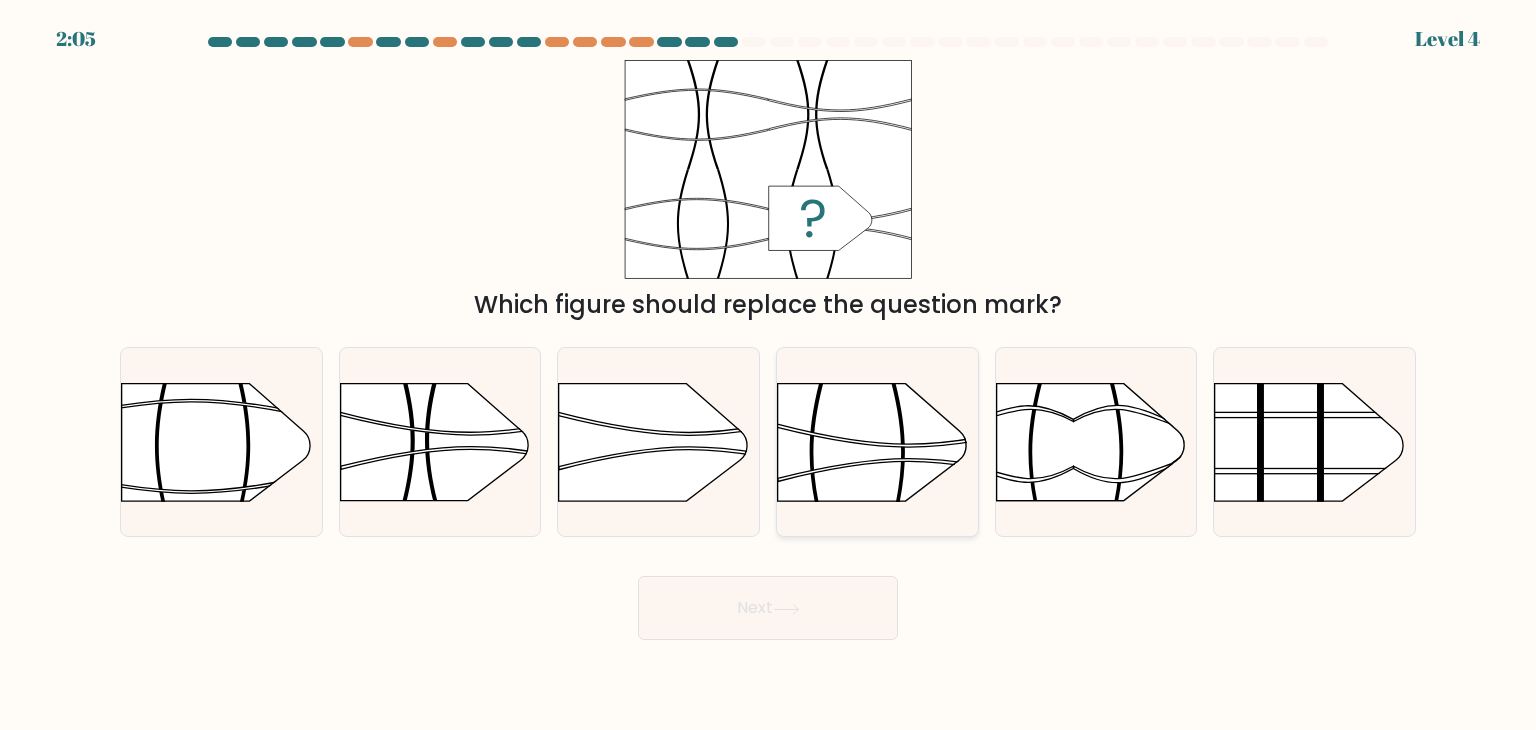 click 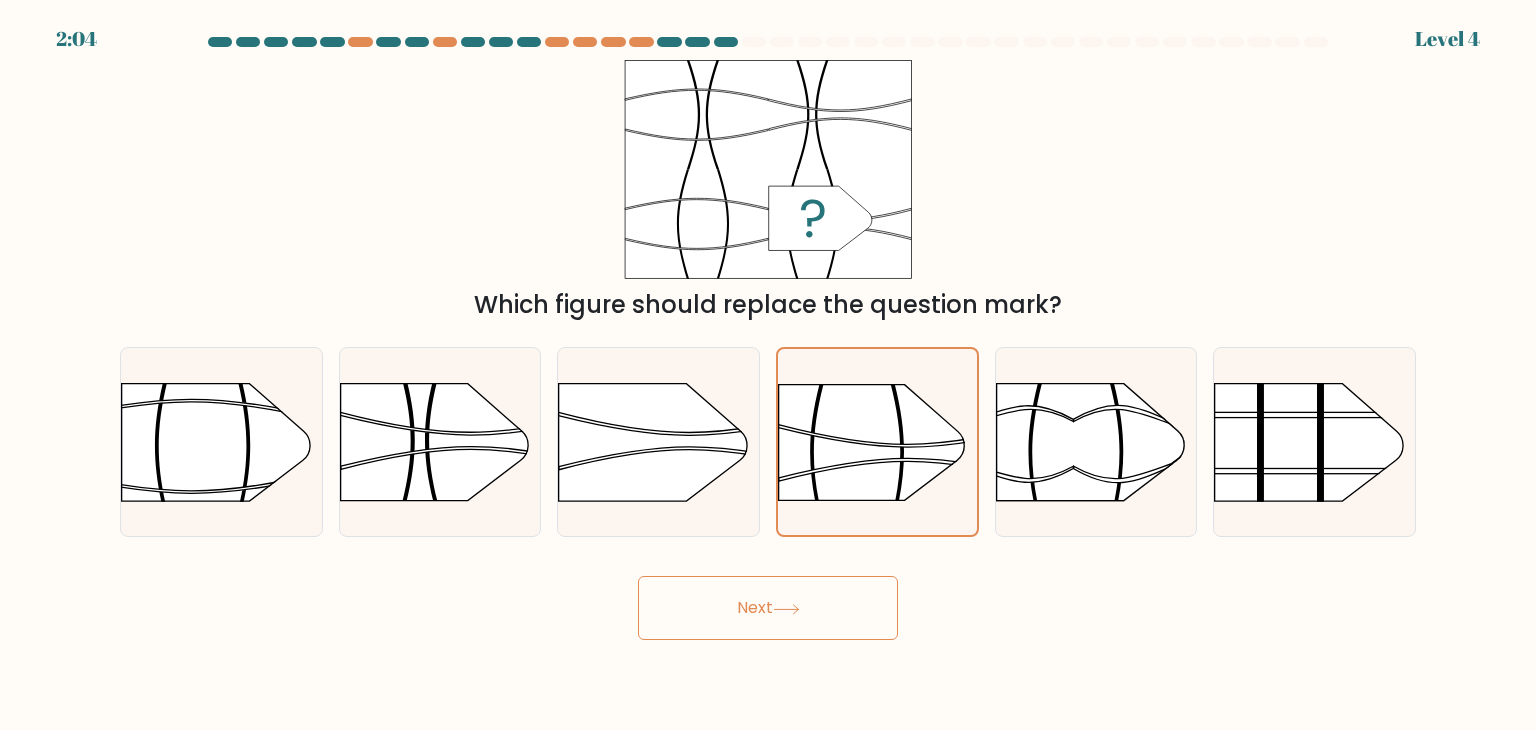 click on "Next" at bounding box center (768, 608) 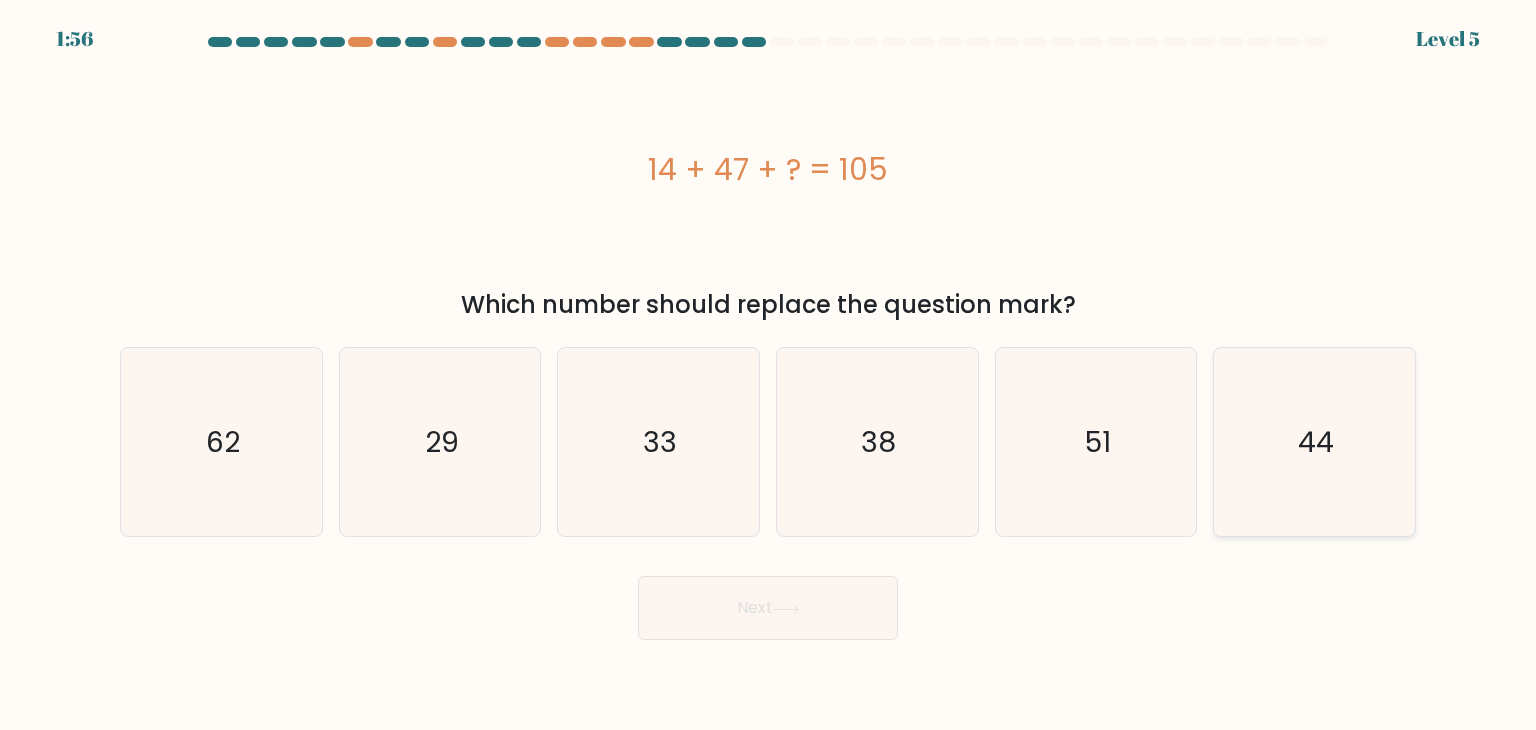 click on "44" 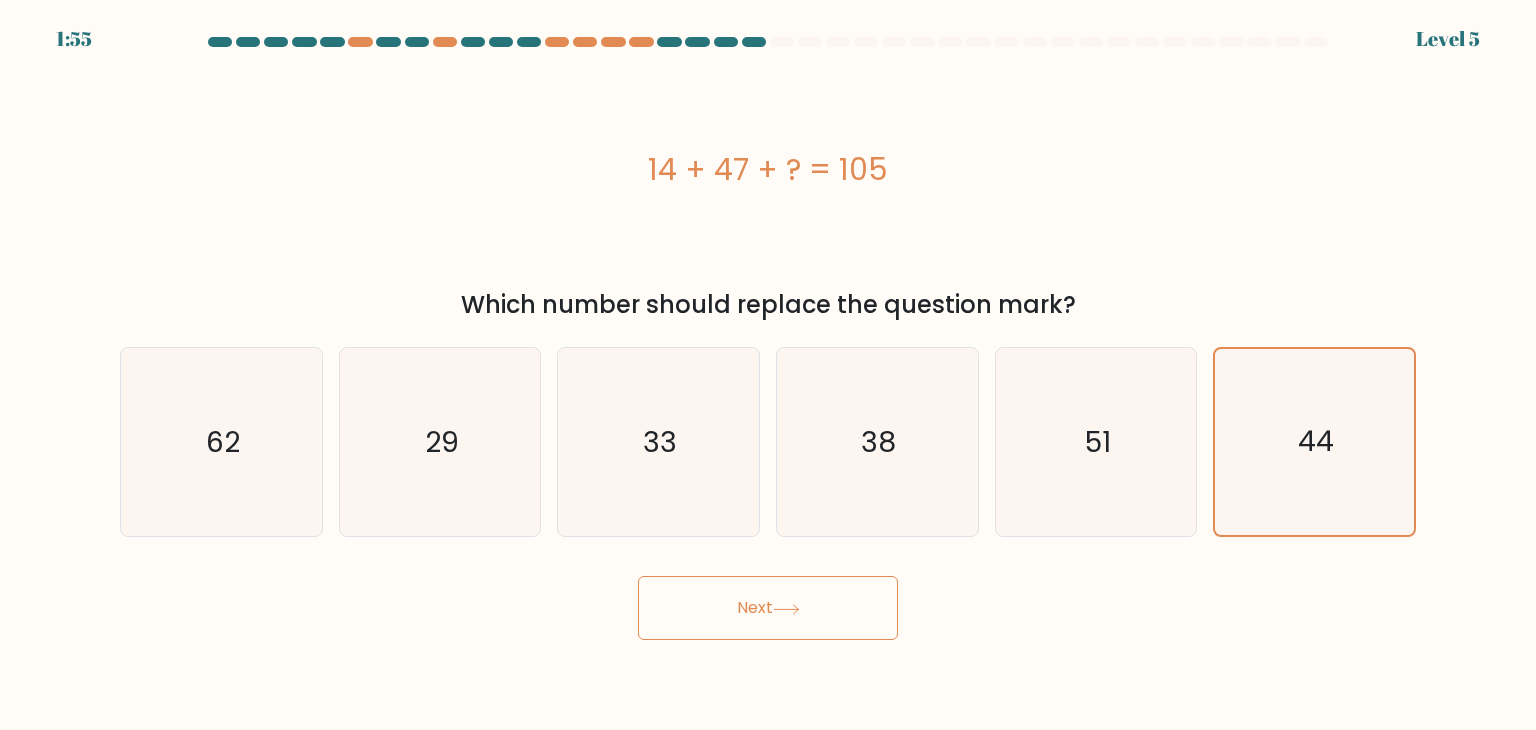 click on "Next" at bounding box center (768, 608) 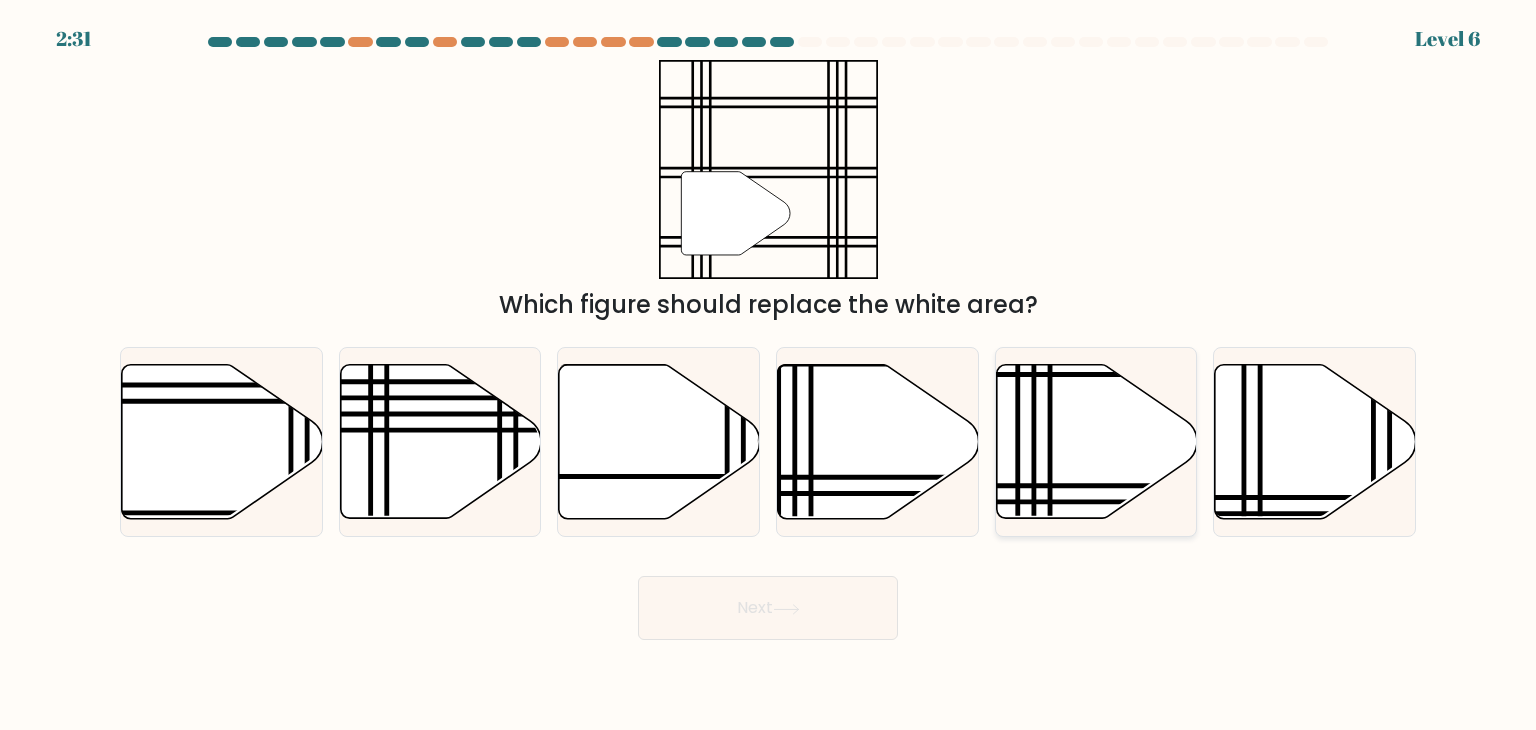 click 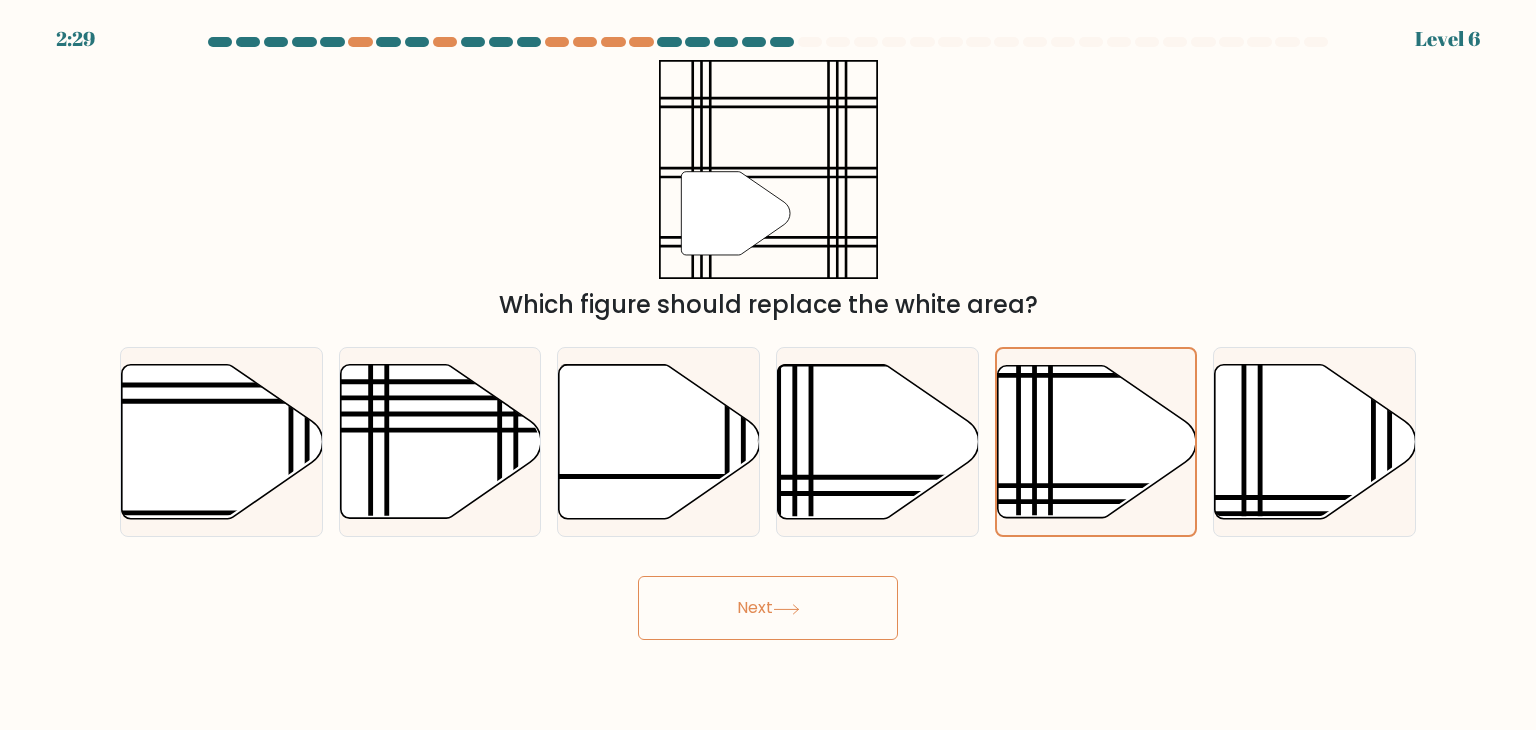 click on "Next" at bounding box center (768, 608) 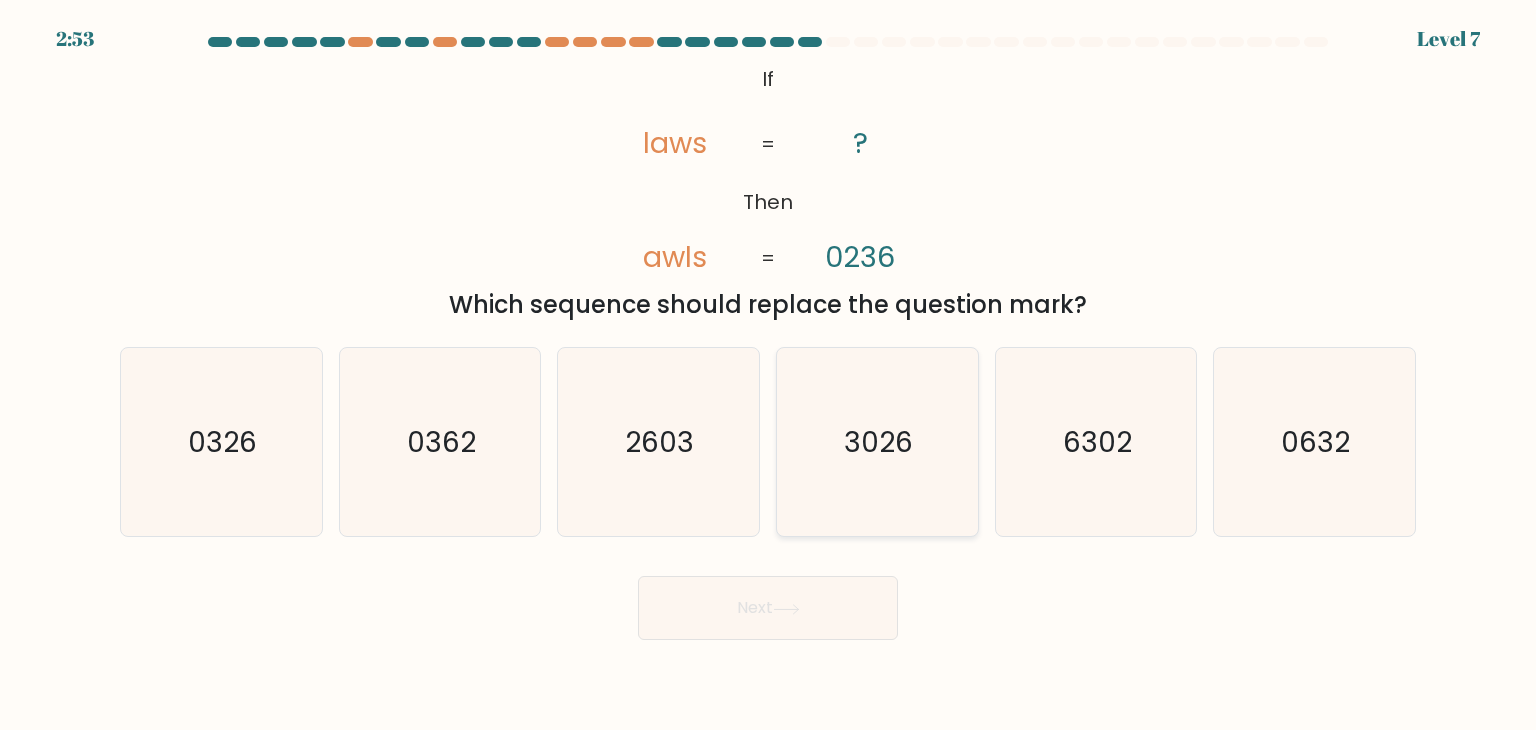 click on "3026" 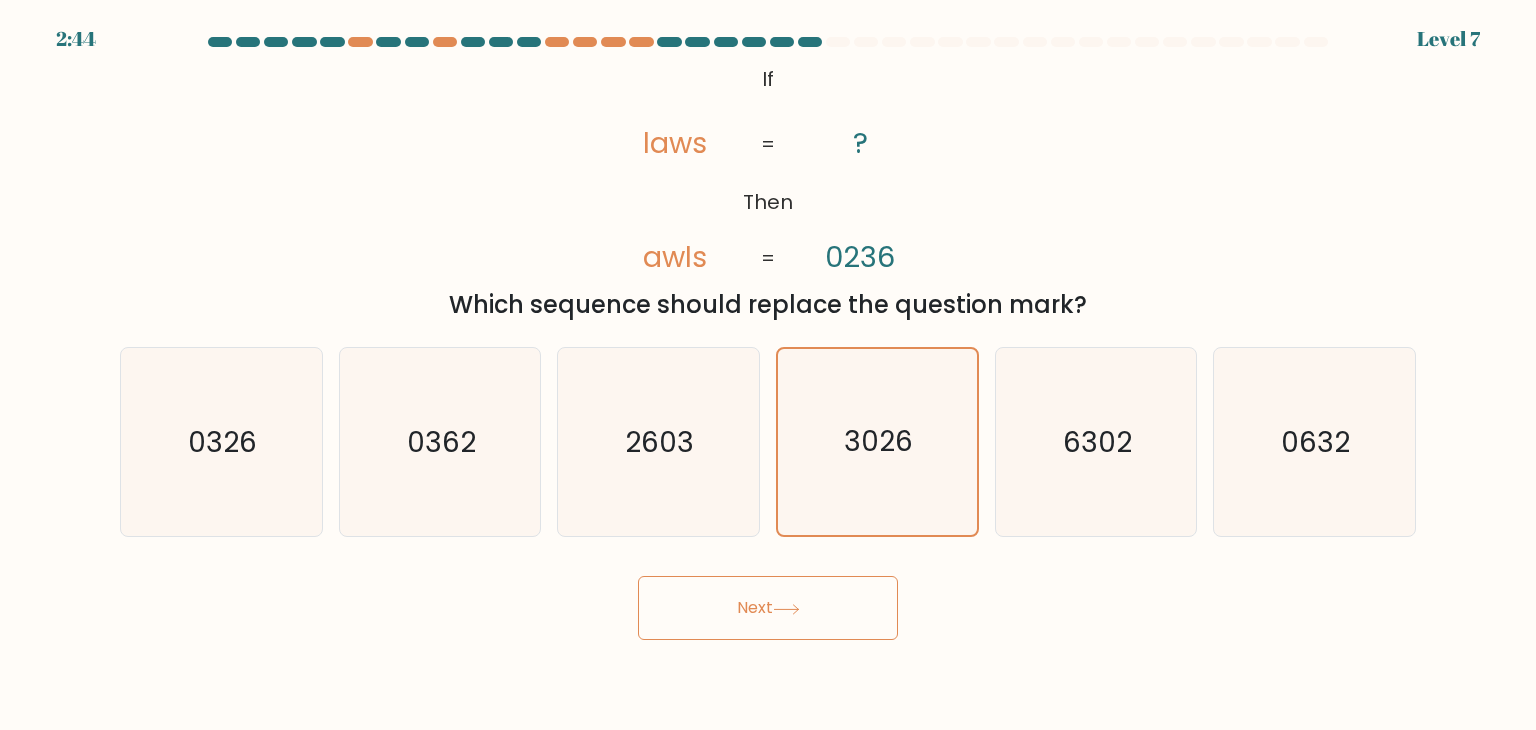 click on "Next" at bounding box center [768, 608] 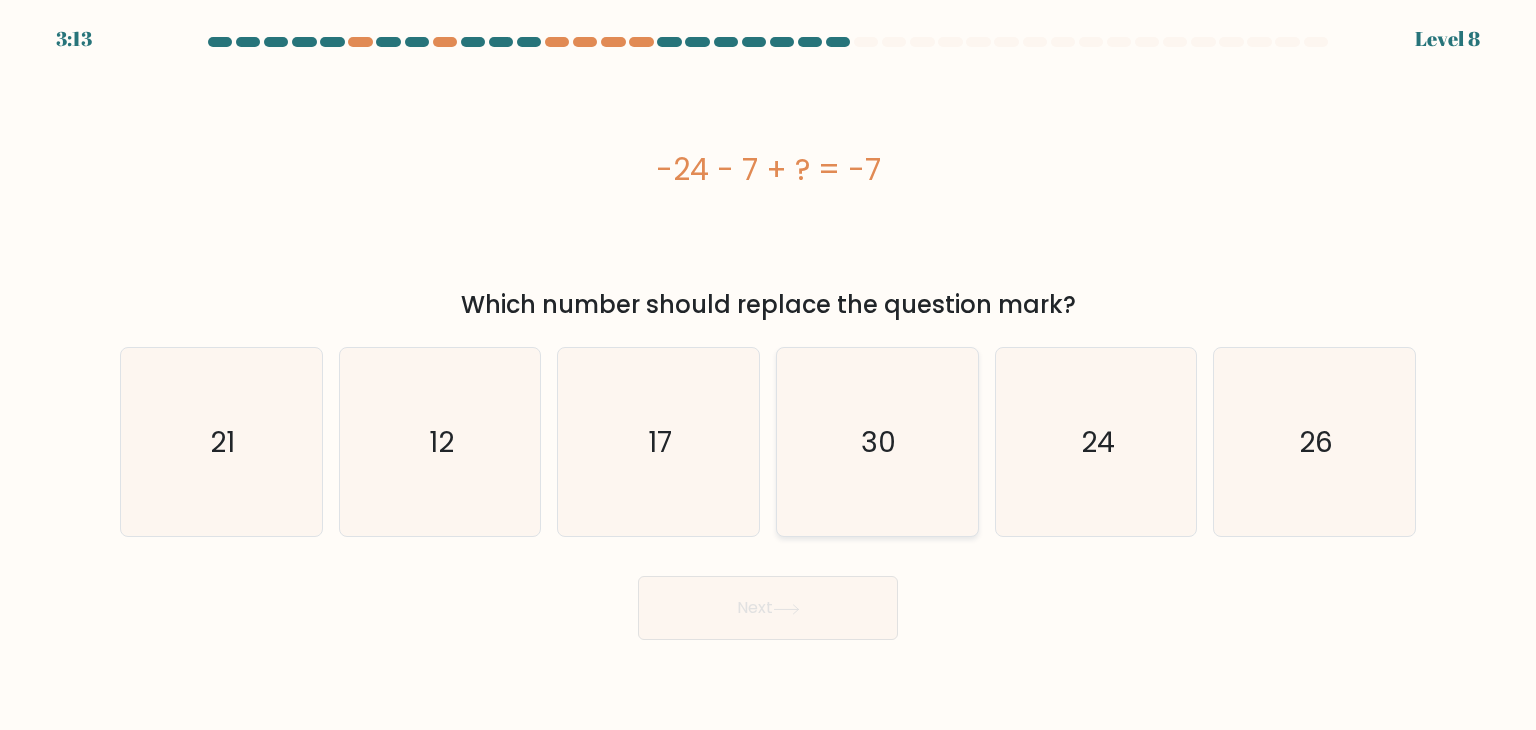 click on "30" 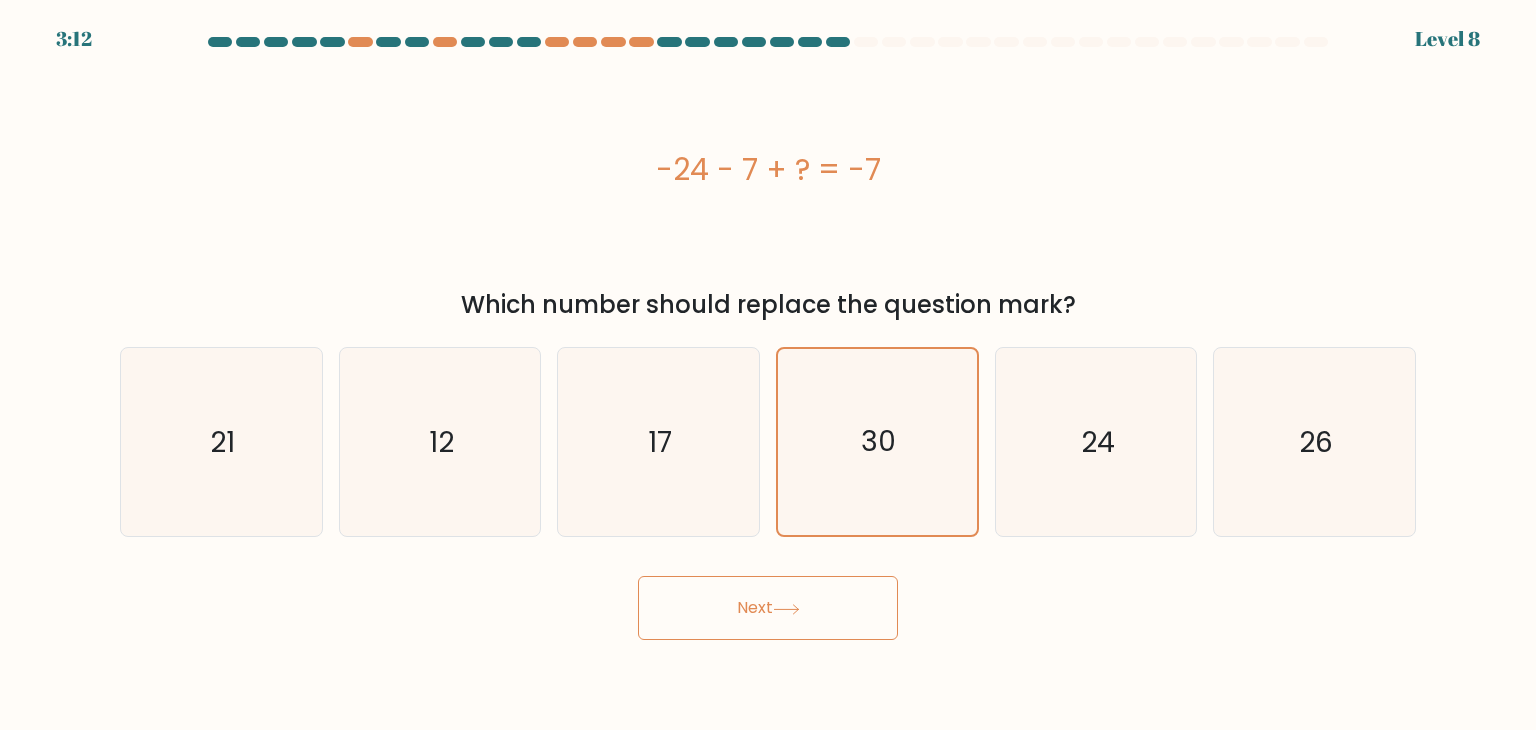 click on "Next" at bounding box center [768, 608] 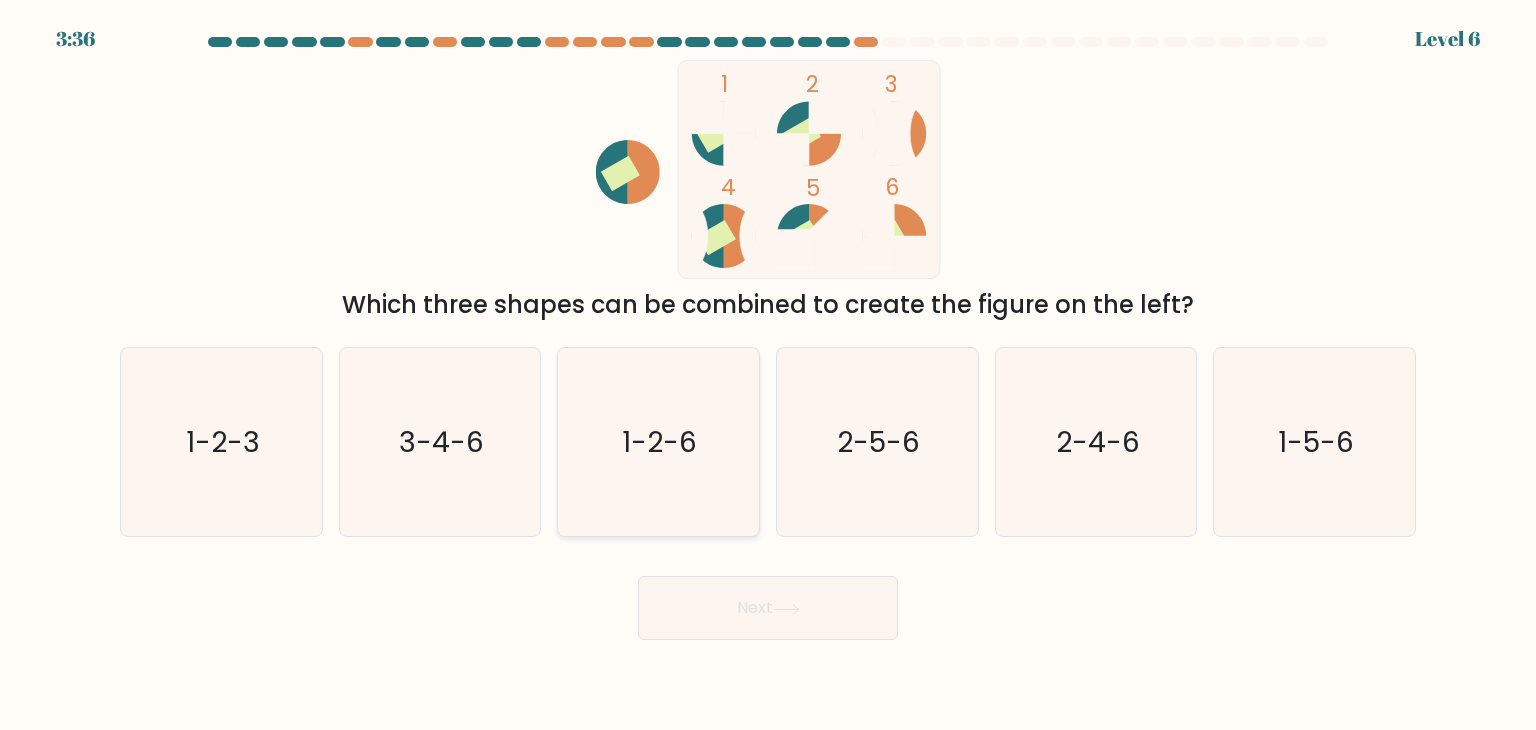 click on "1-2-6" 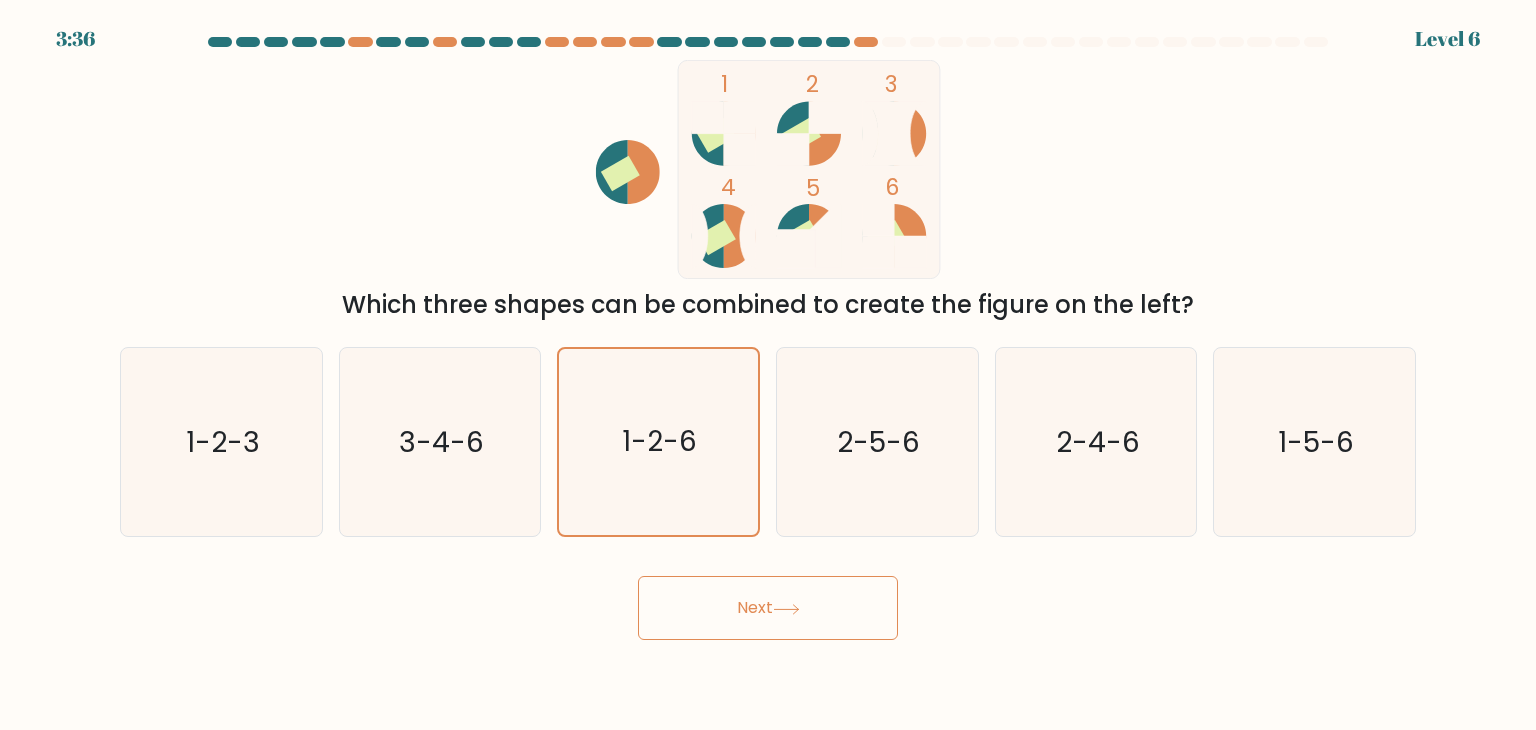 click on "Next" at bounding box center [768, 608] 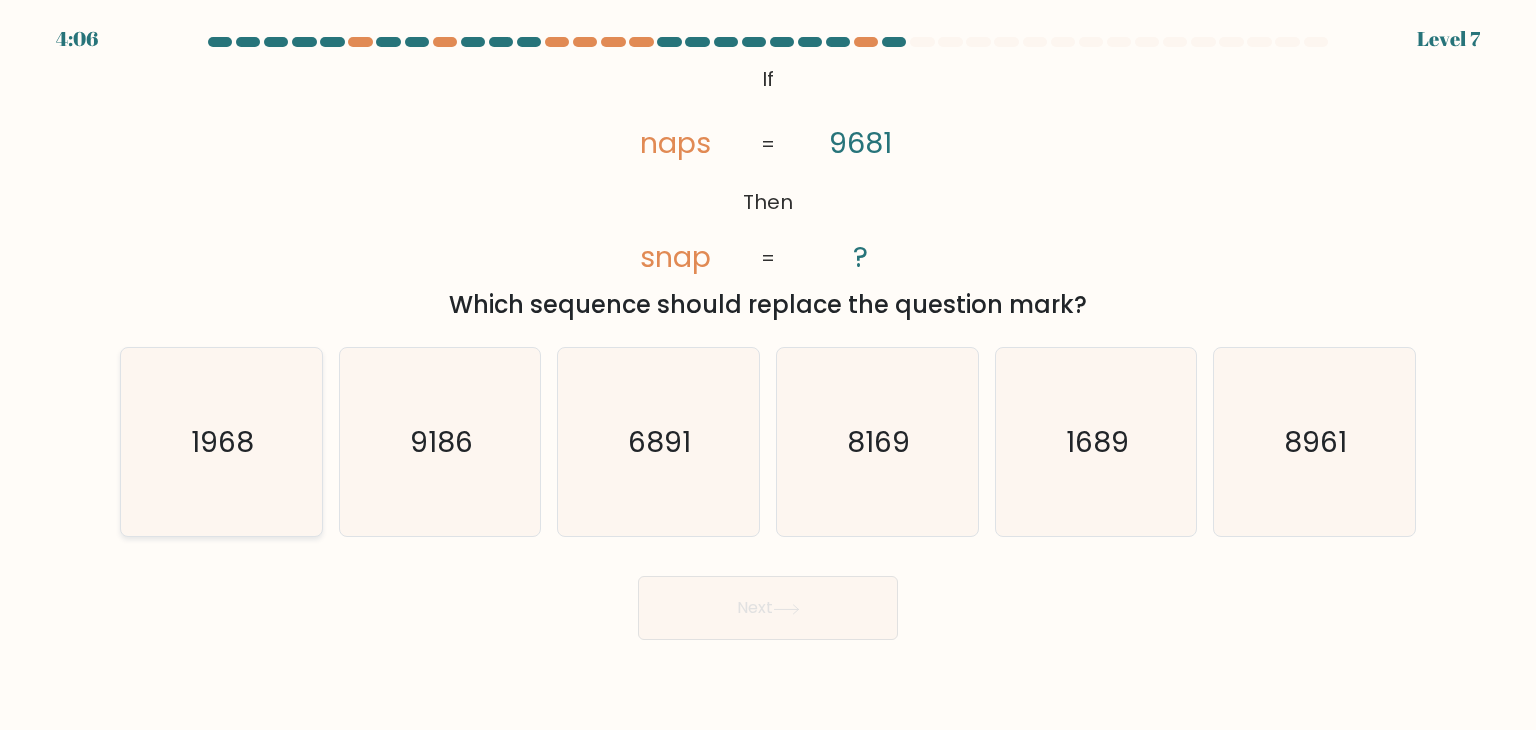 click on "1968" 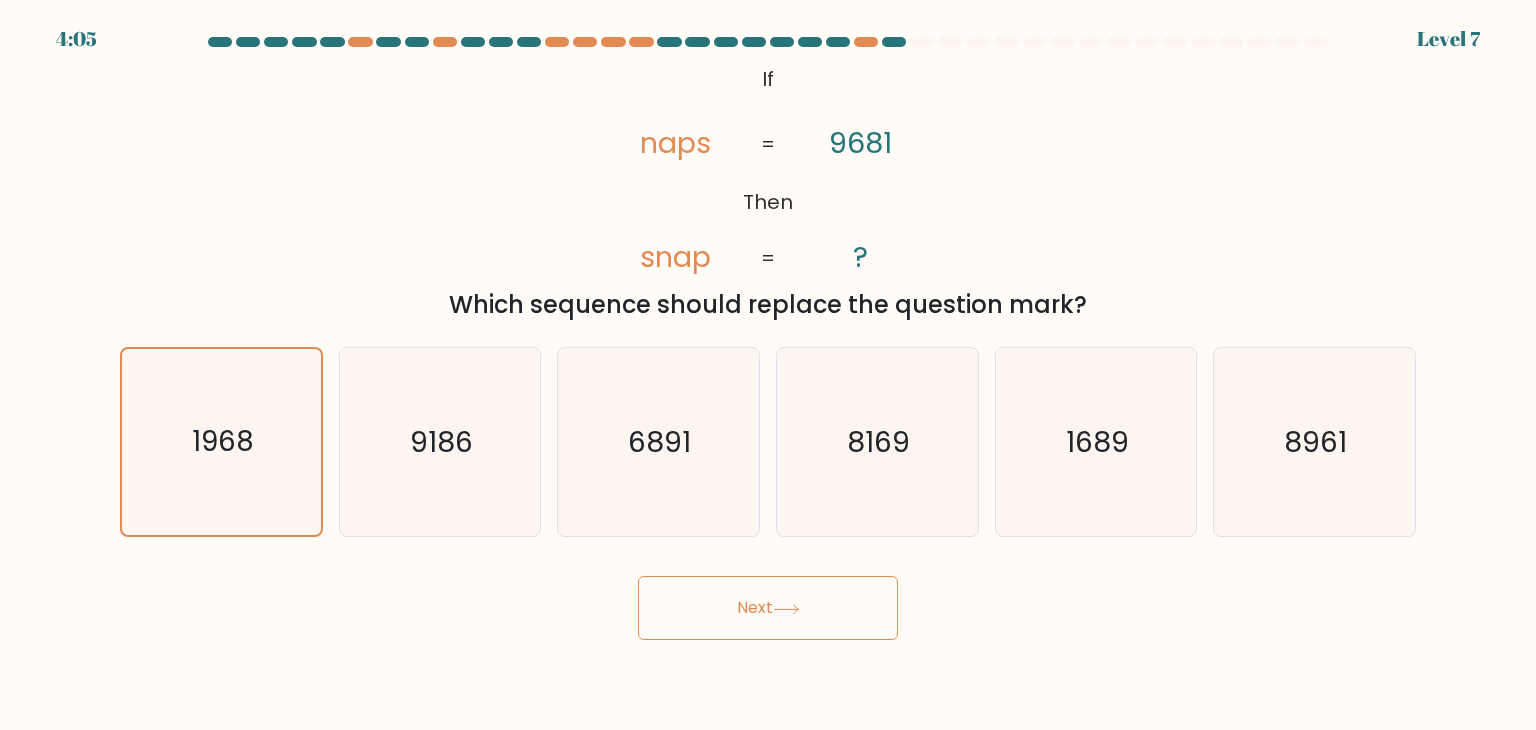click on "Next" at bounding box center (768, 608) 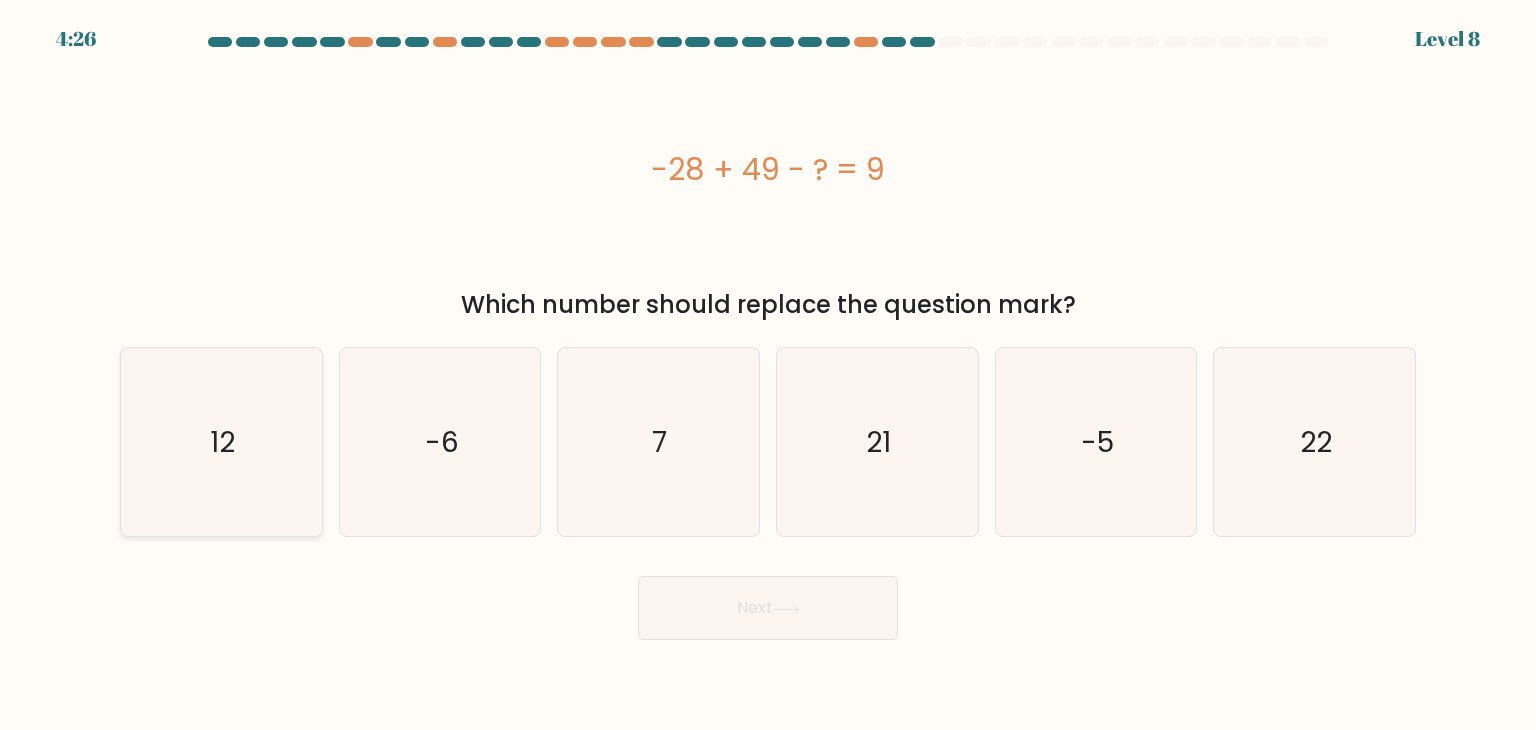 click on "12" 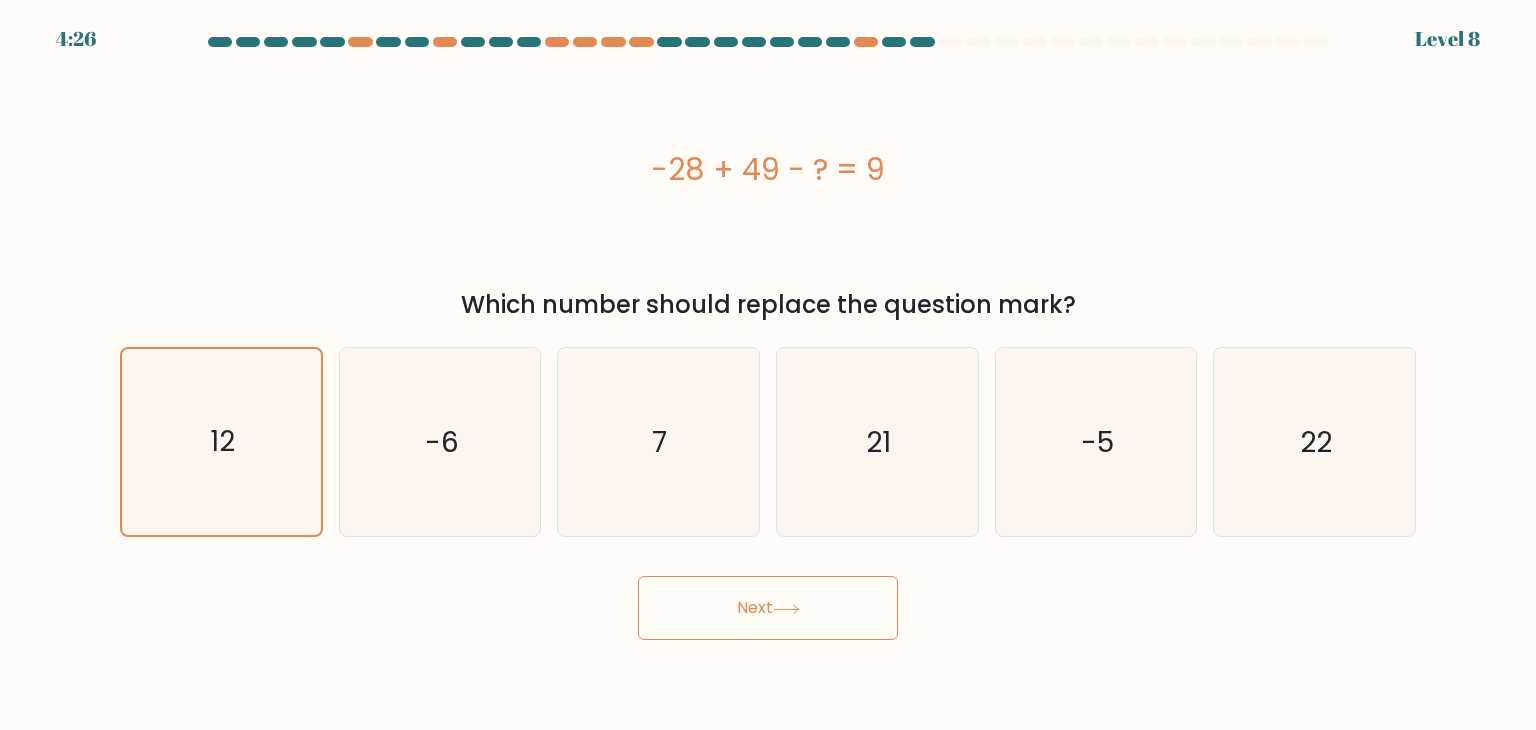 click on "Next" at bounding box center (768, 608) 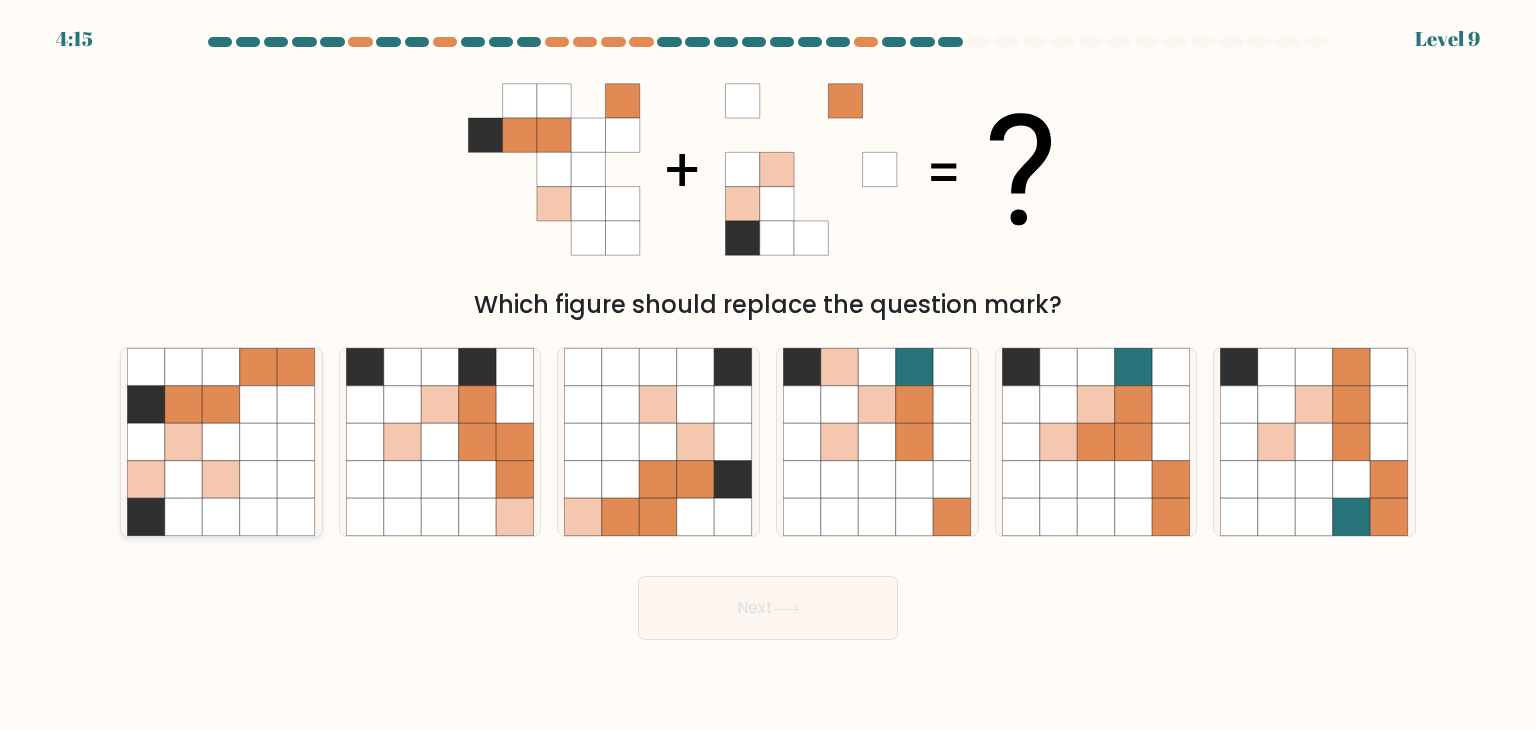 click 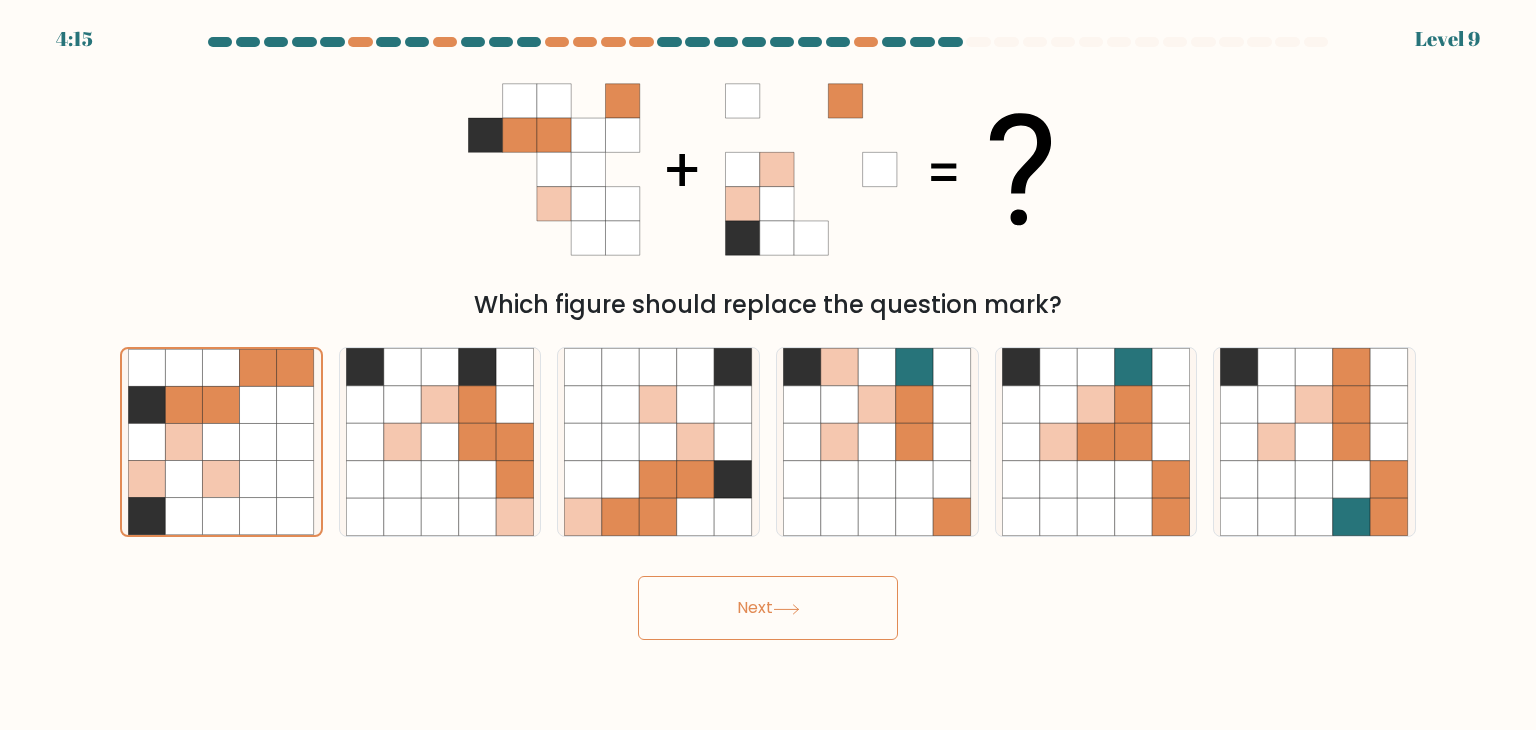 click on "Next" at bounding box center [768, 608] 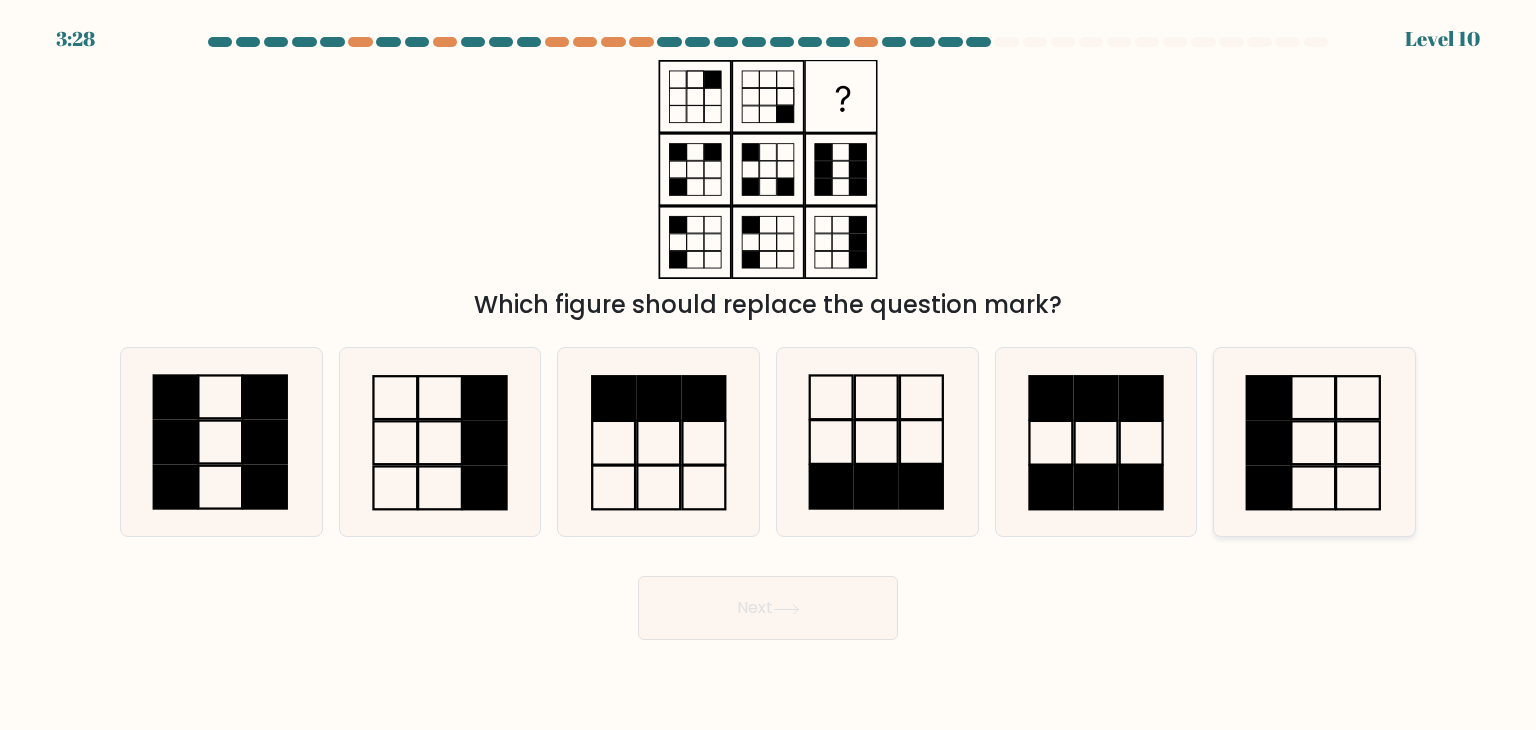 click 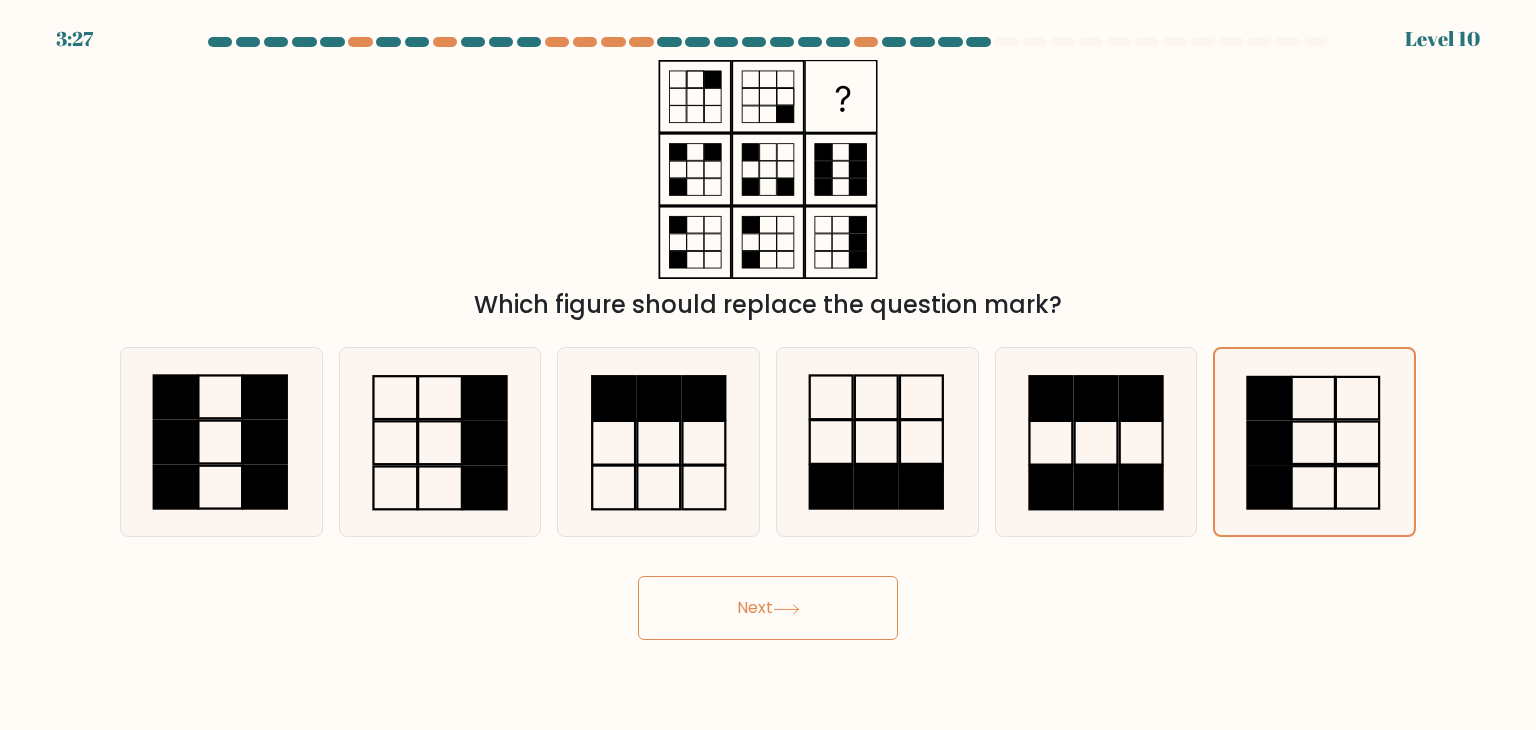 click on "Next" at bounding box center [768, 608] 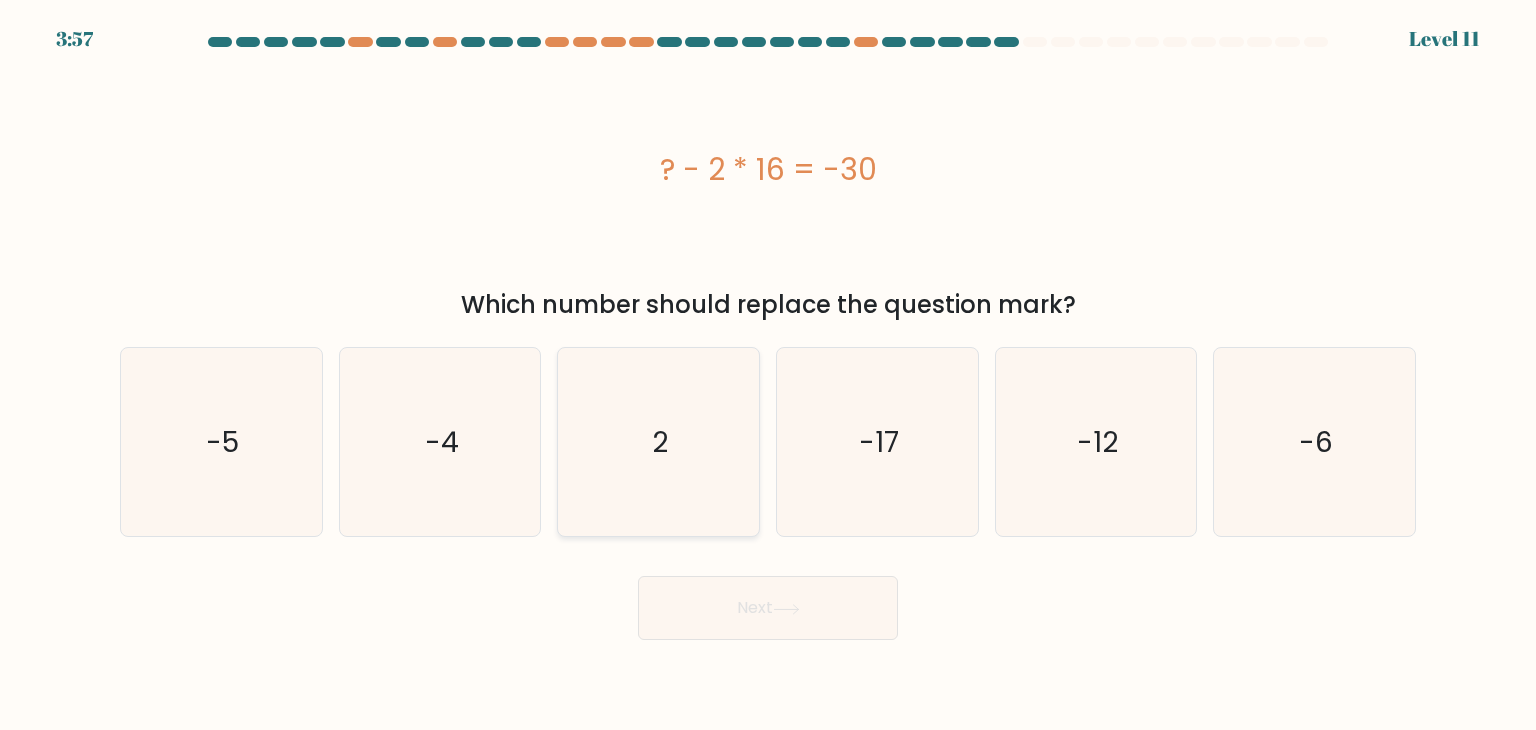 click on "2" 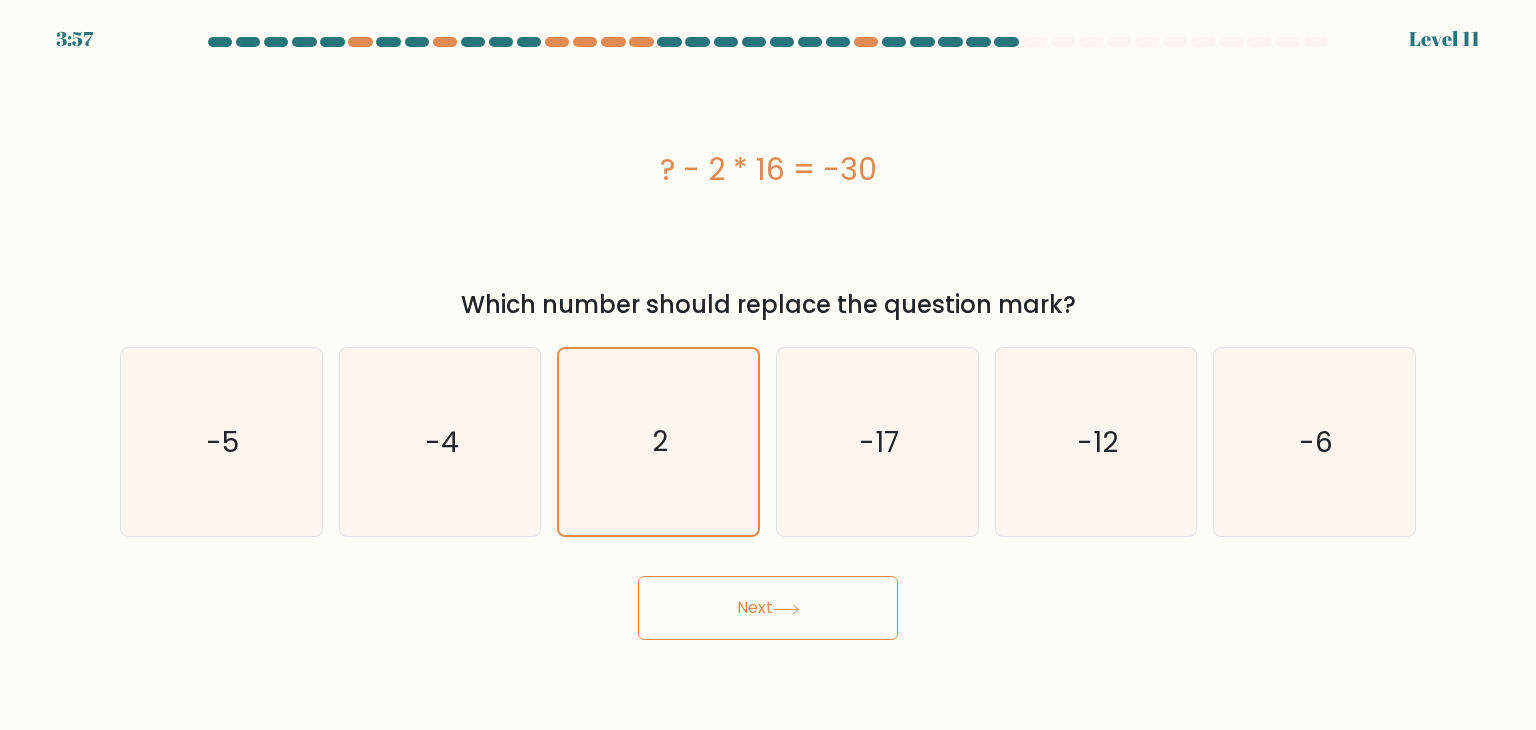 click on "Next" at bounding box center [768, 608] 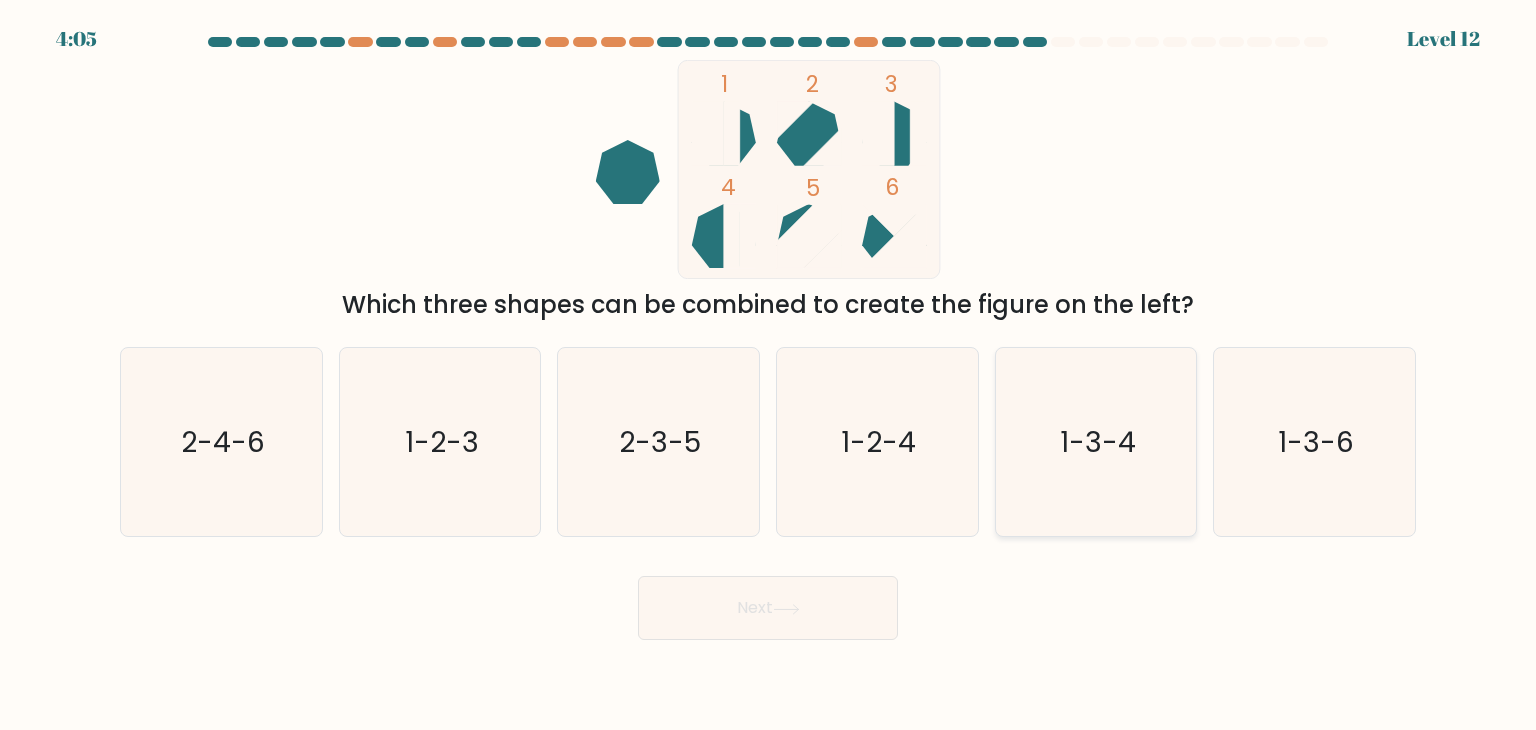 drag, startPoint x: 1096, startPoint y: 445, endPoint x: 1069, endPoint y: 464, distance: 33.01515 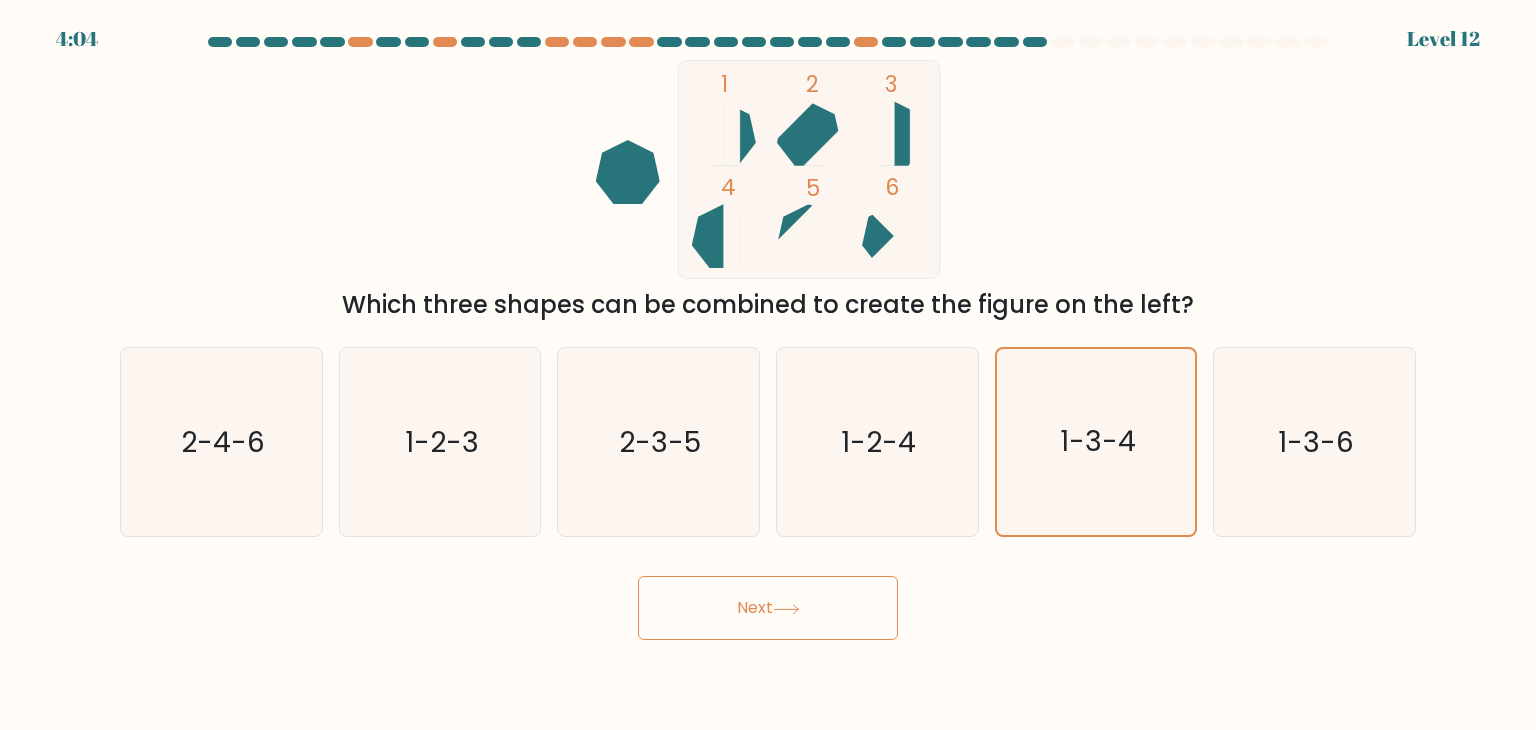 click on "Next" at bounding box center (768, 608) 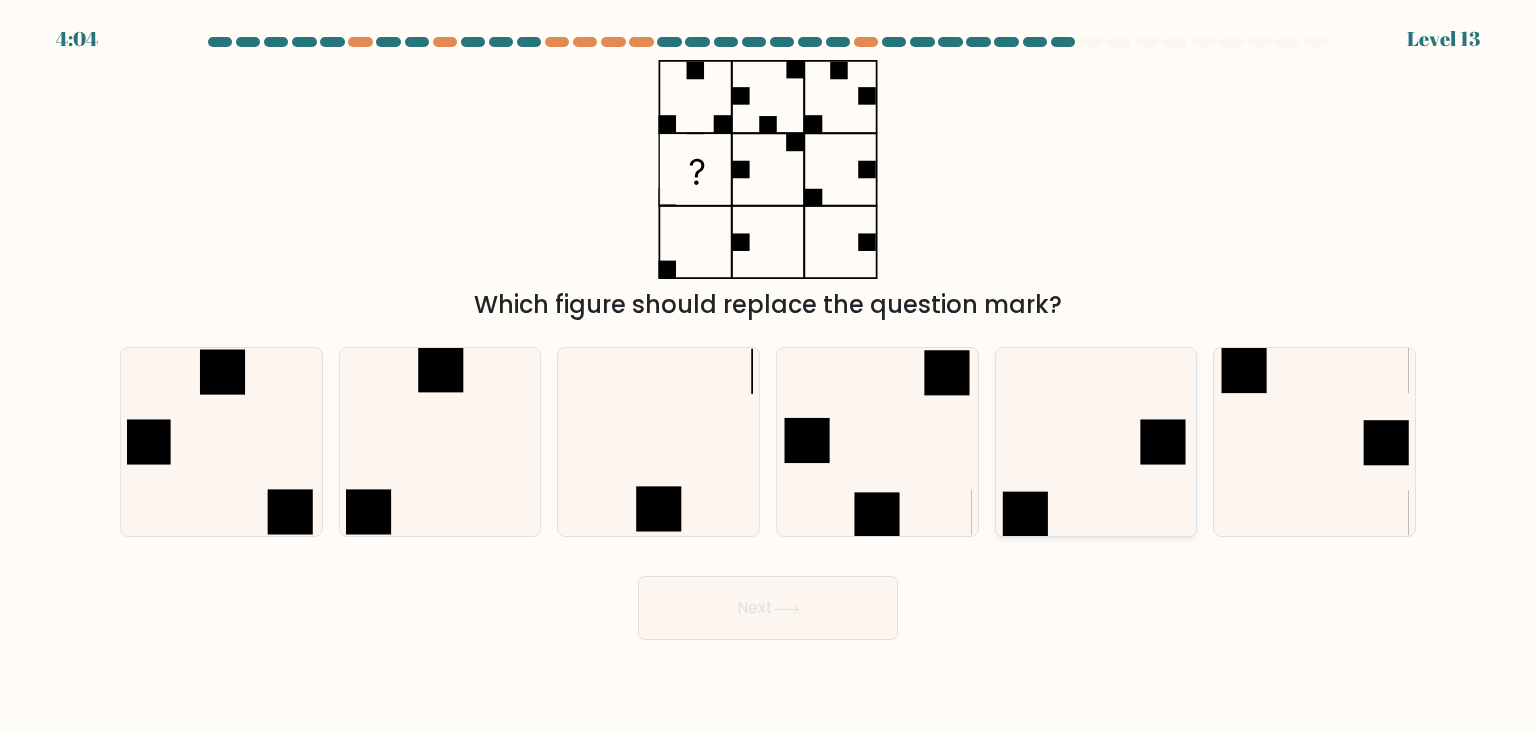 click 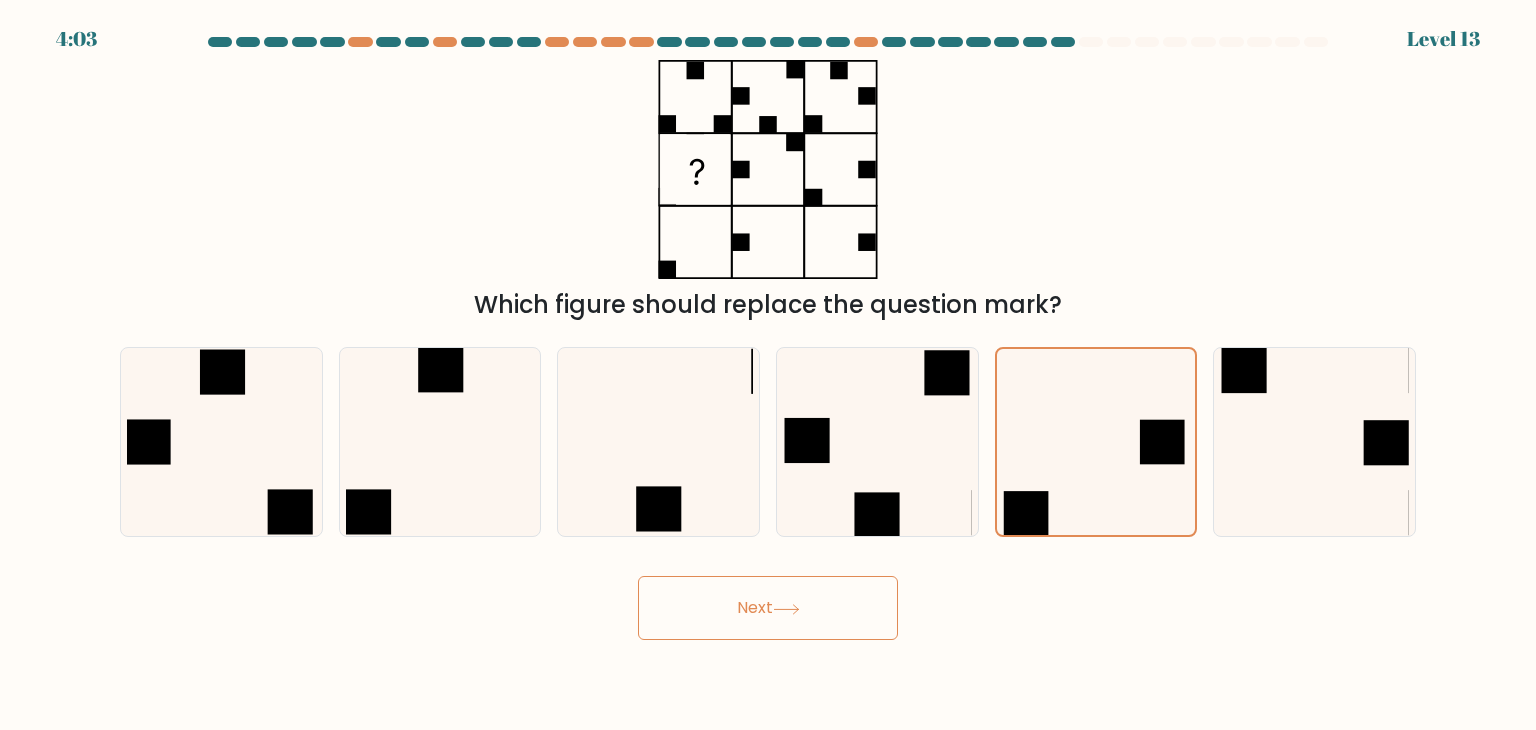 click on "Next" at bounding box center (768, 608) 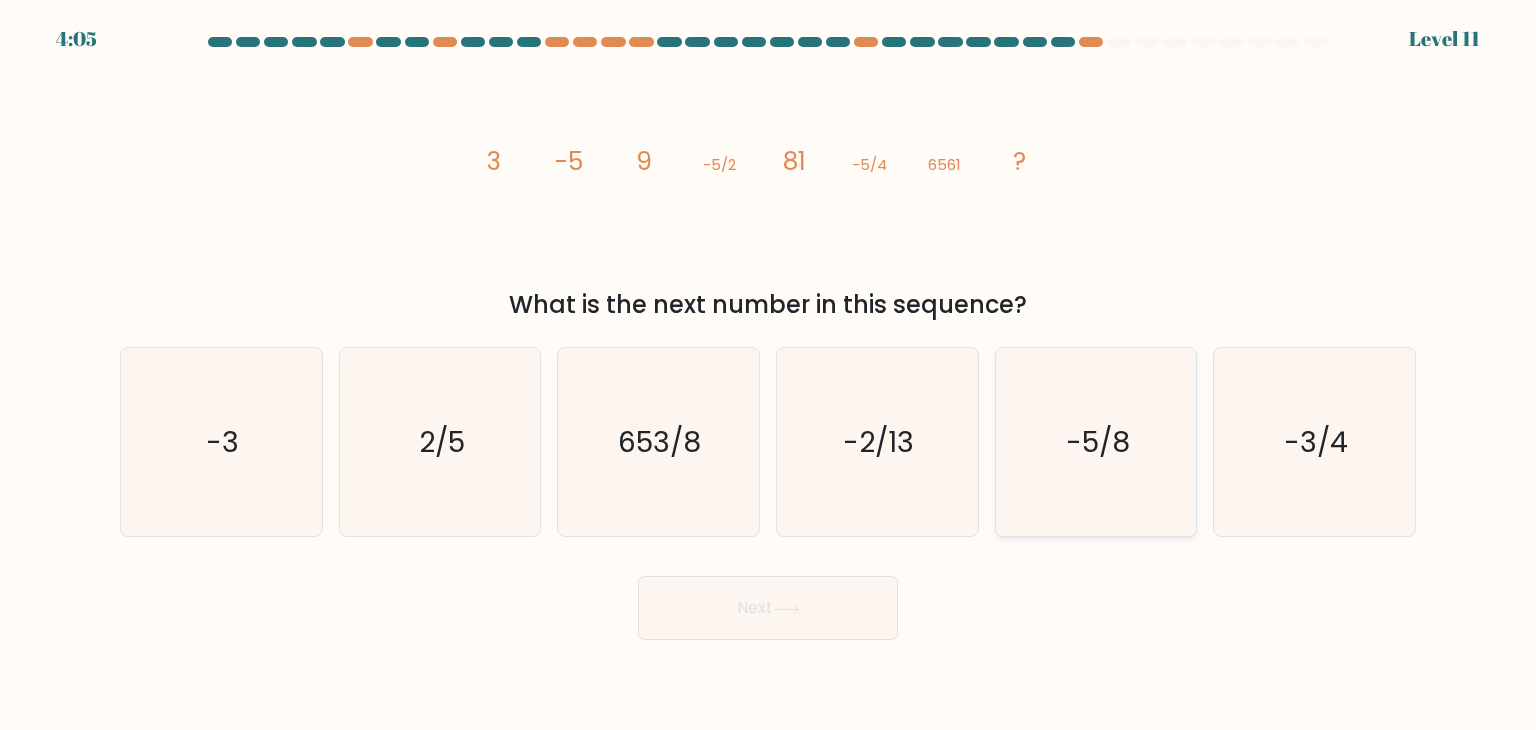 click on "-5/8" 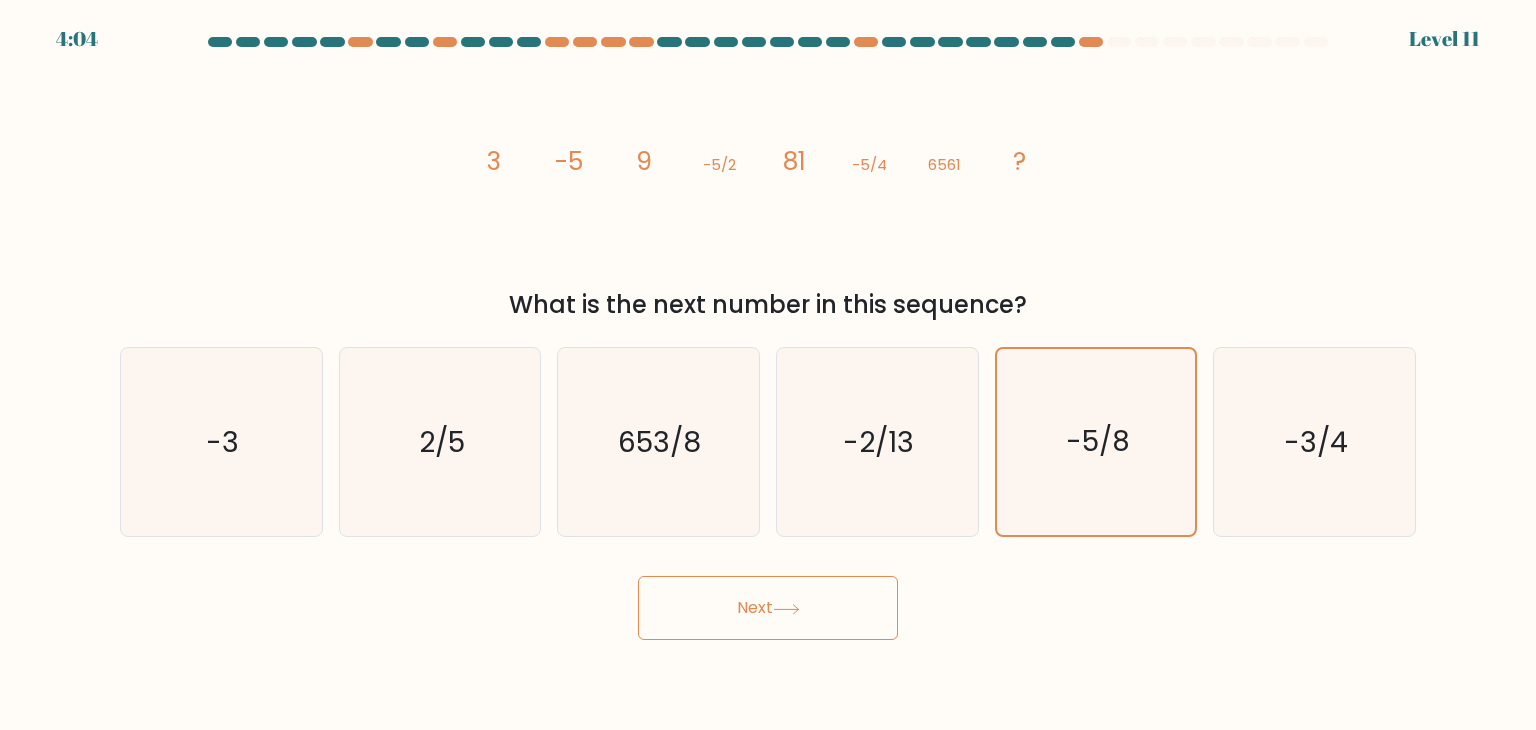 click 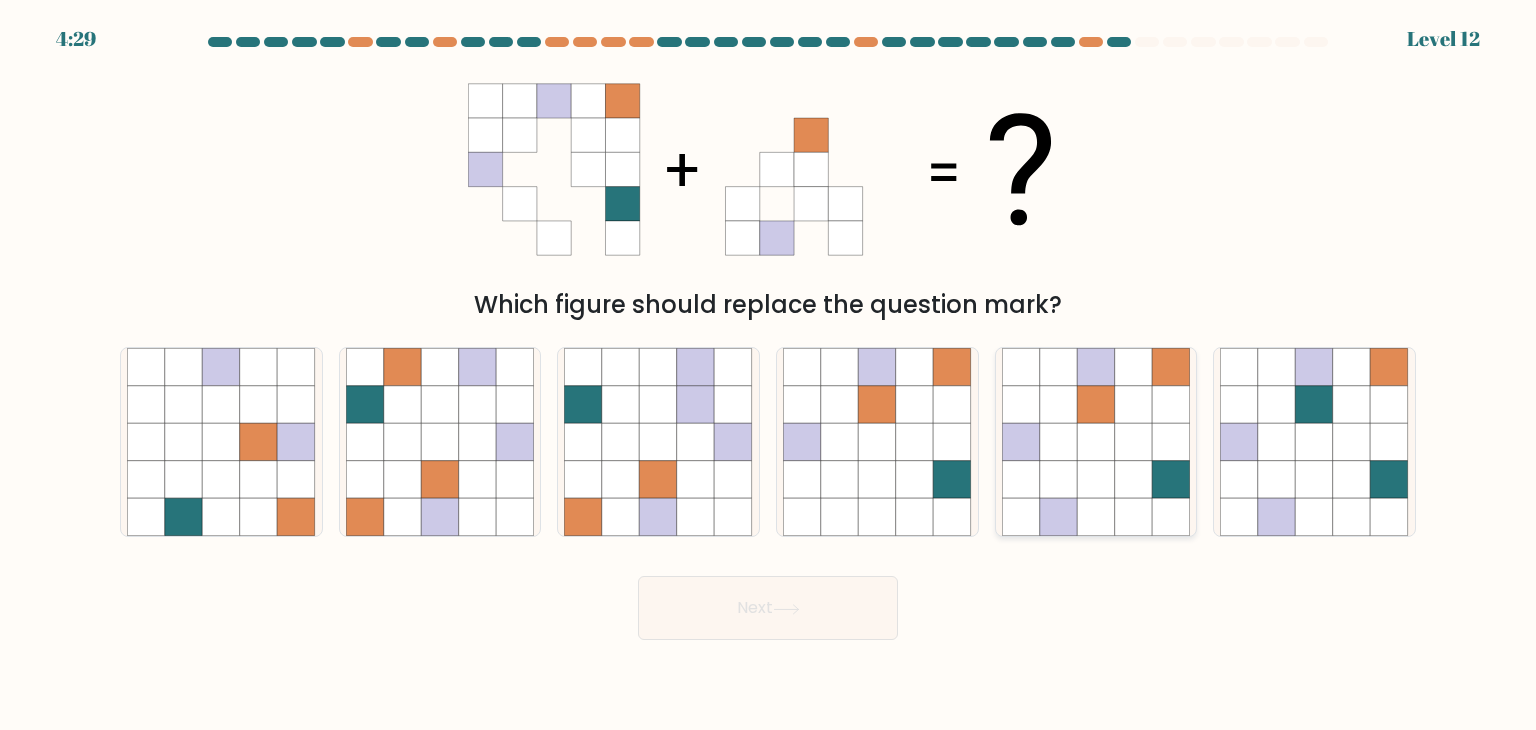 click 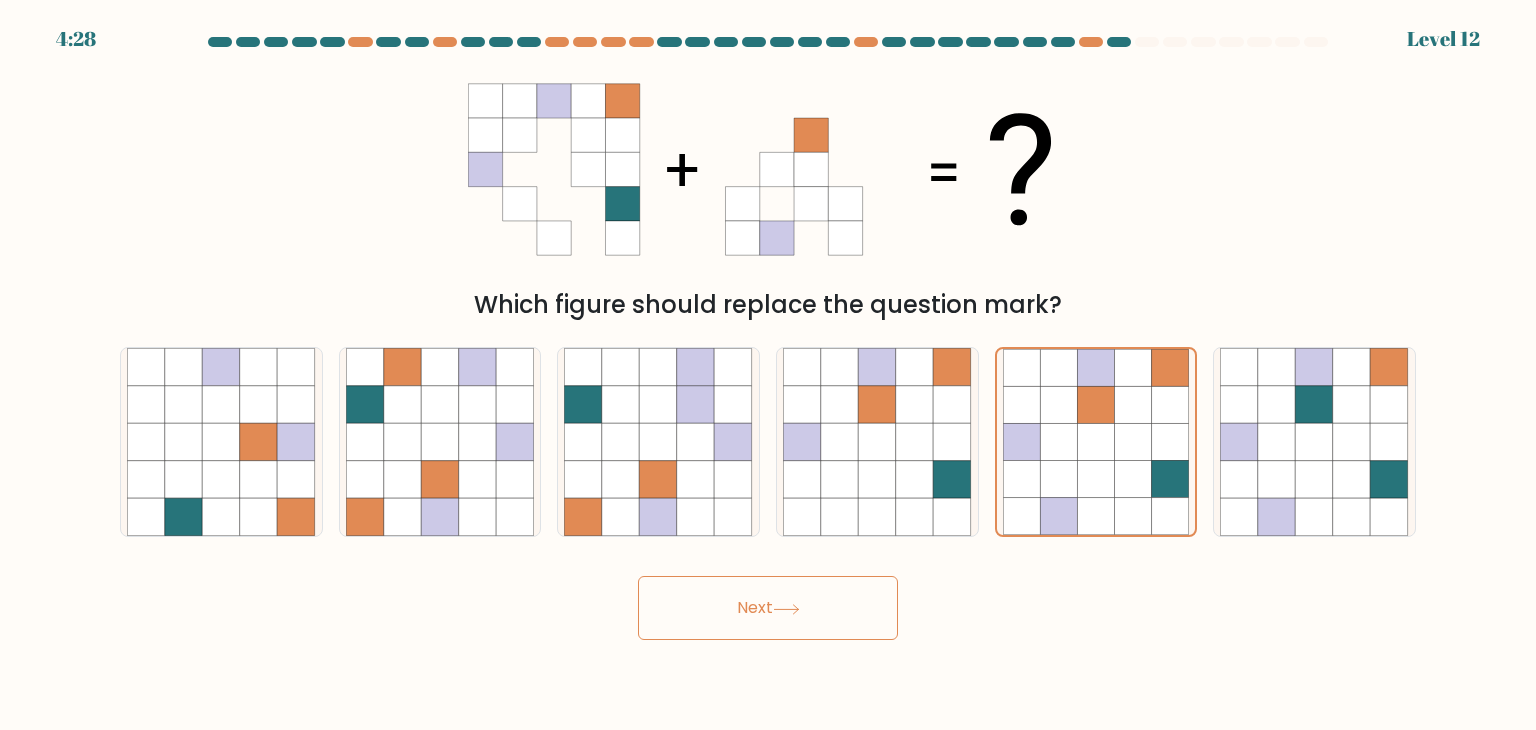 click on "Next" at bounding box center [768, 608] 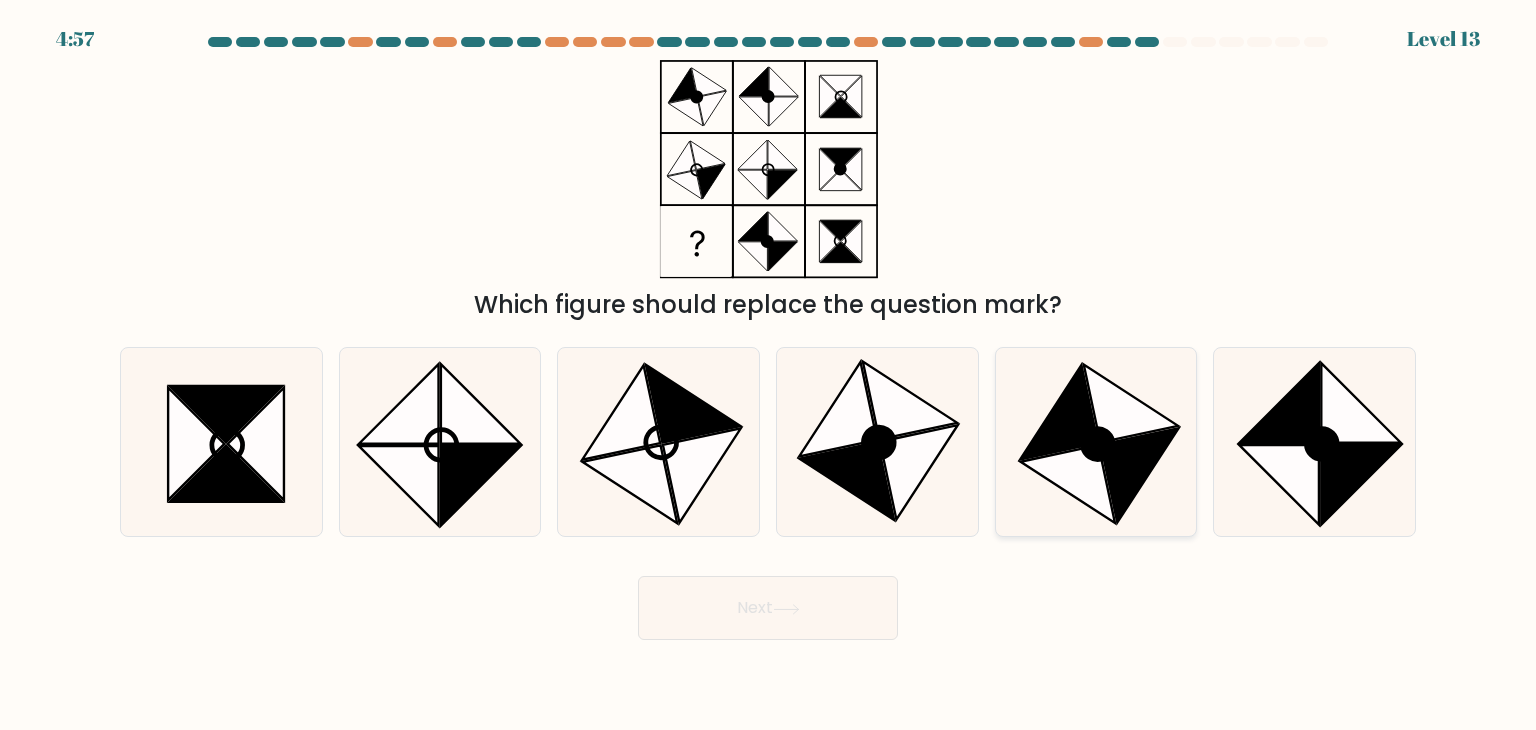 click 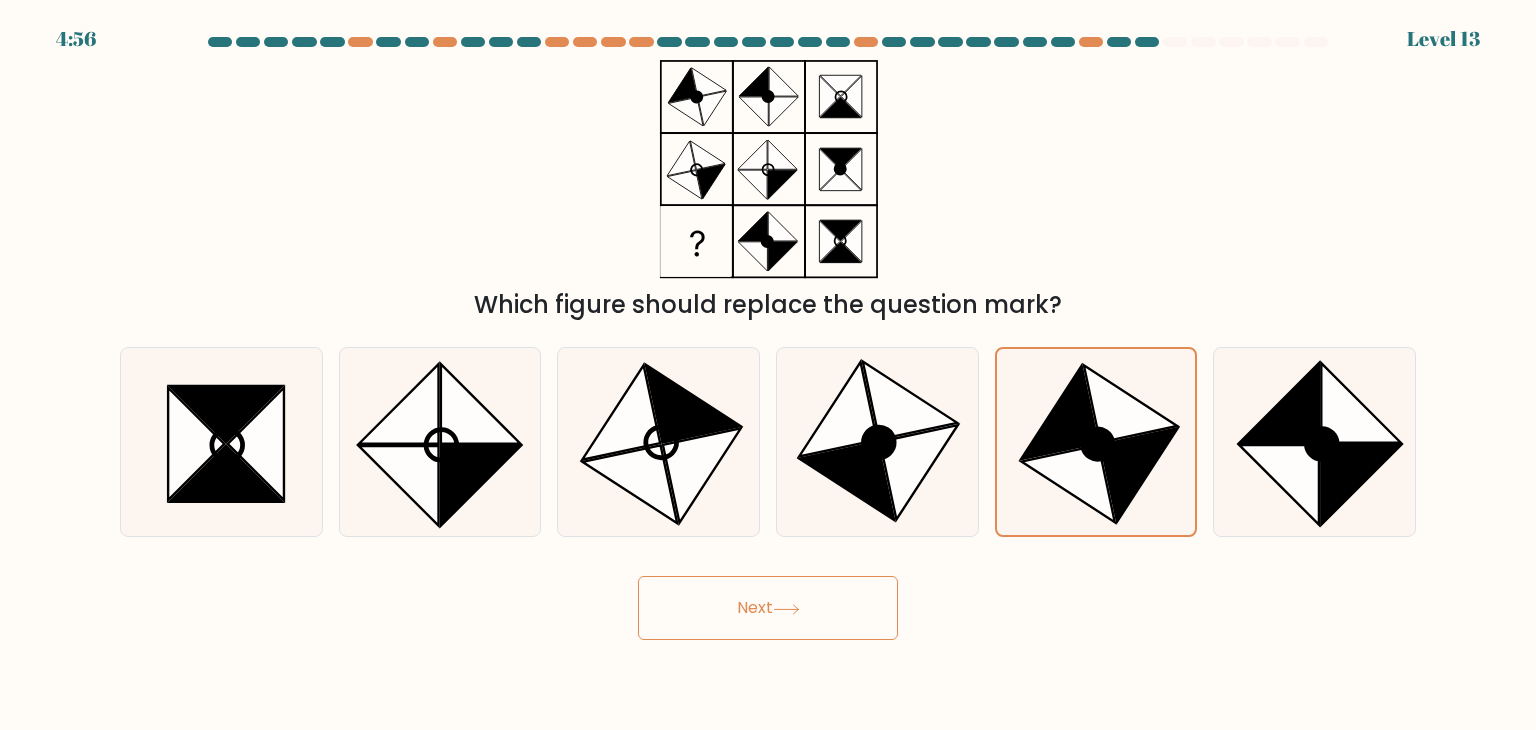 click on "Next" at bounding box center (768, 608) 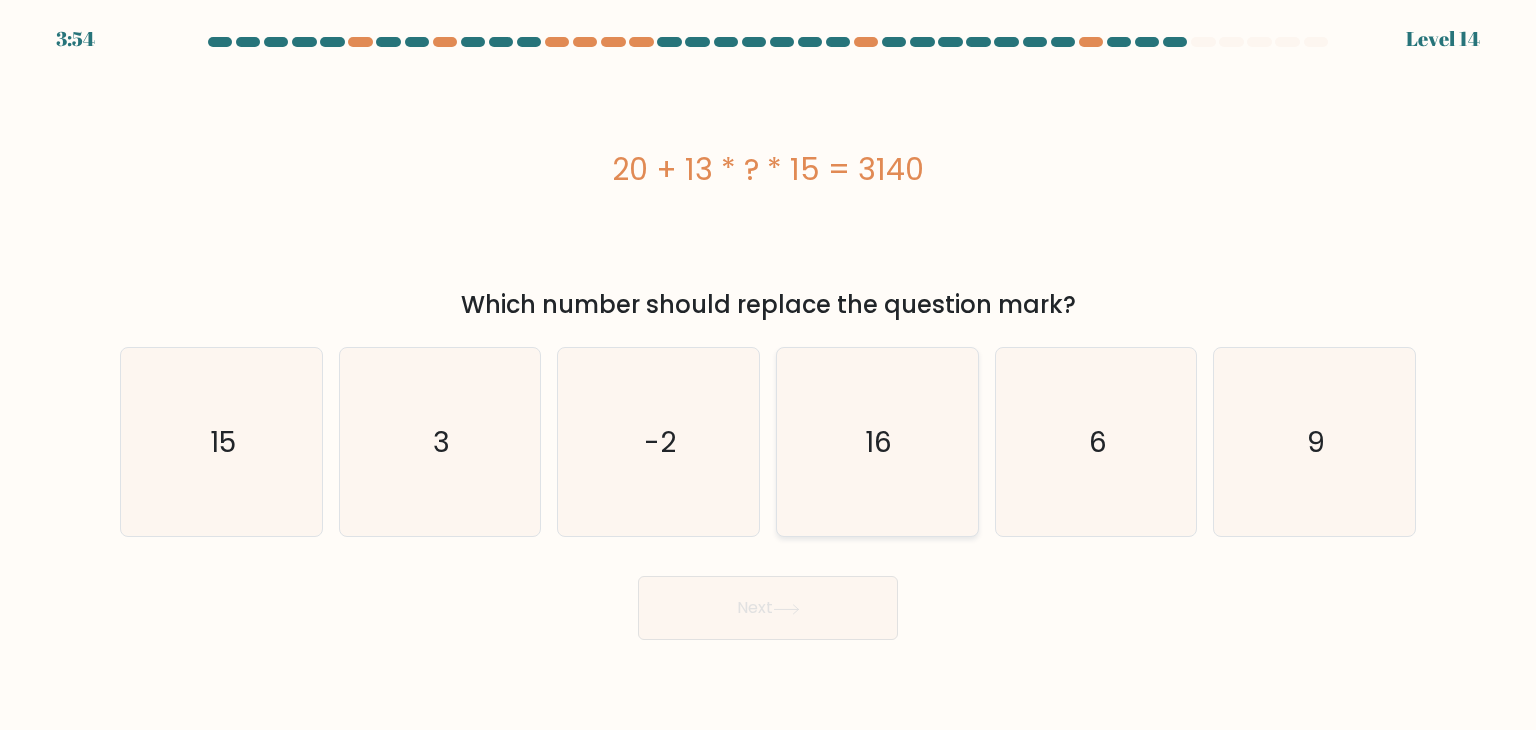 click on "16" 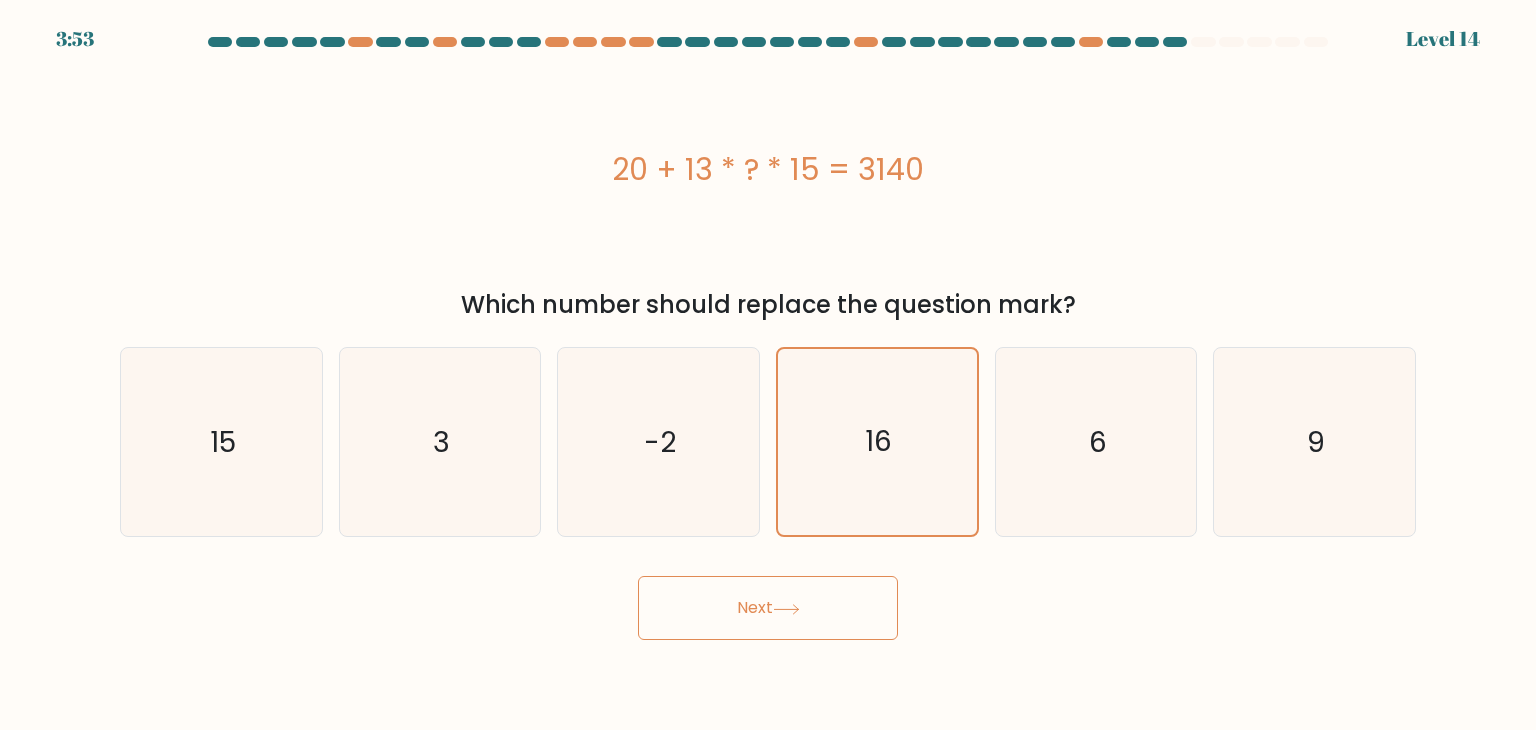 click on "Next" at bounding box center (768, 608) 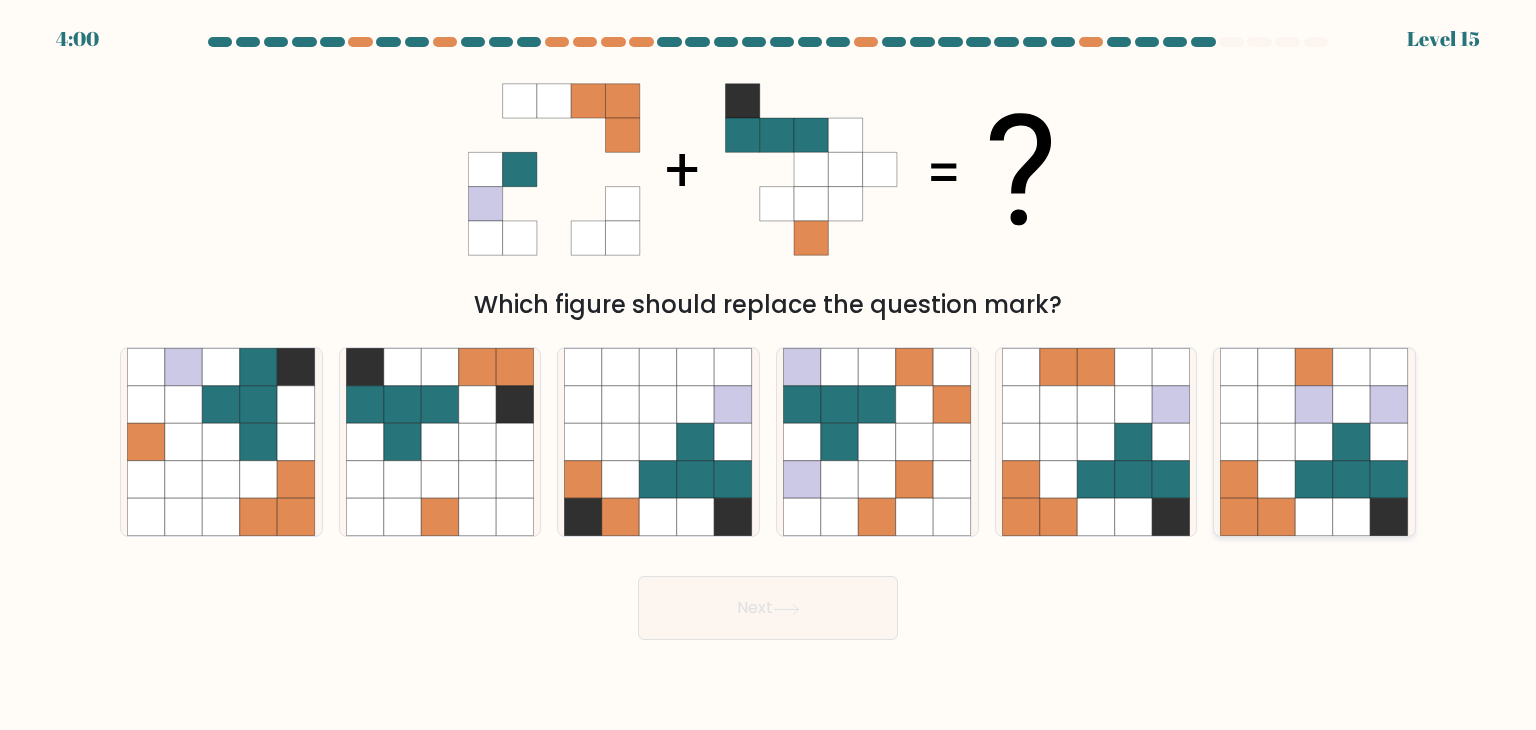 click 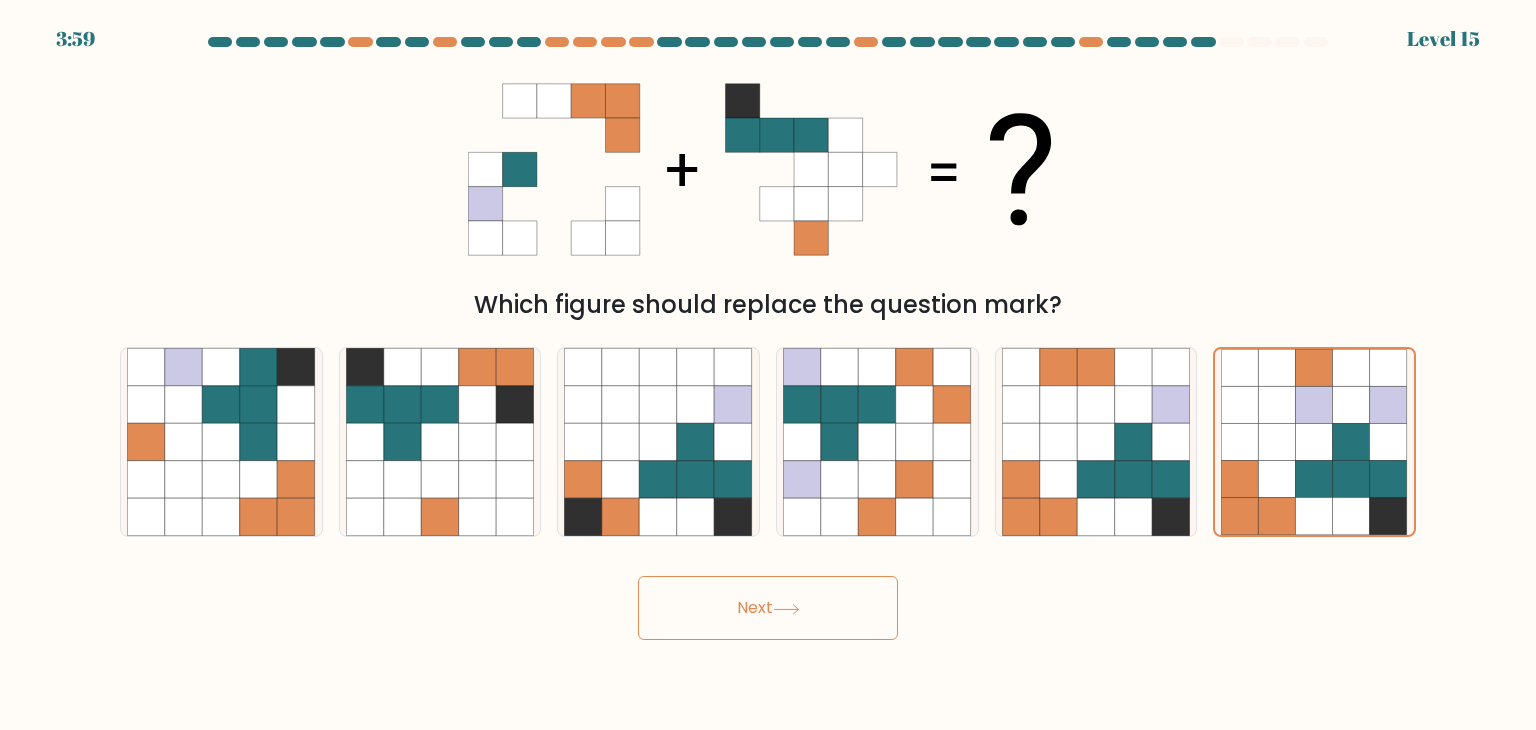 click on "Next" at bounding box center [768, 608] 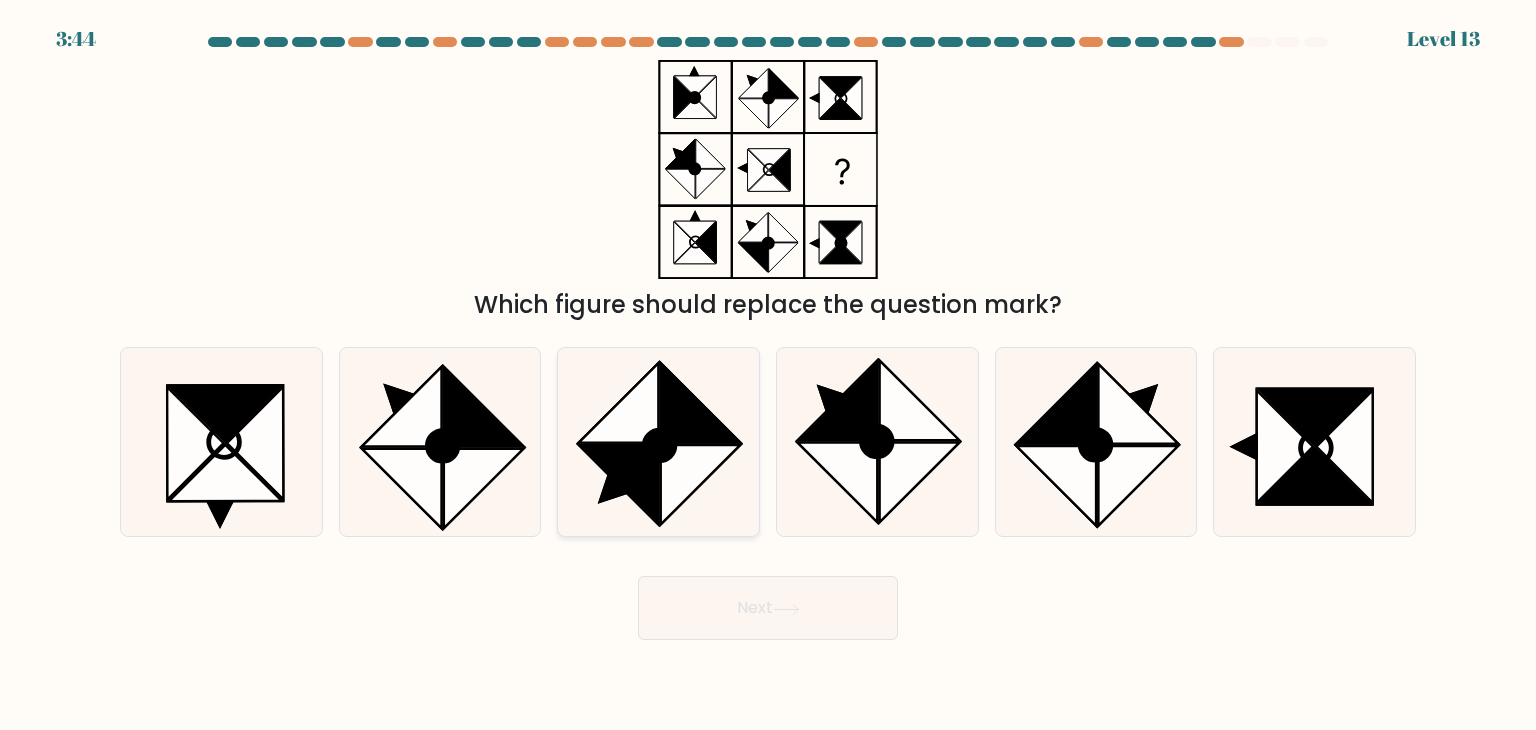 click 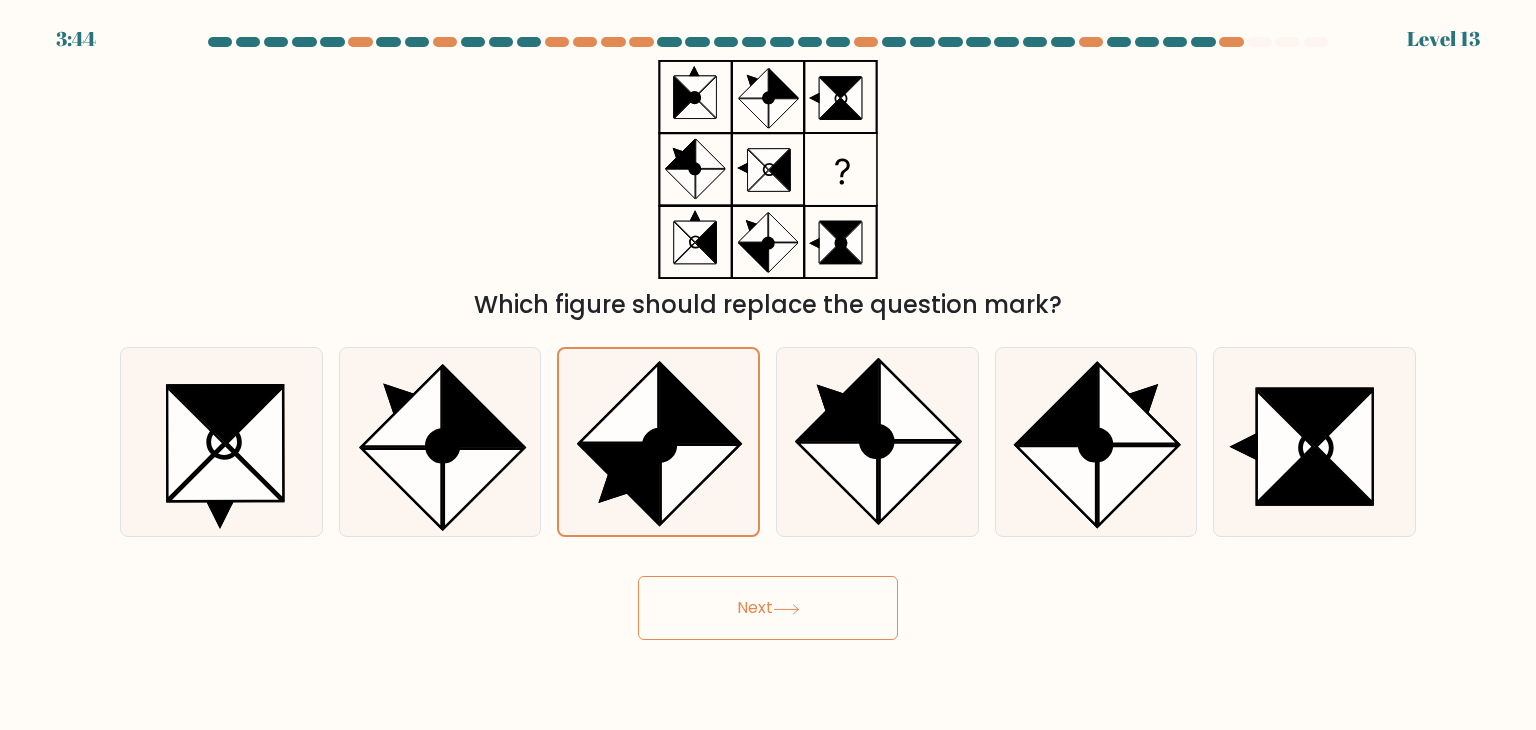 click 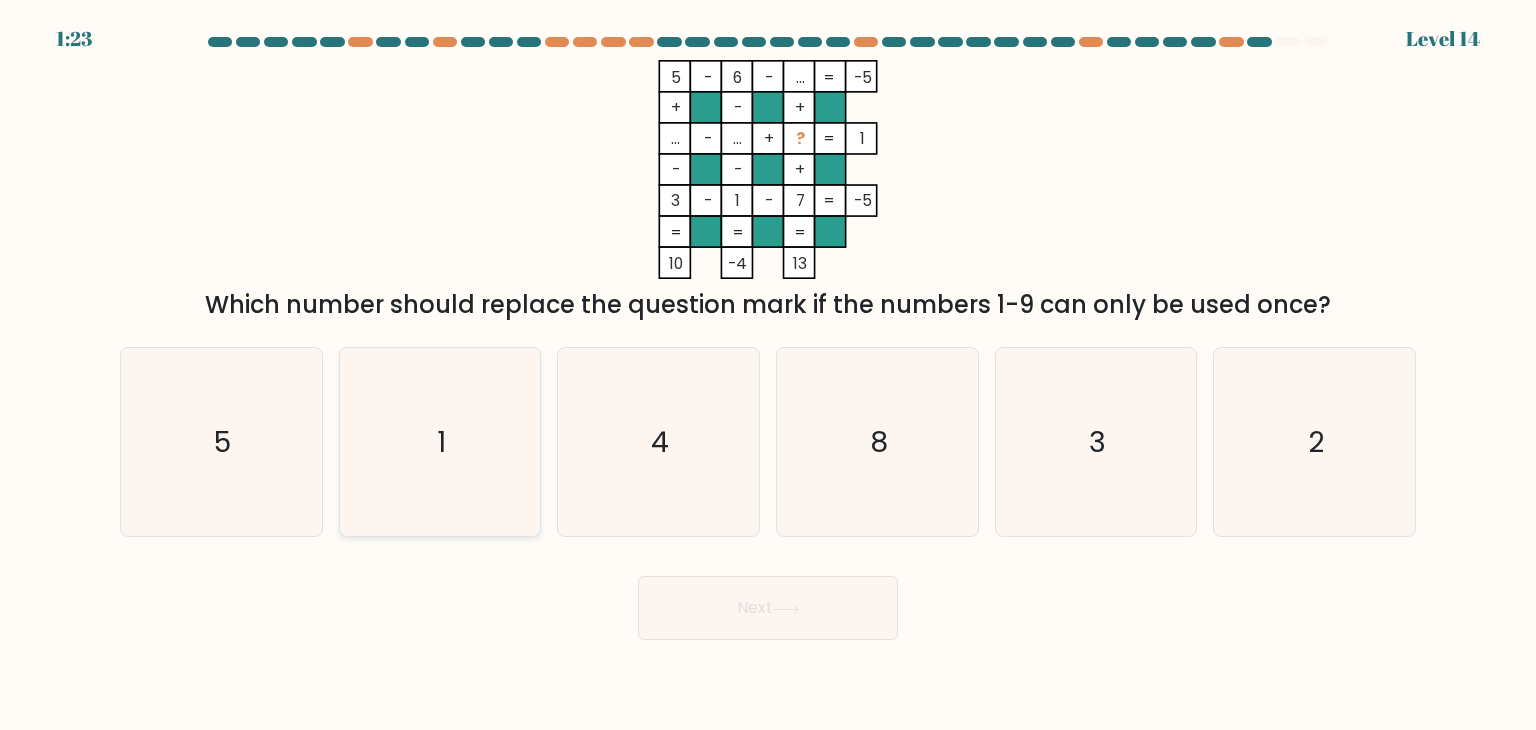 click on "1" 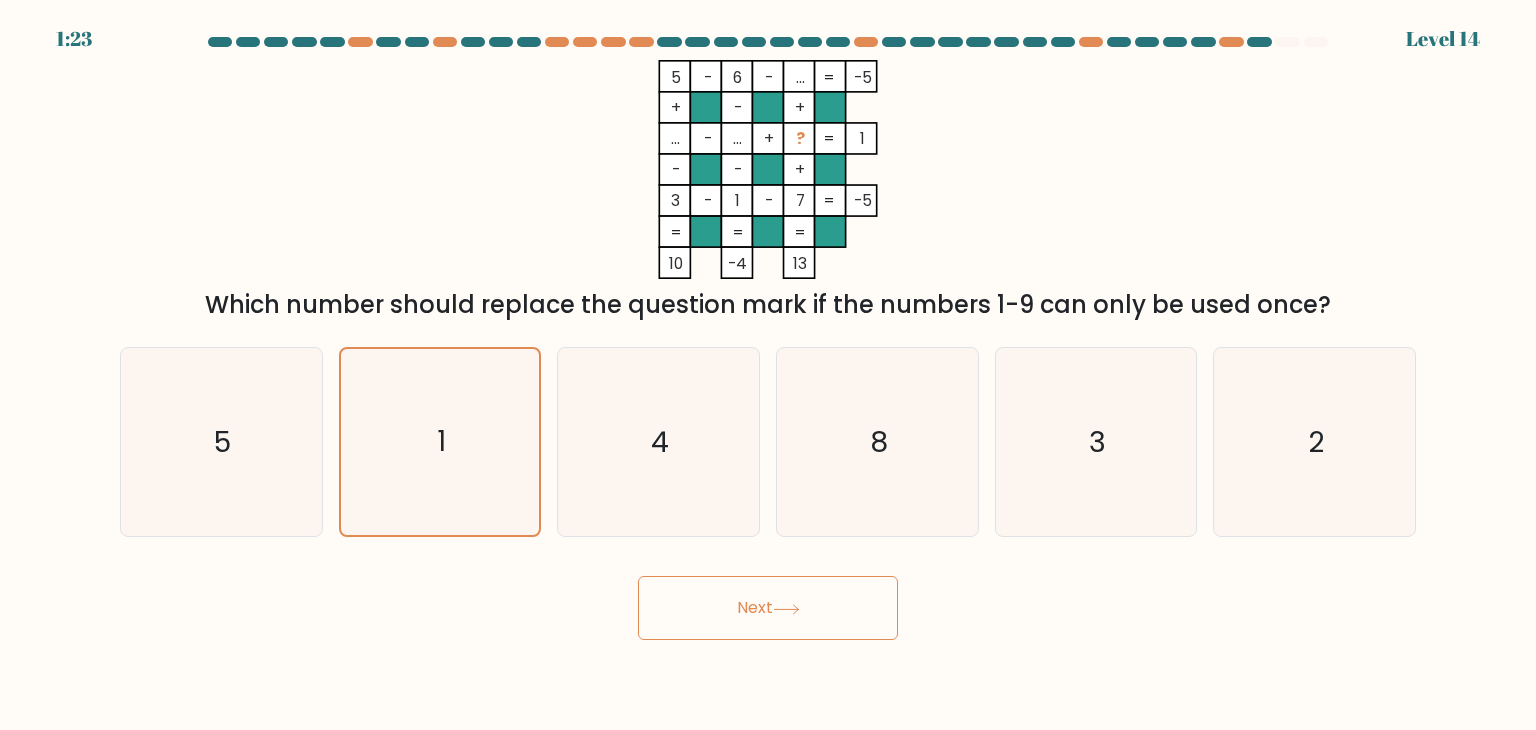 click on "Next" at bounding box center (768, 608) 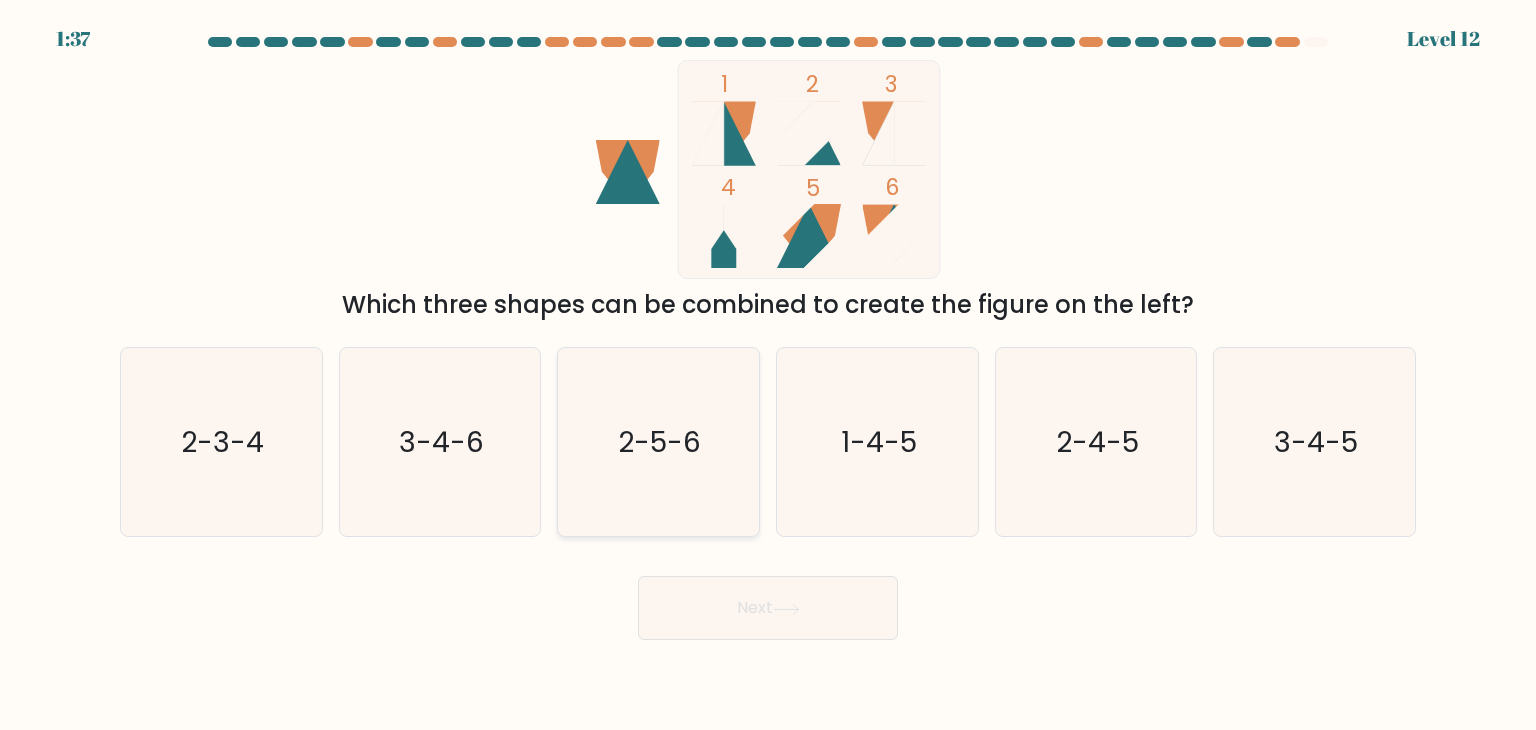 click on "2-5-6" 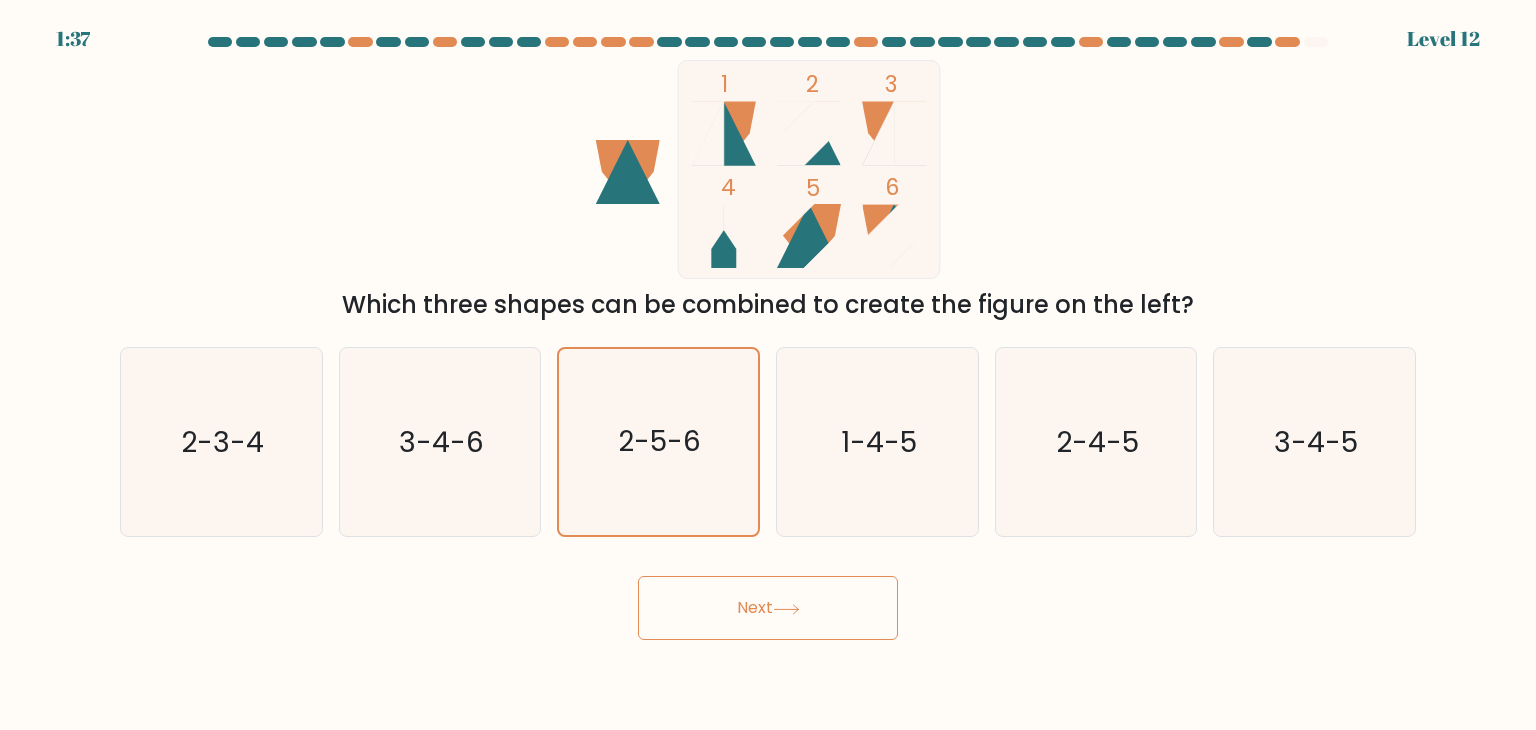 drag, startPoint x: 747, startPoint y: 573, endPoint x: 755, endPoint y: 598, distance: 26.24881 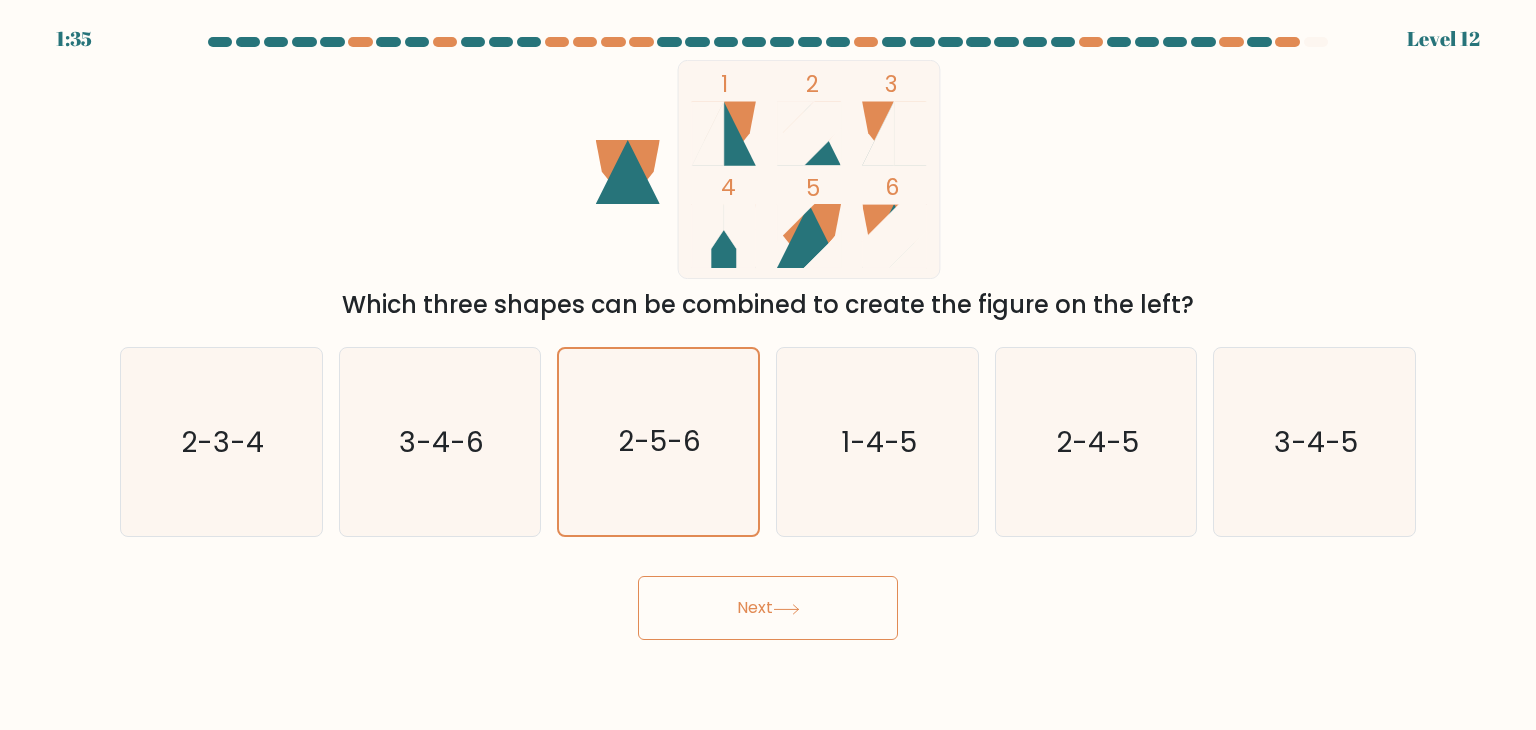 click on "Next" at bounding box center [768, 608] 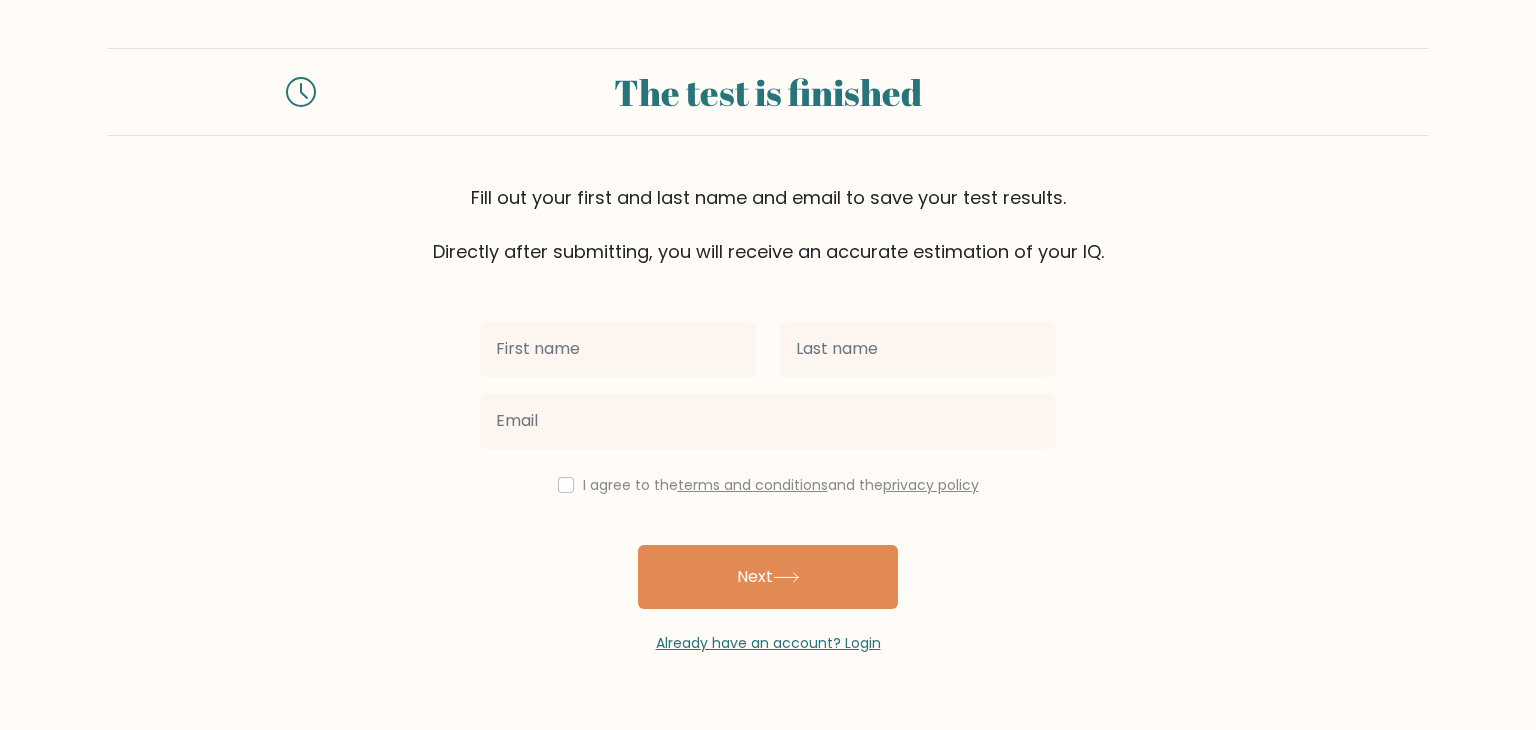 scroll, scrollTop: 0, scrollLeft: 0, axis: both 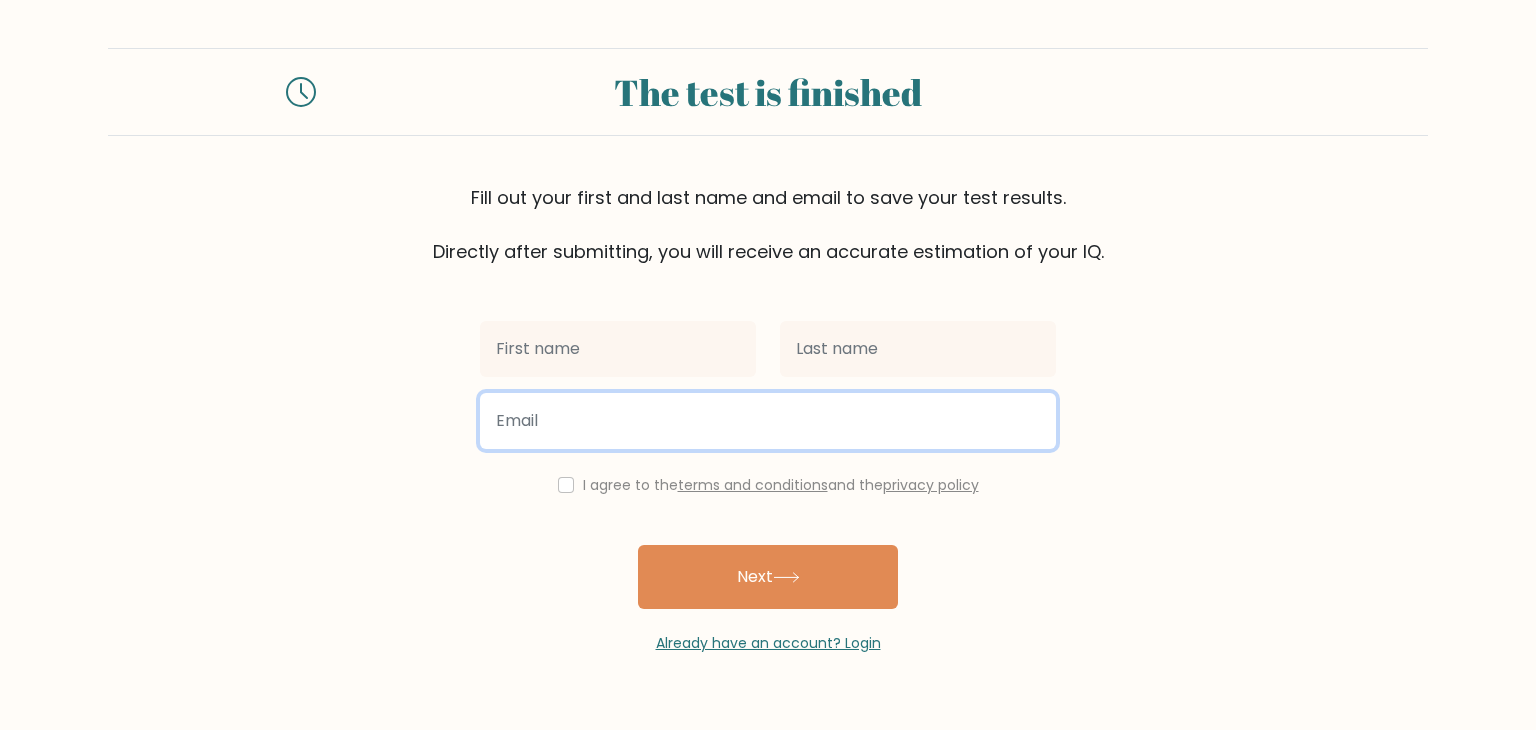click at bounding box center [768, 421] 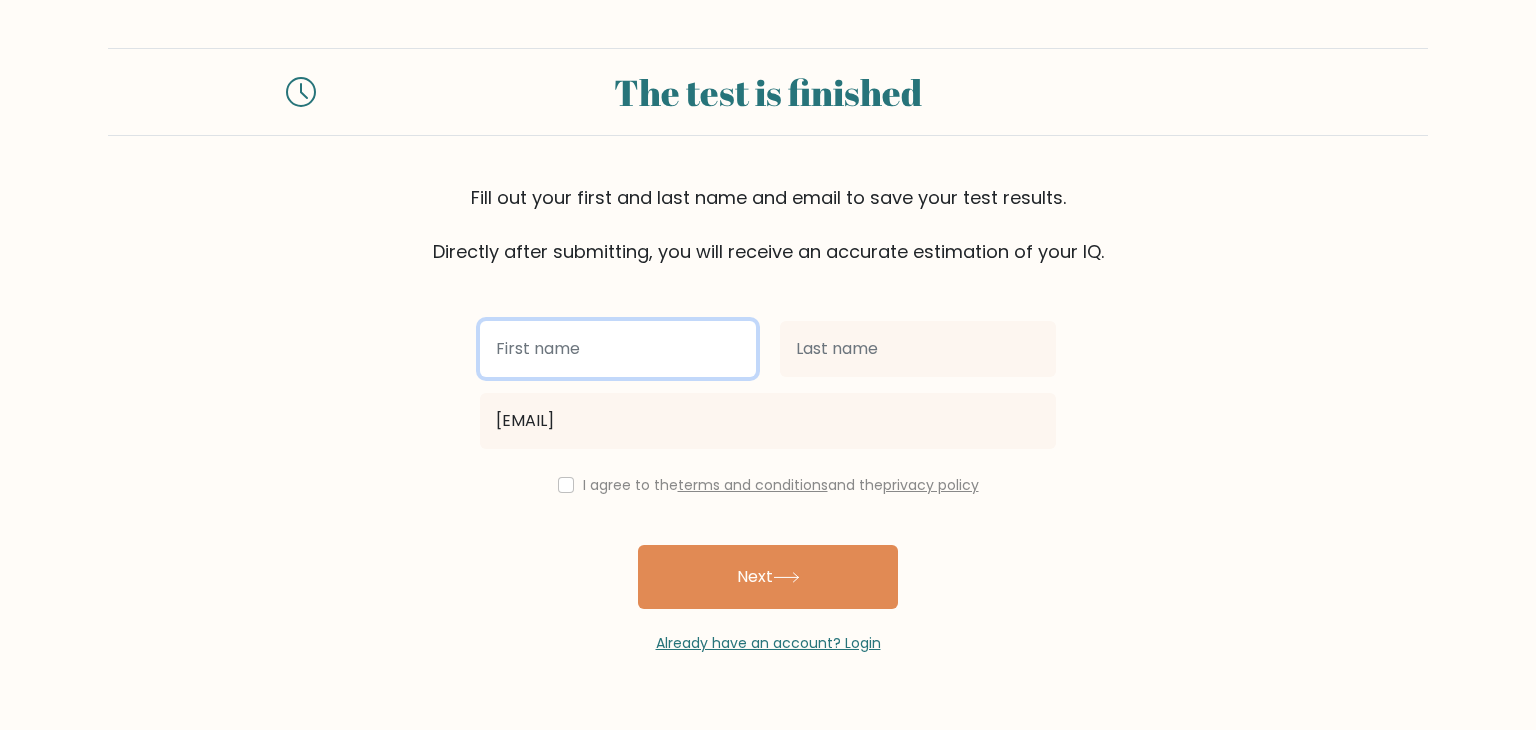 click at bounding box center [618, 349] 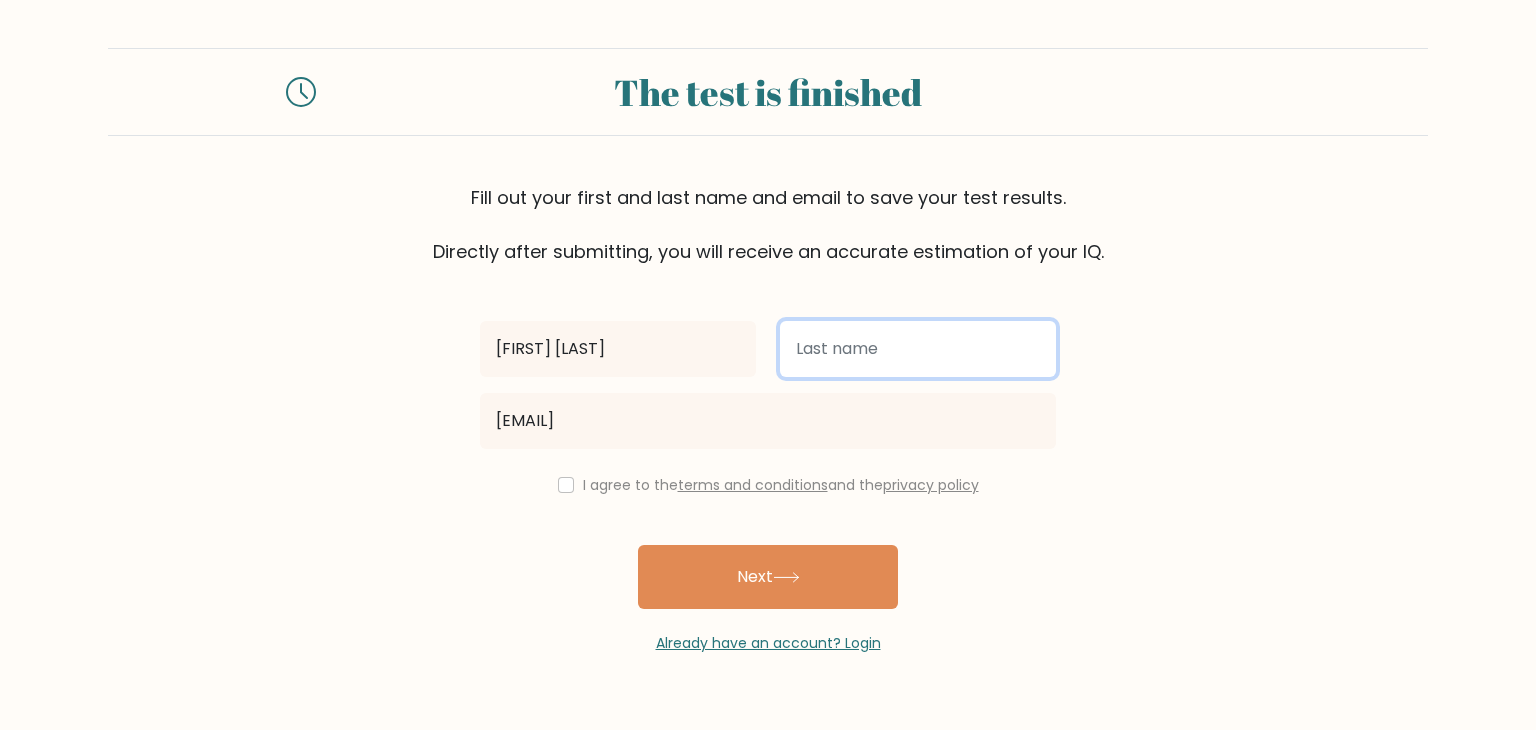 click at bounding box center (918, 349) 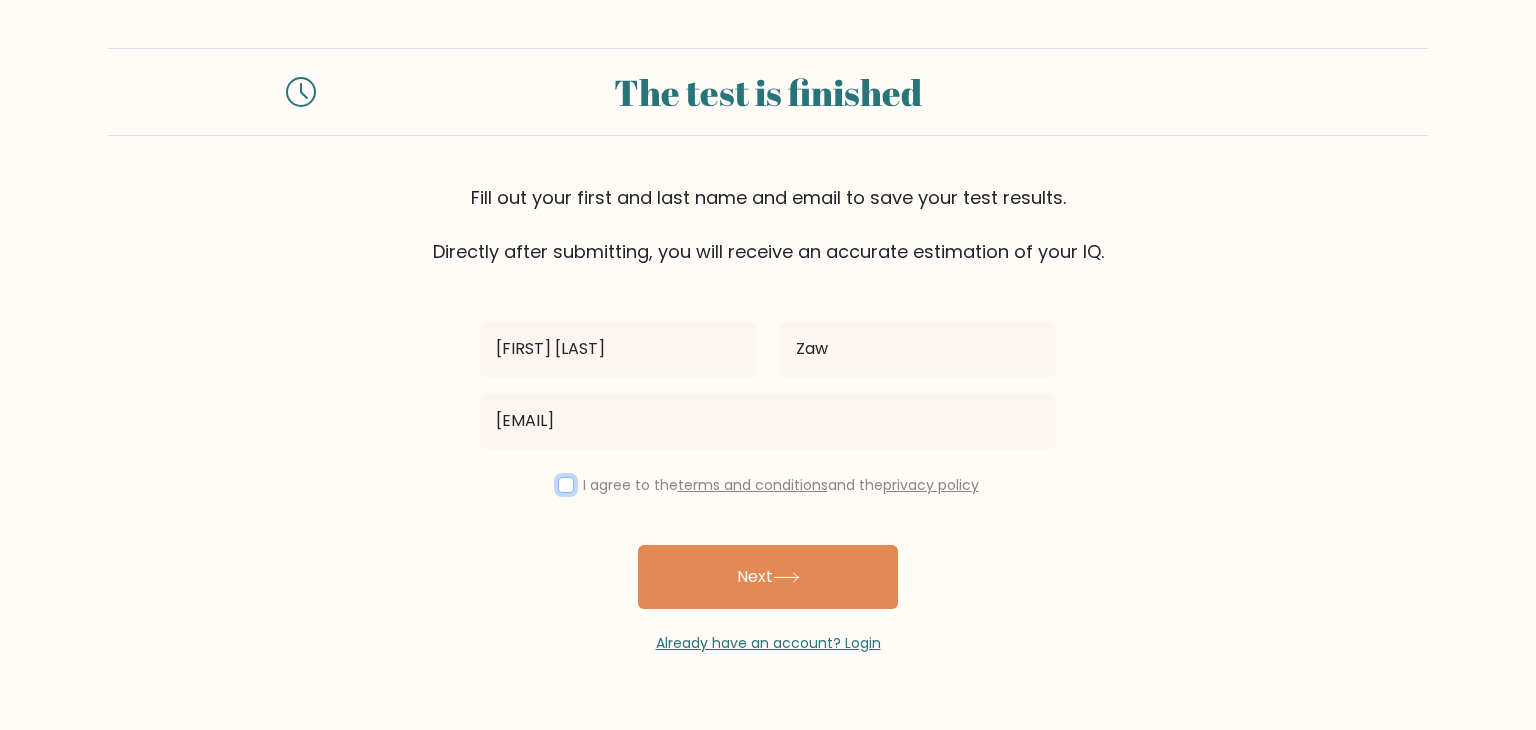 click at bounding box center (566, 485) 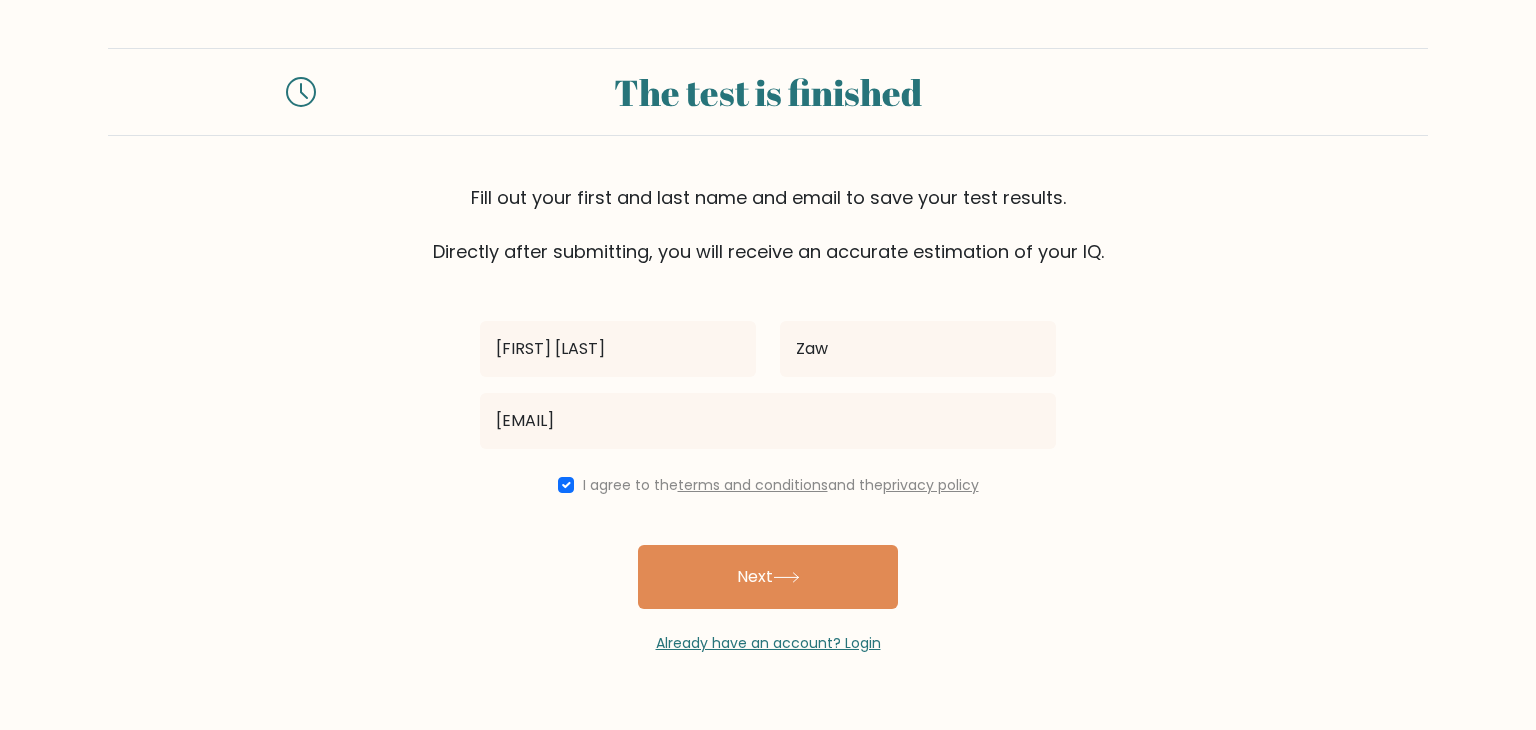 click on "Next" at bounding box center (768, 577) 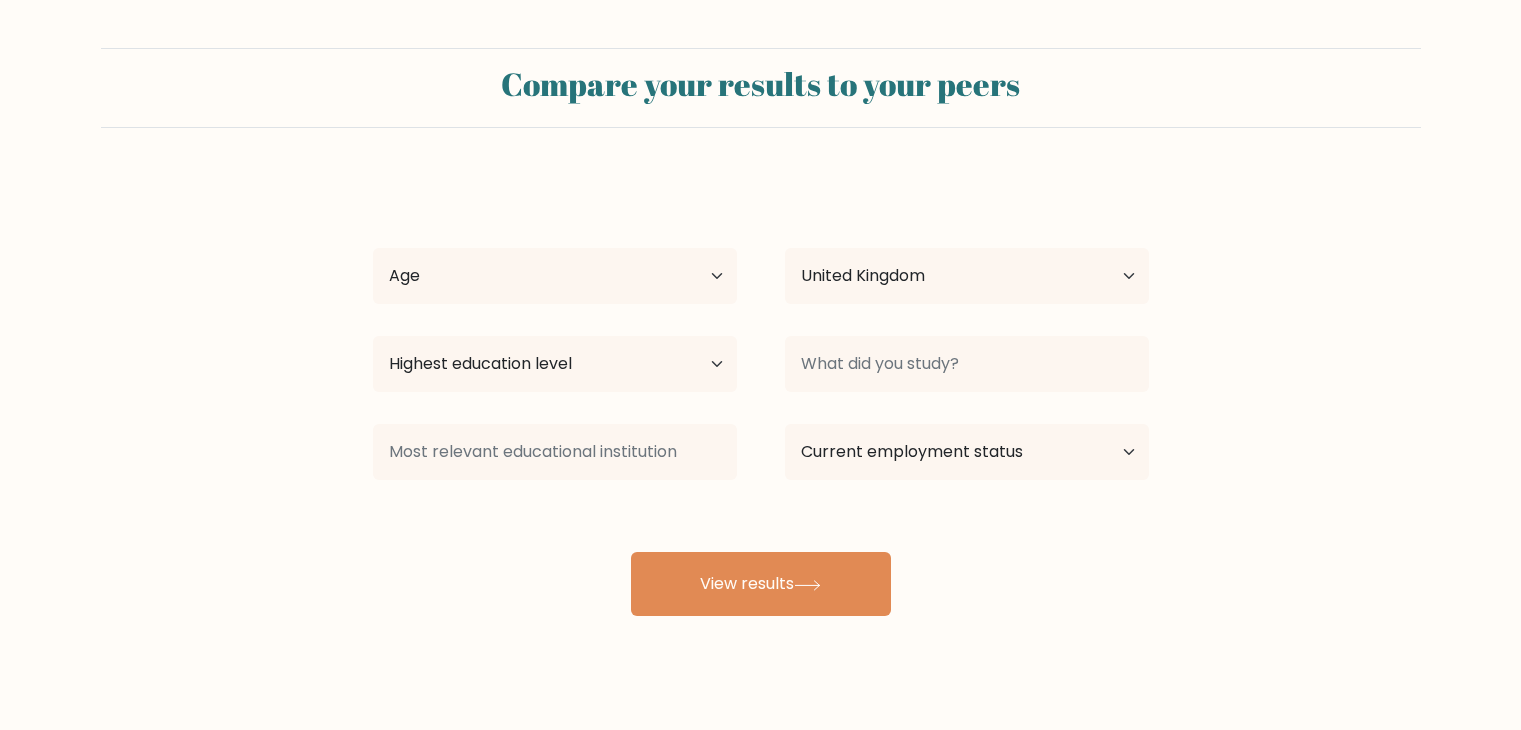 select on "GB" 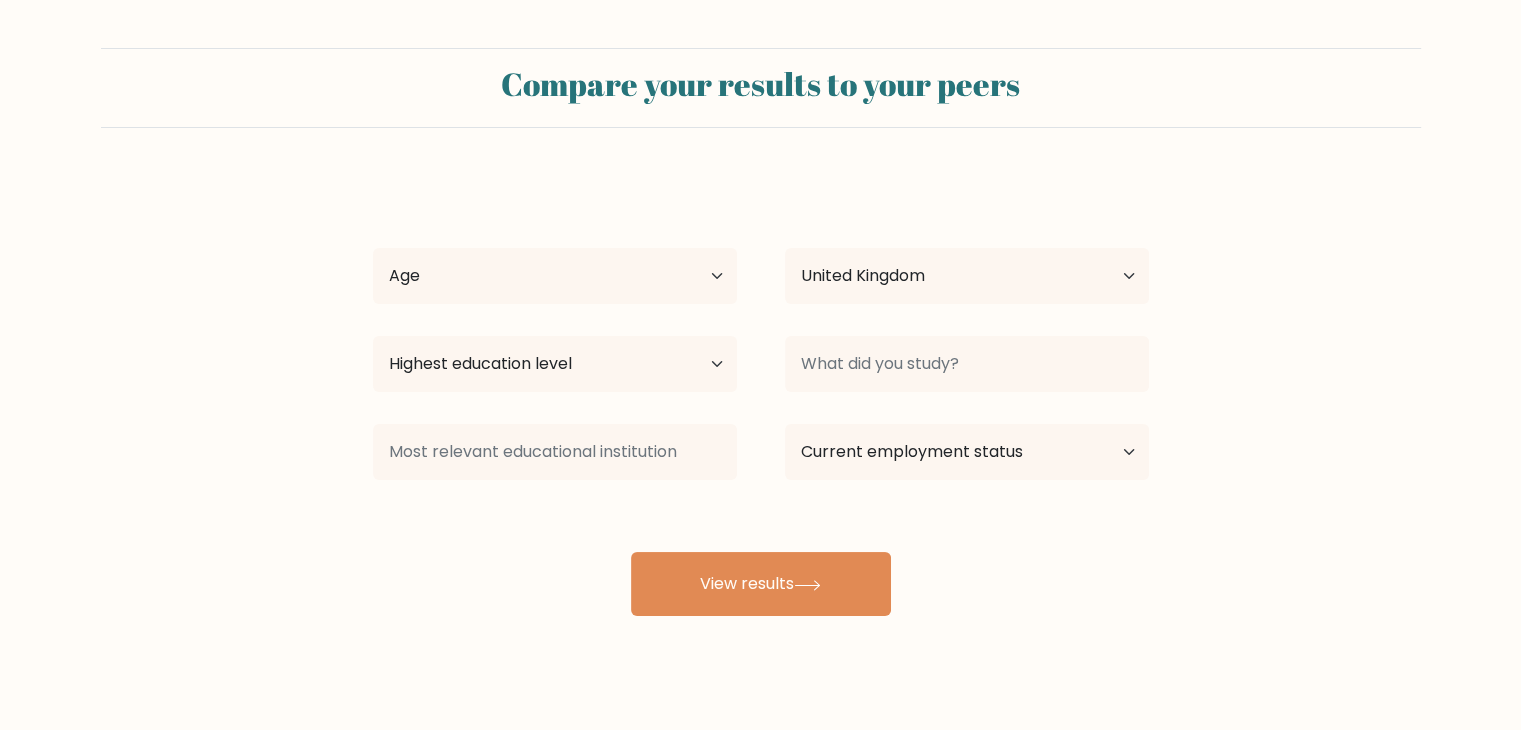 scroll, scrollTop: 54, scrollLeft: 0, axis: vertical 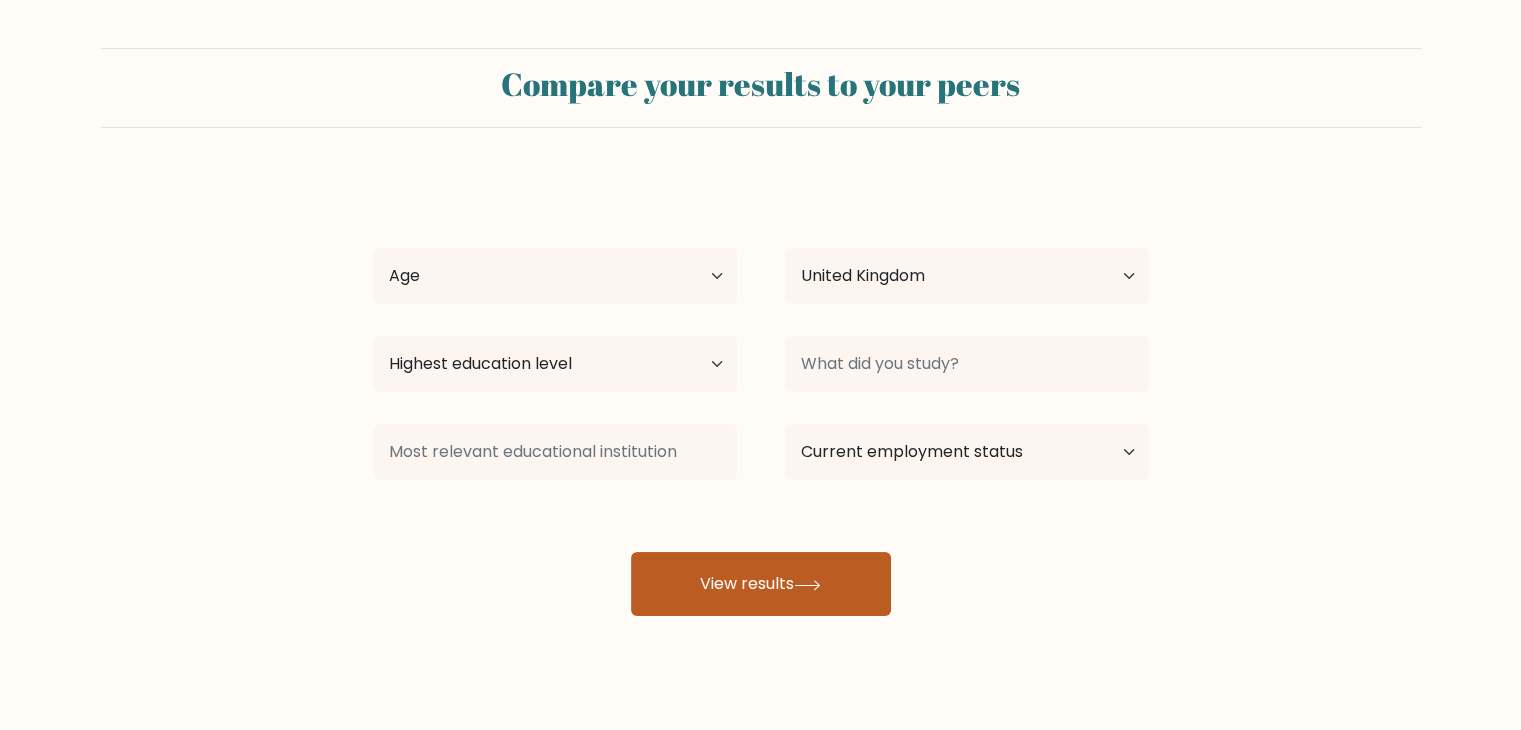click on "View results" at bounding box center [761, 584] 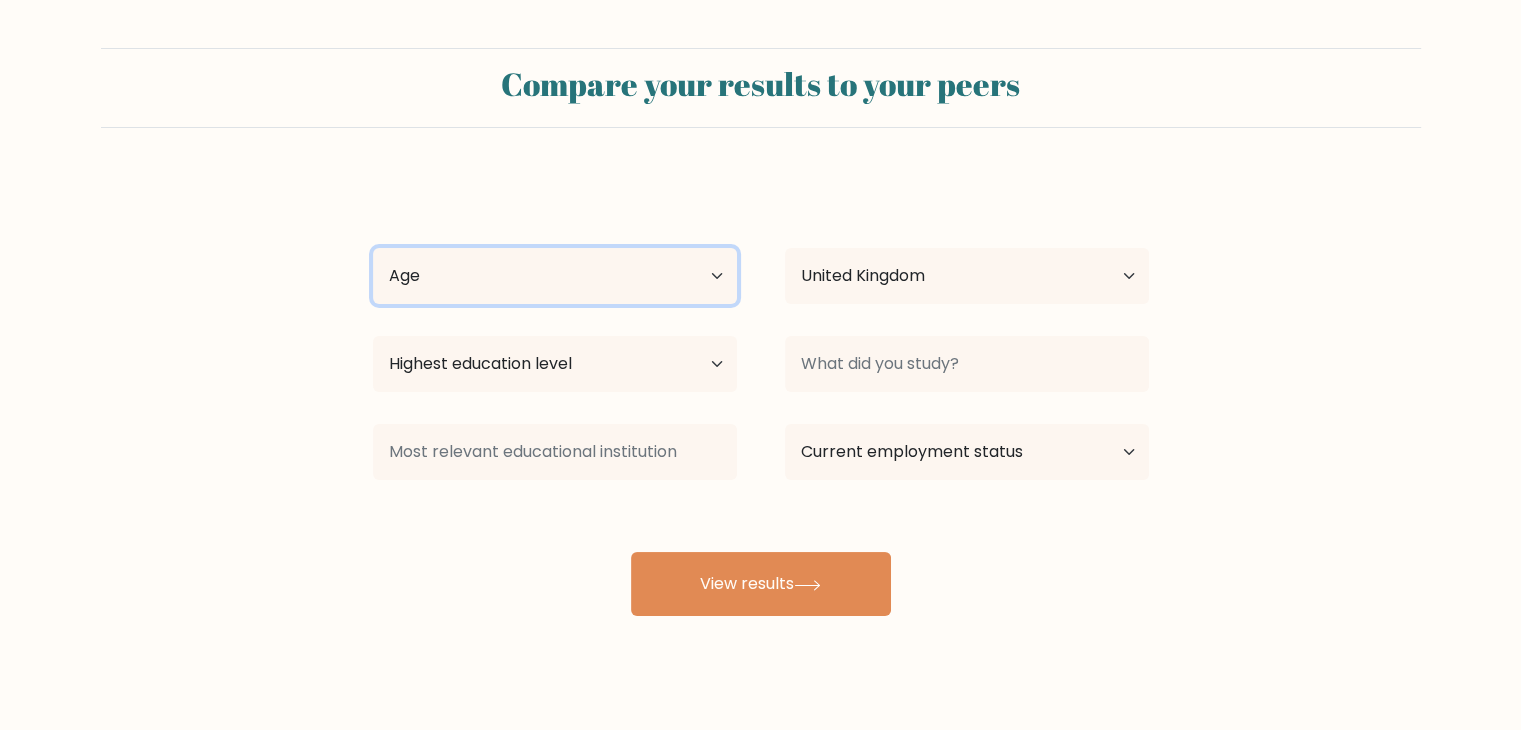 drag, startPoint x: 700, startPoint y: 270, endPoint x: 704, endPoint y: 302, distance: 32.24903 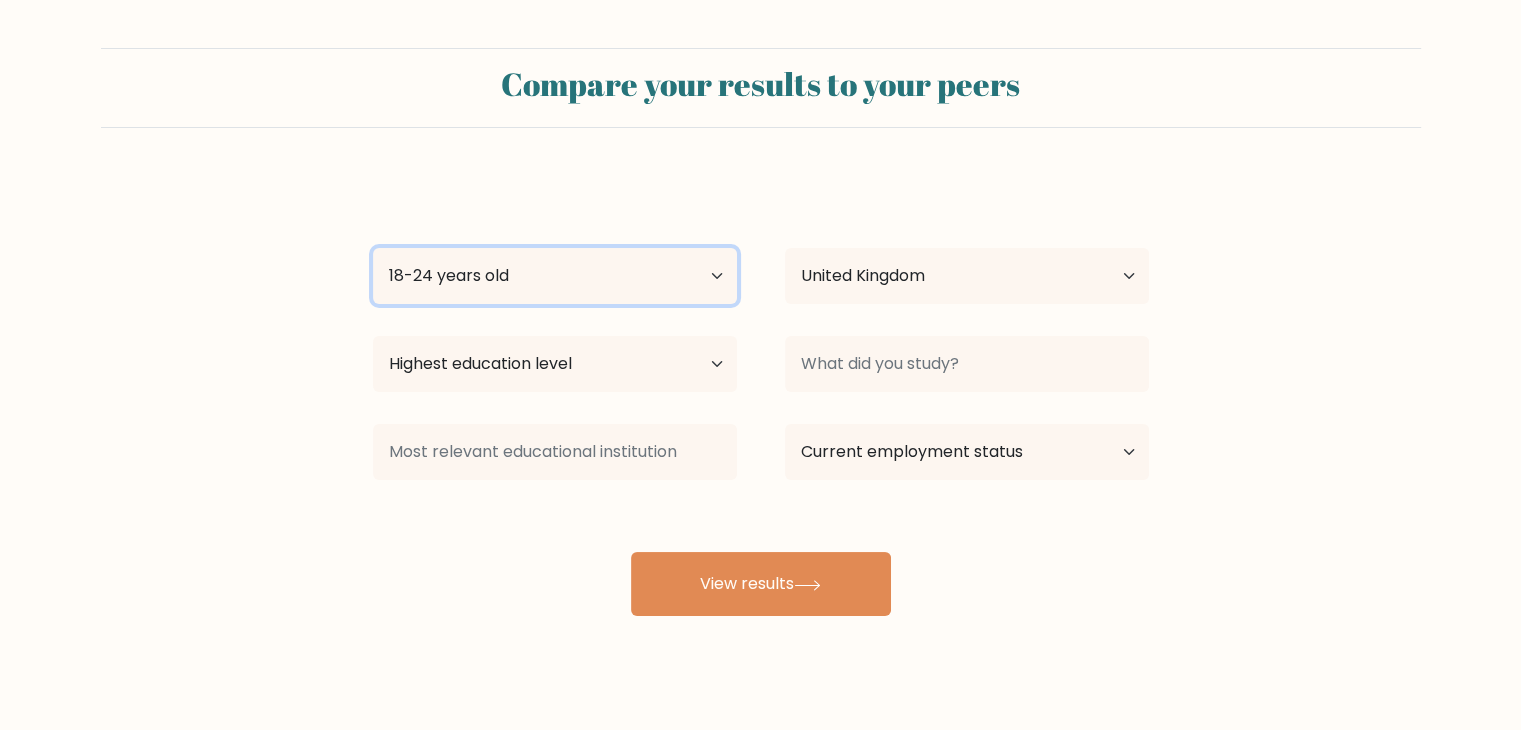 click on "Age
Under 18 years old
18-24 years old
25-34 years old
35-44 years old
45-54 years old
55-64 years old
65 years old and above" at bounding box center (555, 276) 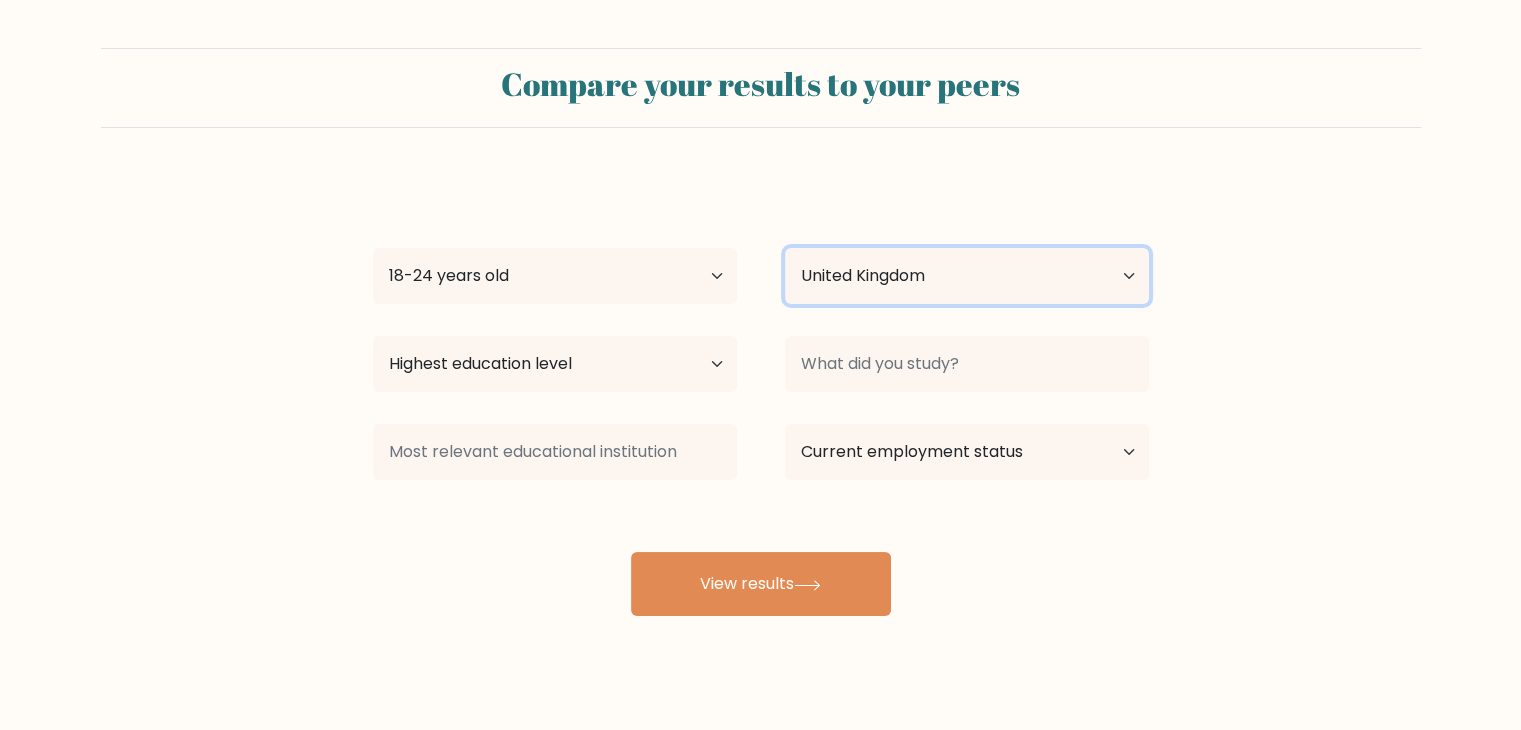 click on "Country
Afghanistan
Albania
Algeria
American Samoa
Andorra
Angola
Anguilla
Antarctica
Antigua and Barbuda
Argentina
Armenia
Aruba
Australia
Austria
Azerbaijan
Bahamas
Bahrain
Bangladesh
Barbados
Belarus
Belgium
Belize
Benin
Bermuda
Bhutan
Bolivia
Bonaire, Sint Eustatius and Saba
Bosnia and Herzegovina
Botswana
Bouvet Island
Brazil
British Indian Ocean Territory
Brunei
Bulgaria
Burkina Faso
Burundi
Cabo Verde
Cambodia
Cameroon
Canada
Cayman Islands
Central African Republic
Chad
Chile
China
Christmas Island
Cocos (Keeling) Islands
Colombia
Comoros
Congo
Congo (the Democratic Republic of the)
Cook Islands
Costa Rica
Côte d'Ivoire
Croatia
Cuba" at bounding box center (967, 276) 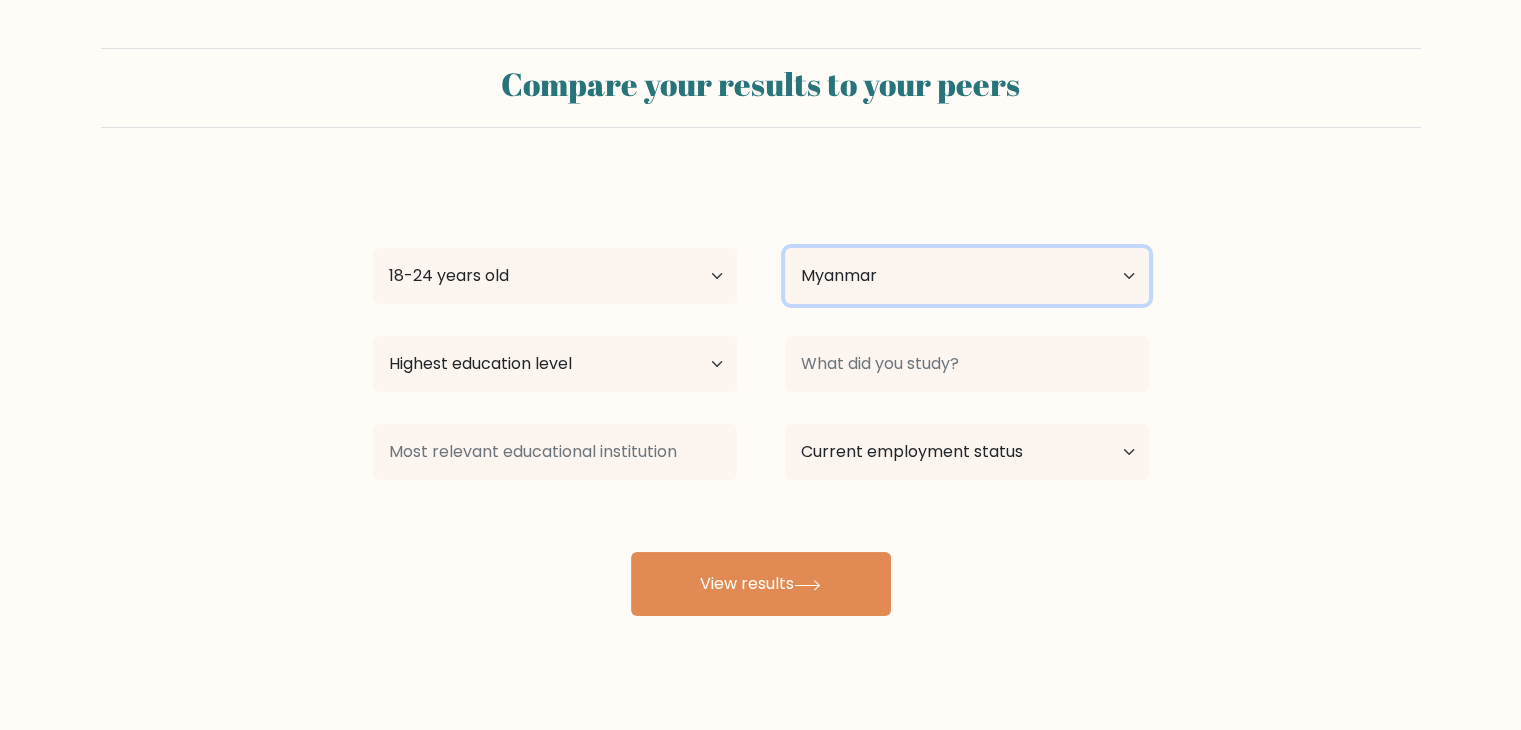 click on "Country
Afghanistan
Albania
Algeria
American Samoa
Andorra
Angola
Anguilla
Antarctica
Antigua and Barbuda
Argentina
Armenia
Aruba
Australia
Austria
Azerbaijan
Bahamas
Bahrain
Bangladesh
Barbados
Belarus
Belgium
Belize
Benin
Bermuda
Bhutan
Bolivia
Bonaire, Sint Eustatius and Saba
Bosnia and Herzegovina
Botswana
Bouvet Island
Brazil
British Indian Ocean Territory
Brunei
Bulgaria
Burkina Faso
Burundi
Cabo Verde
Cambodia
Cameroon
Canada
Cayman Islands
Central African Republic
Chad
Chile
China
Christmas Island
Cocos (Keeling) Islands
Colombia
Comoros
Congo
Congo (the Democratic Republic of the)
Cook Islands
Costa Rica
Côte d'Ivoire
Croatia
Cuba" at bounding box center (967, 276) 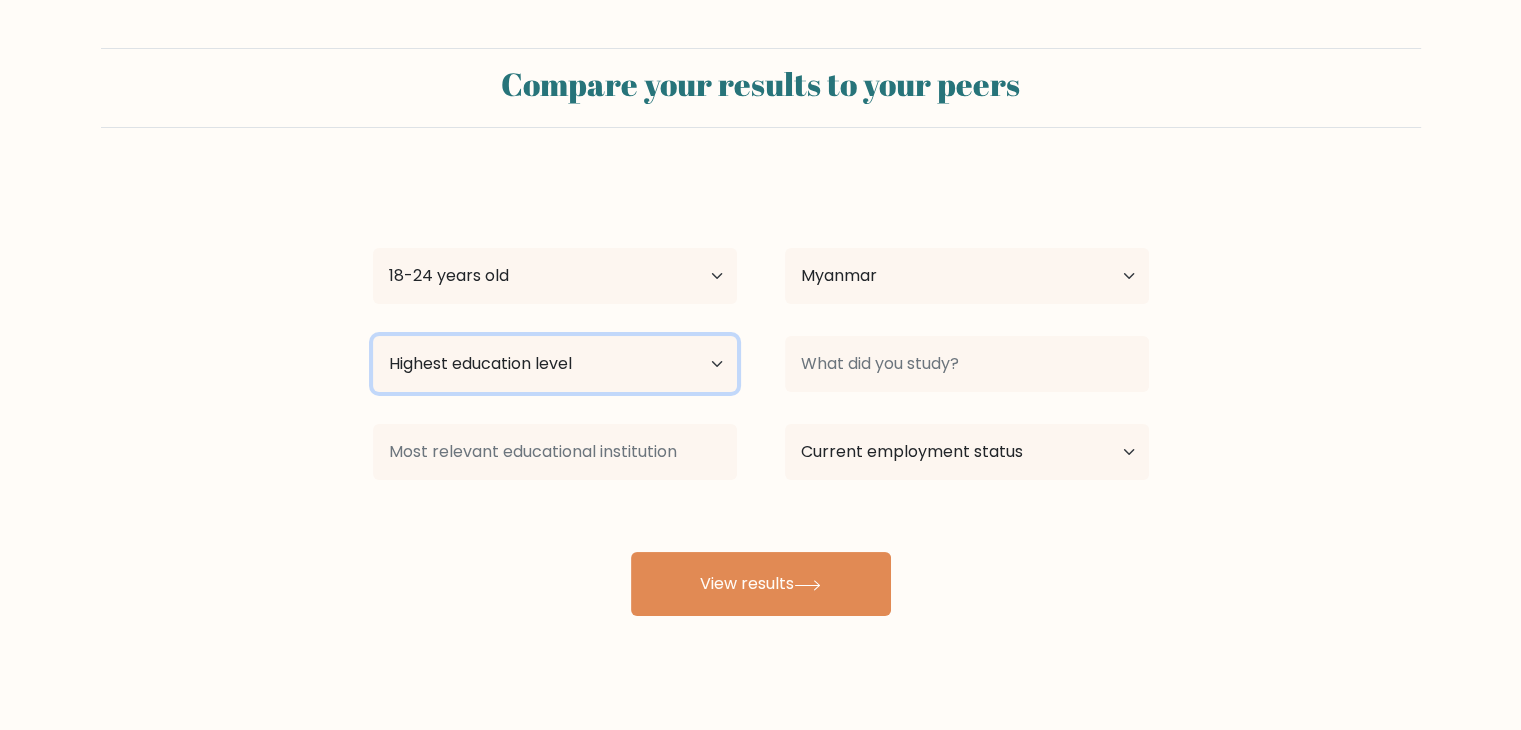 click on "Highest education level
No schooling
Primary
Lower Secondary
Upper Secondary
Occupation Specific
Bachelor's degree
Master's degree
Doctoral degree" at bounding box center [555, 364] 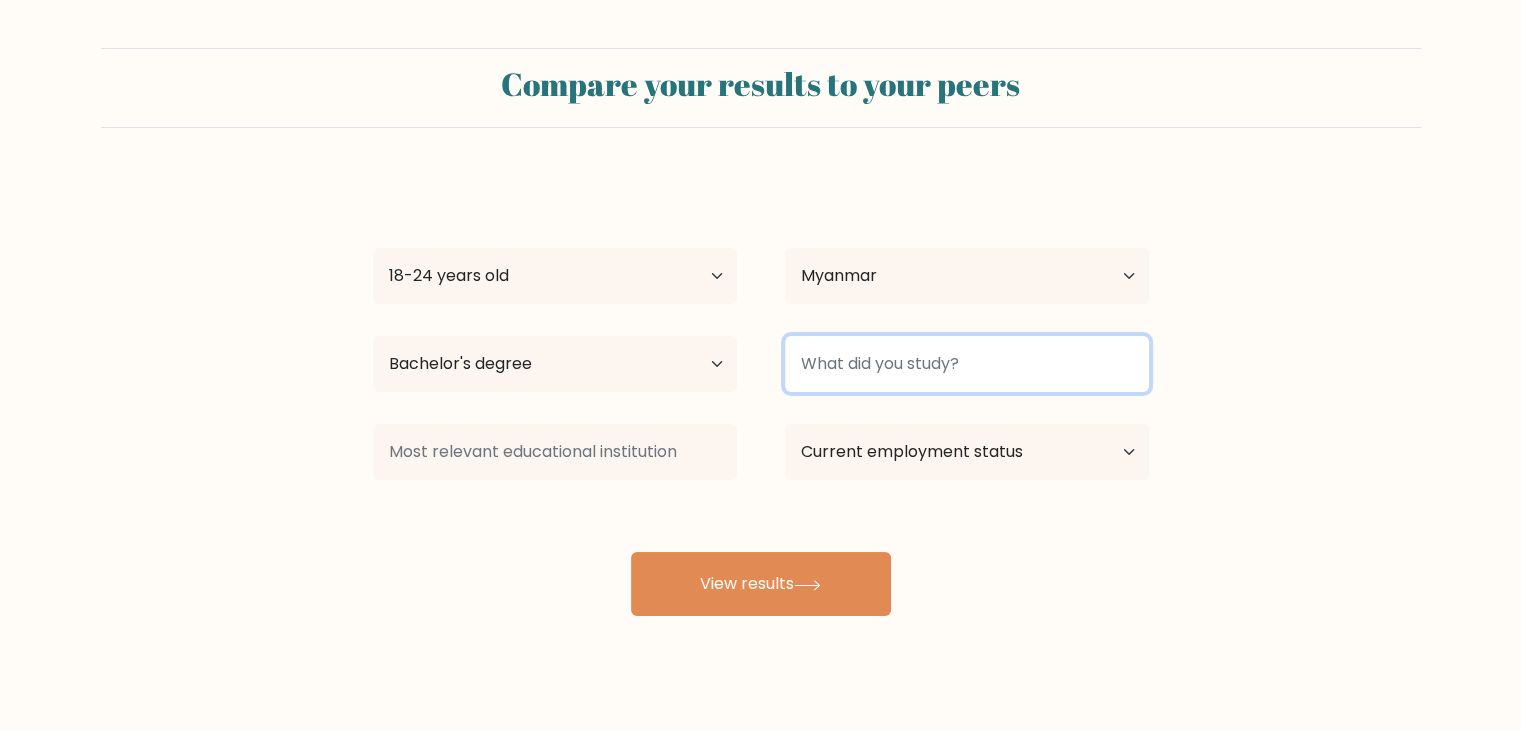 click at bounding box center (967, 364) 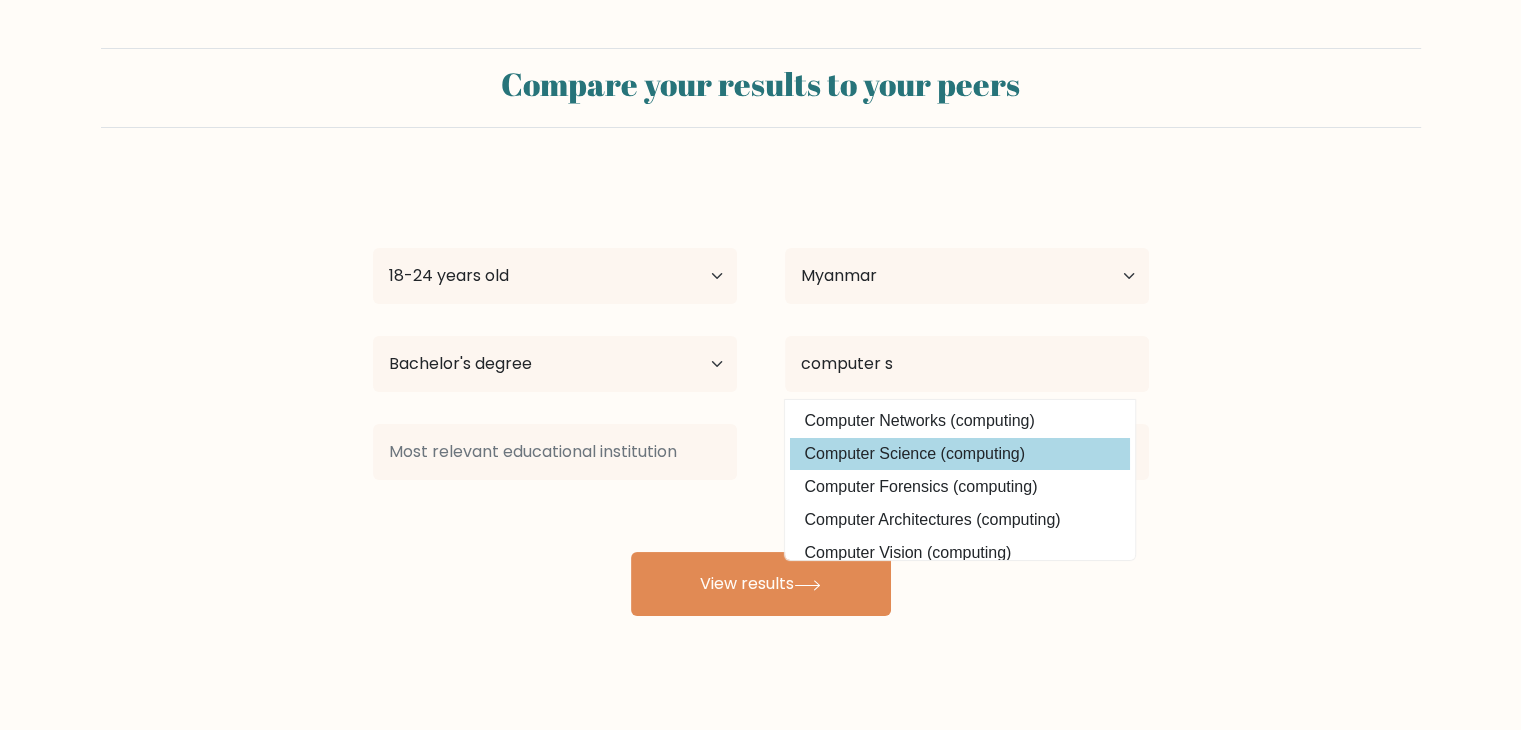 click on "Computer Science (computing)" at bounding box center (960, 454) 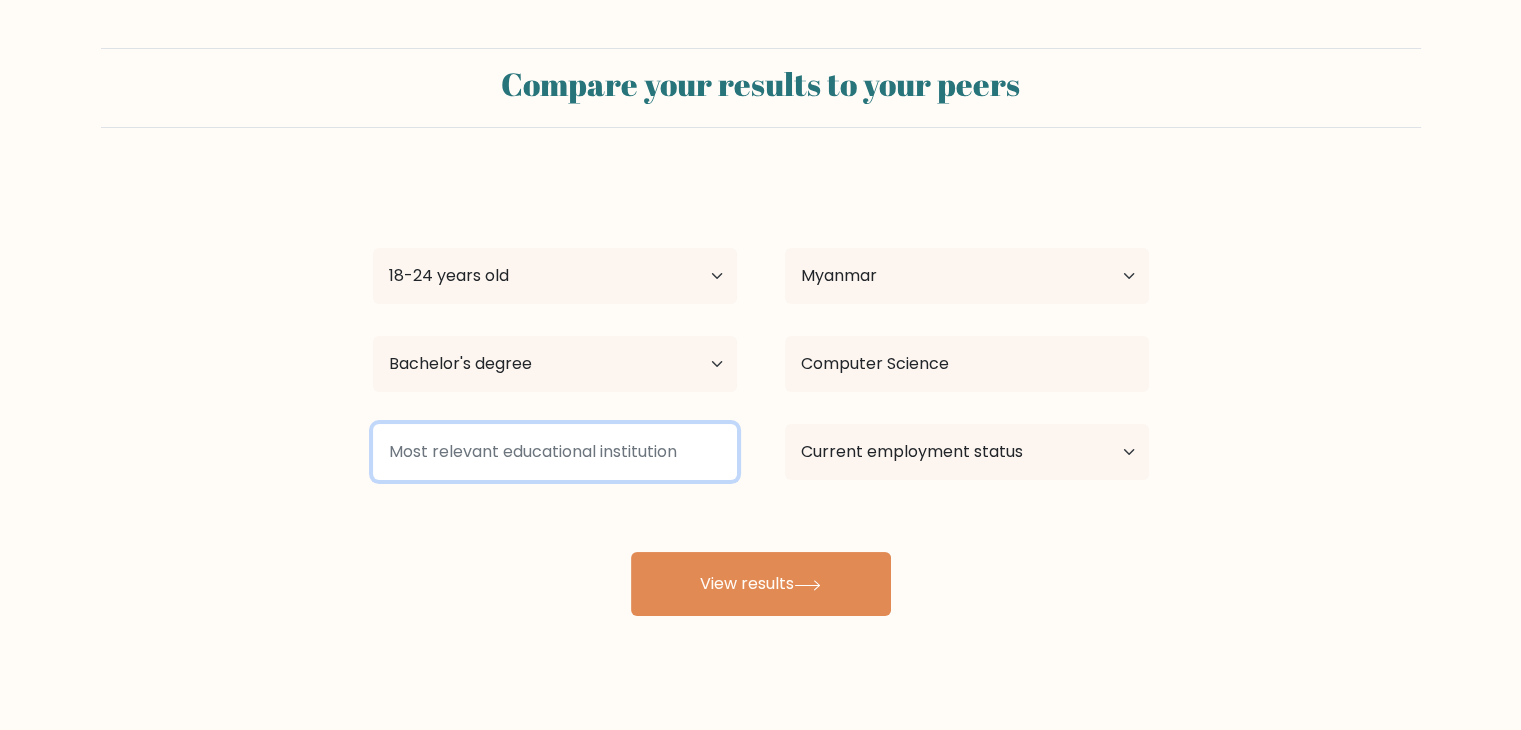 click at bounding box center (555, 452) 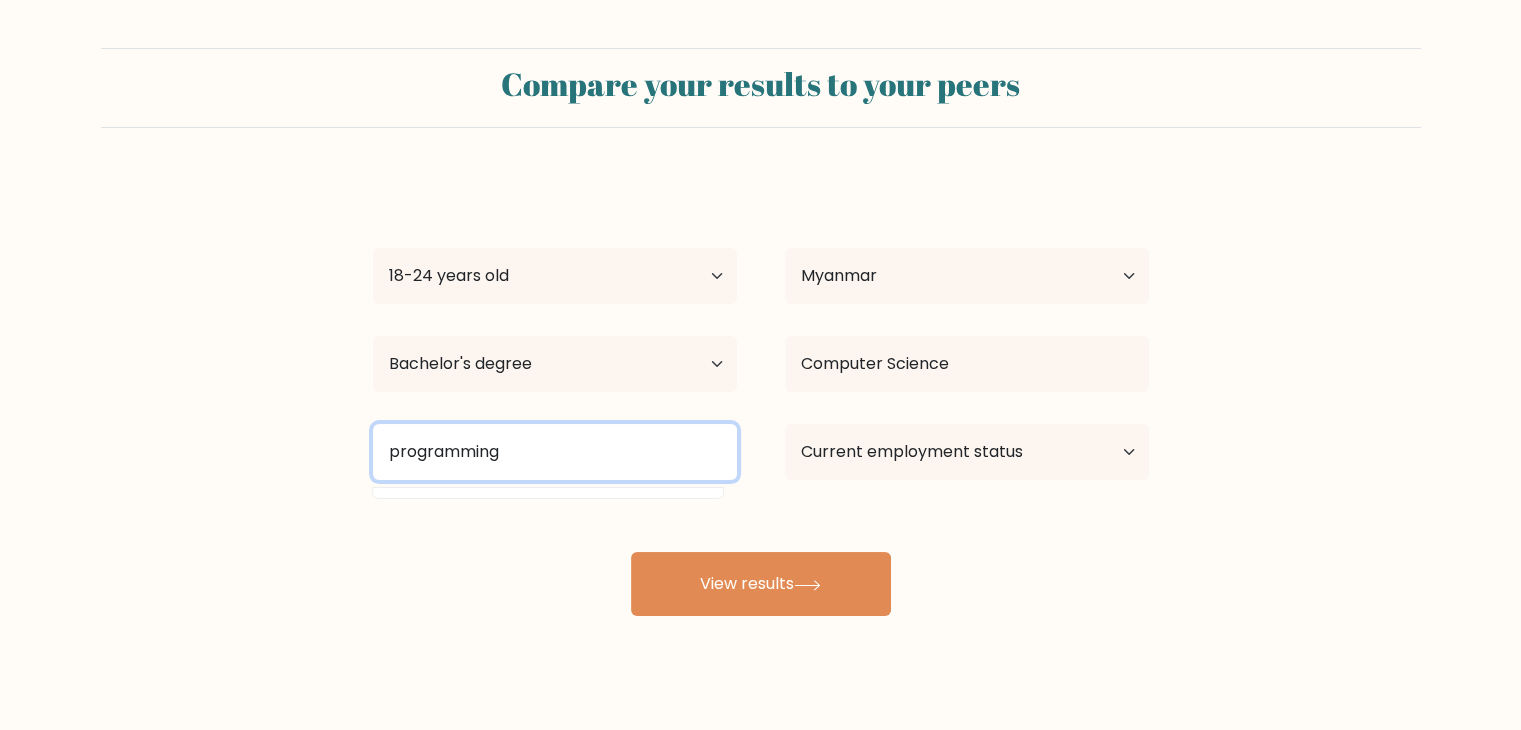 type on "programming" 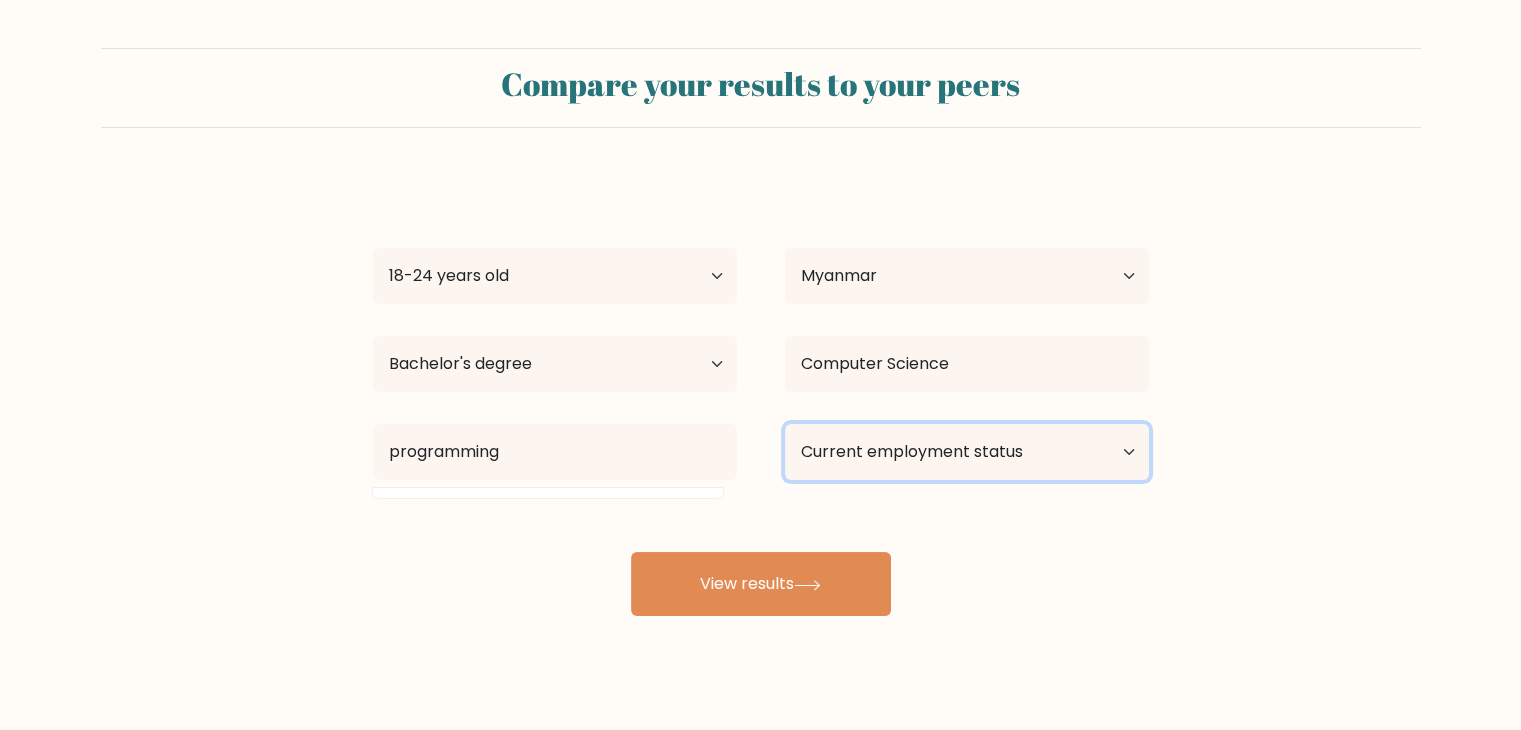 click on "Current employment status
Employed
Student
Retired
Other / prefer not to answer" at bounding box center [967, 452] 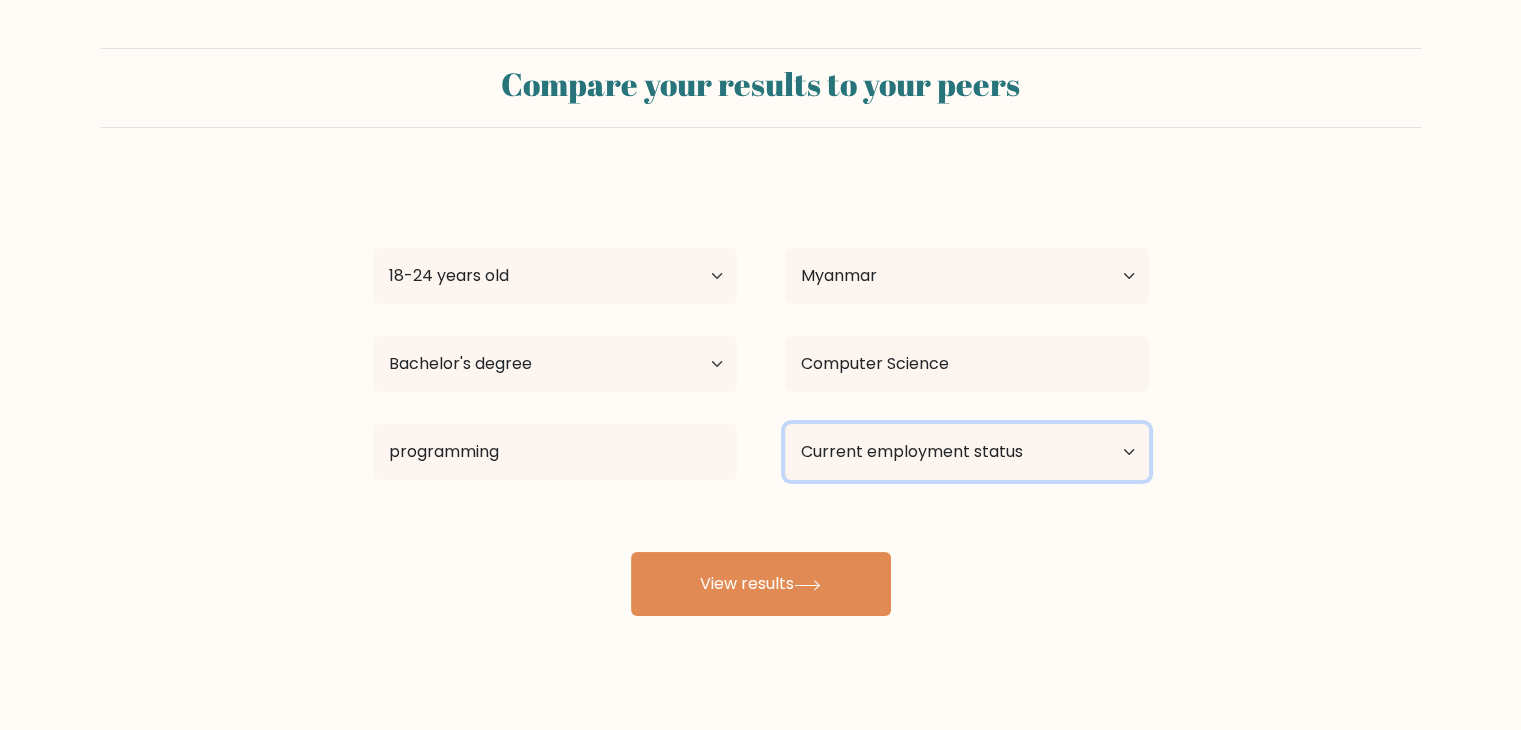 select on "employed" 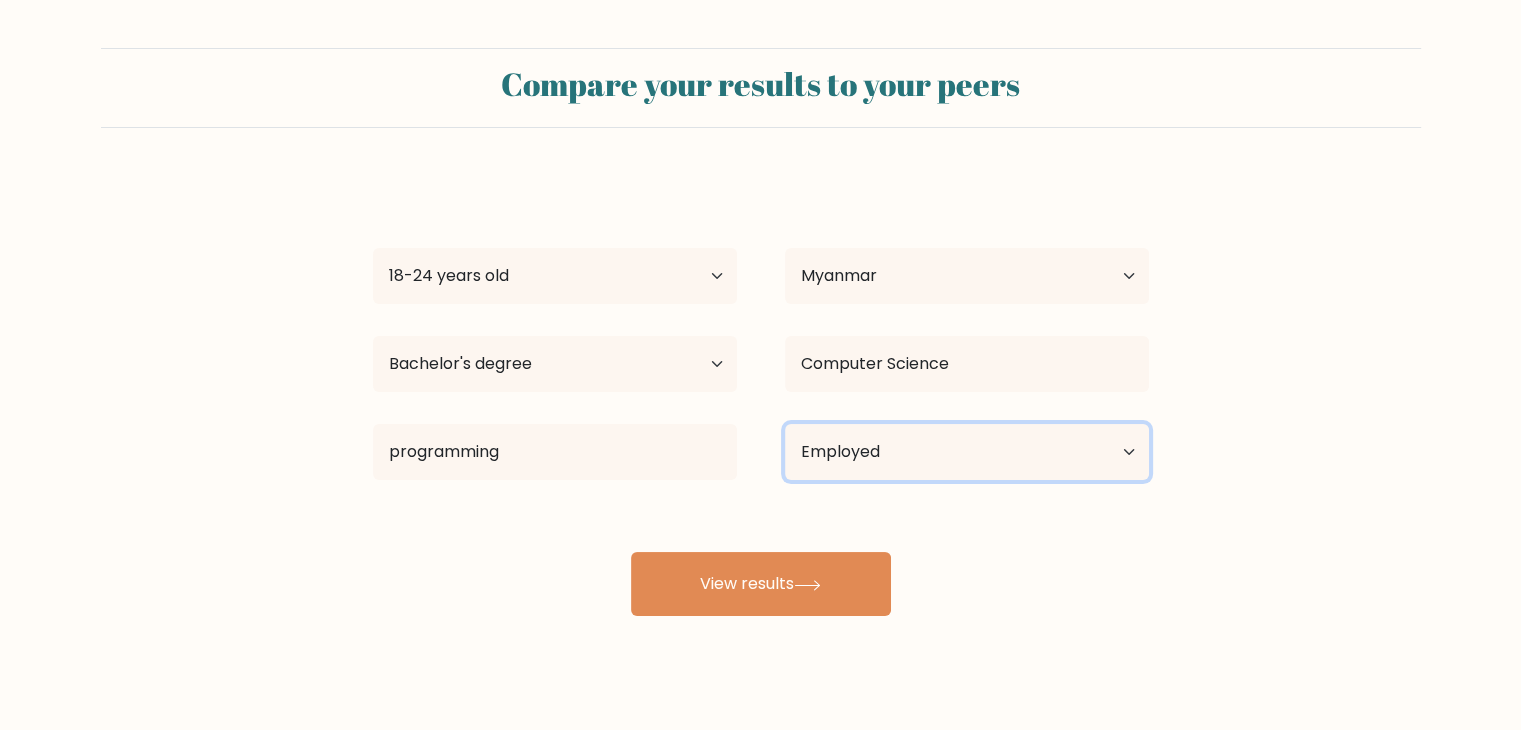 click on "Current employment status
Employed
Student
Retired
Other / prefer not to answer" at bounding box center (967, 452) 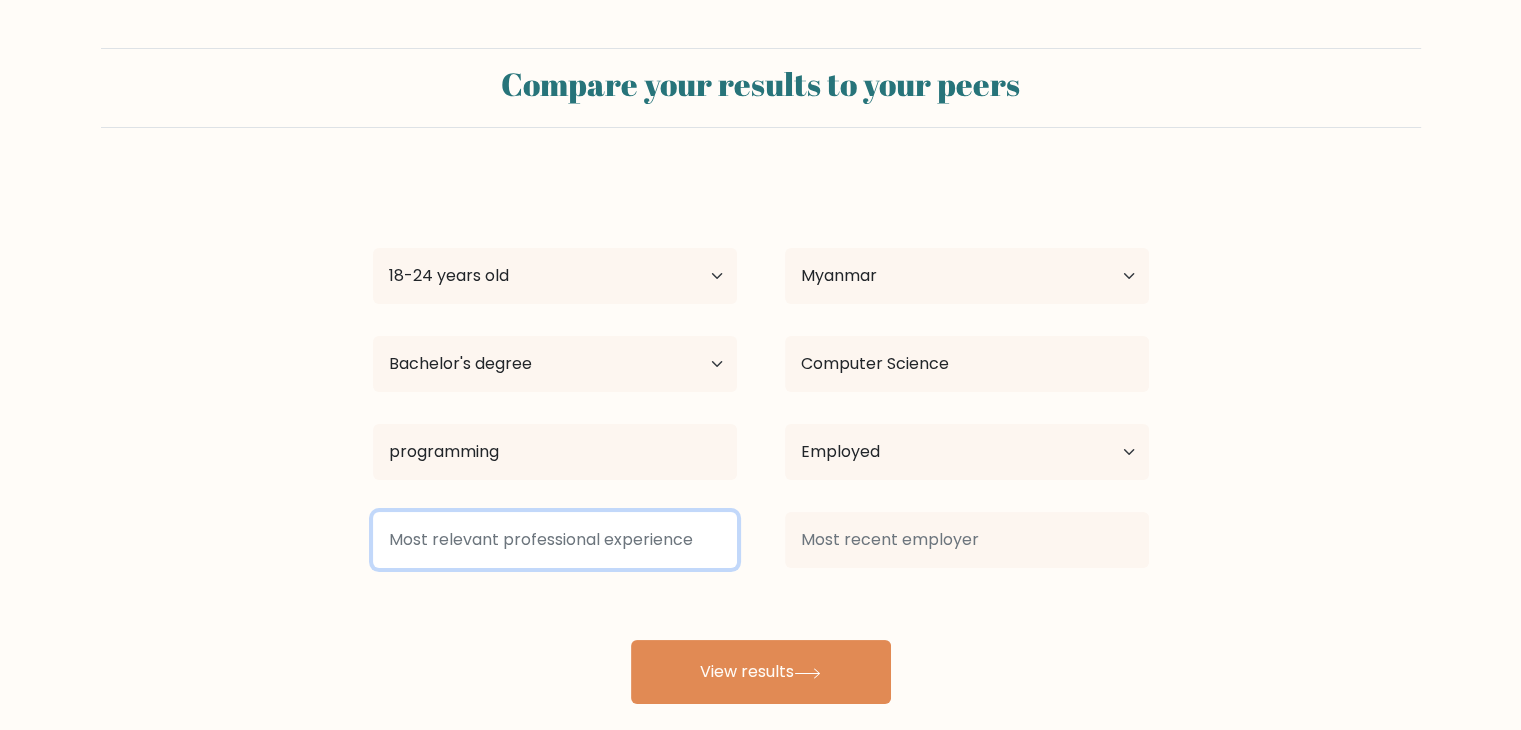 click at bounding box center (555, 540) 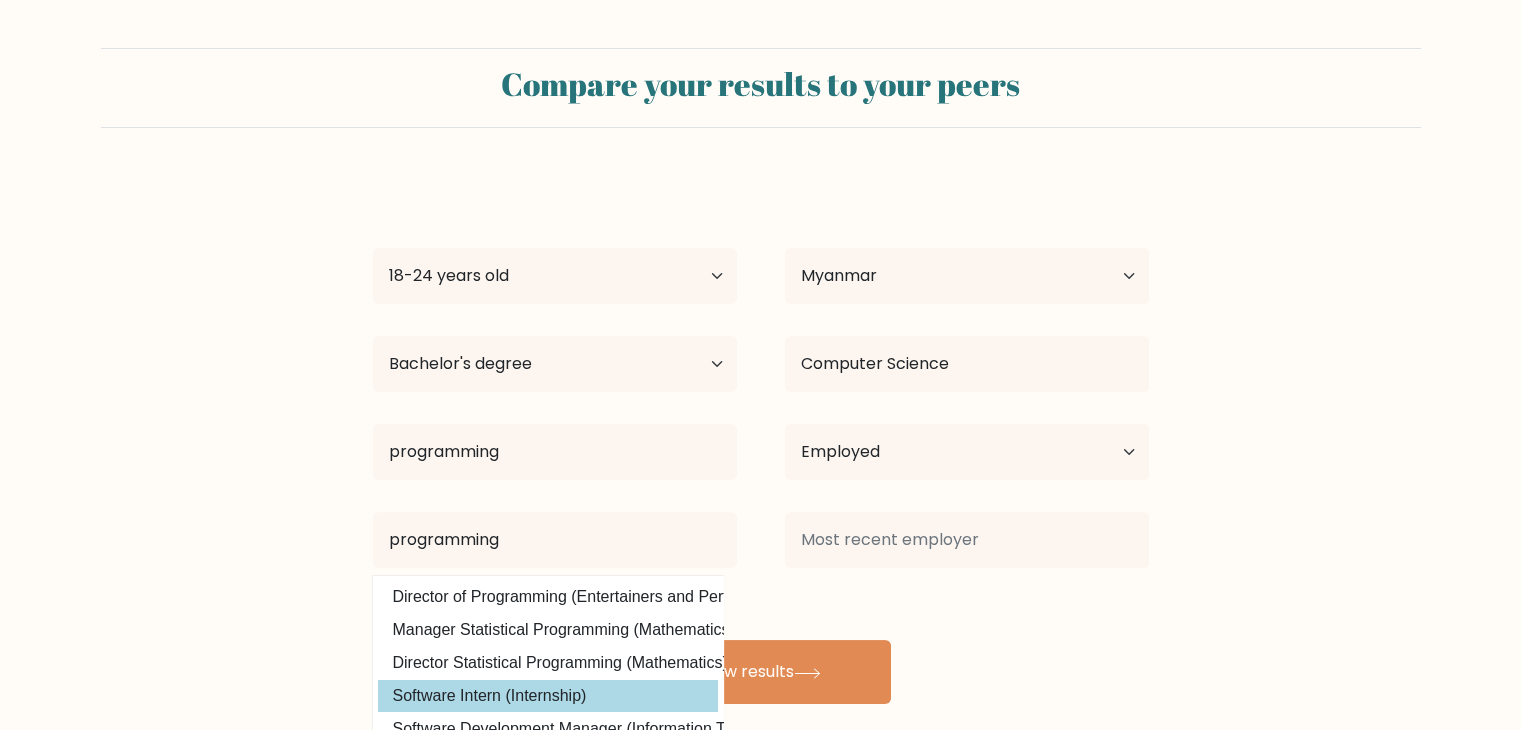 click on "Software Intern (Internship)" at bounding box center (548, 696) 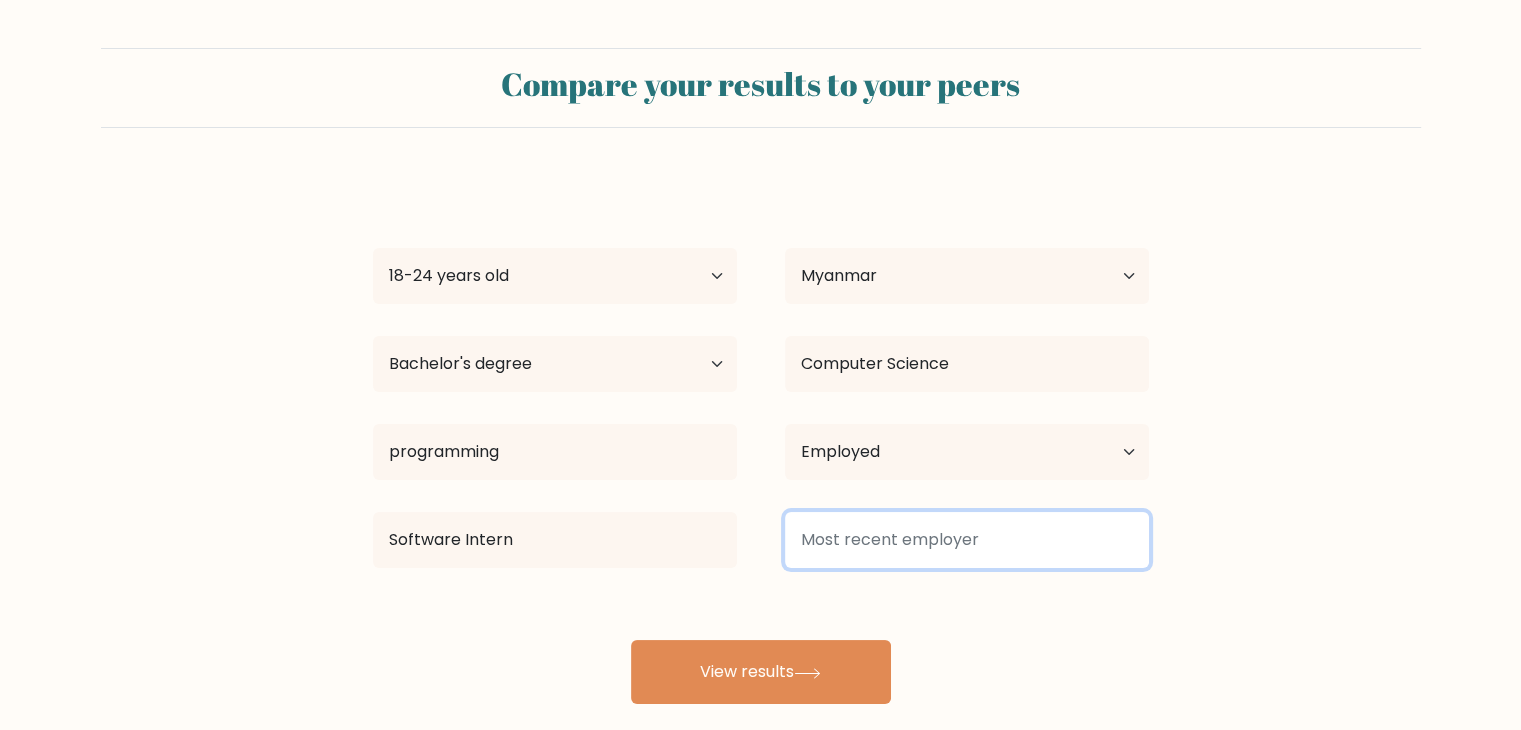 click at bounding box center (967, 540) 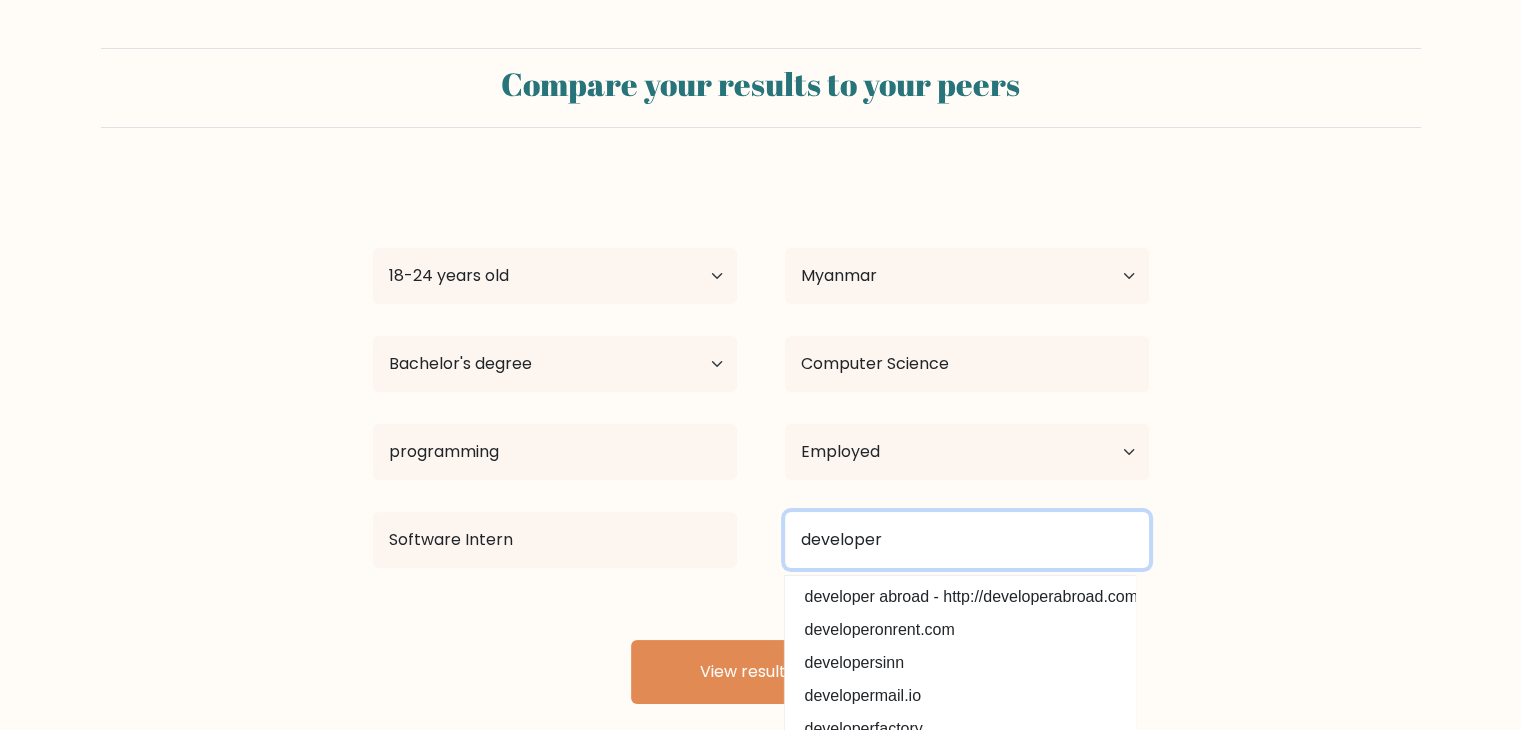 type on "developer" 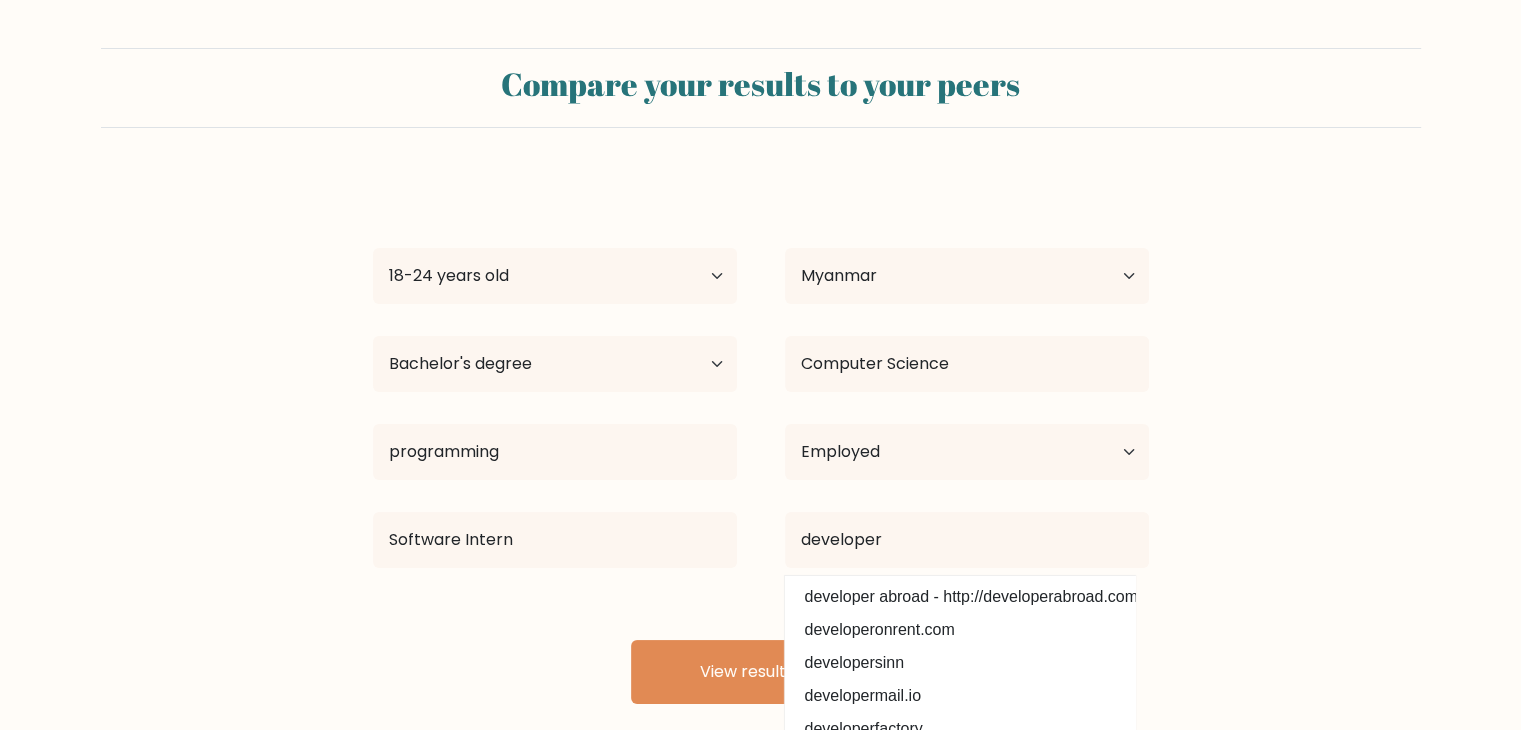 click on "Compare your results to your peers
[FIRST] [LAST]
[LAST]
Age
Under 18 years old
18-24 years old
25-34 years old
35-44 years old
45-54 years old
55-64 years old
65 years old and above
Country
Afghanistan
Albania
Algeria
American Samoa
Andorra
Angola
Anguilla
Antarctica
Antigua and Barbuda
Argentina
Armenia
Aruba
Australia" at bounding box center [760, 376] 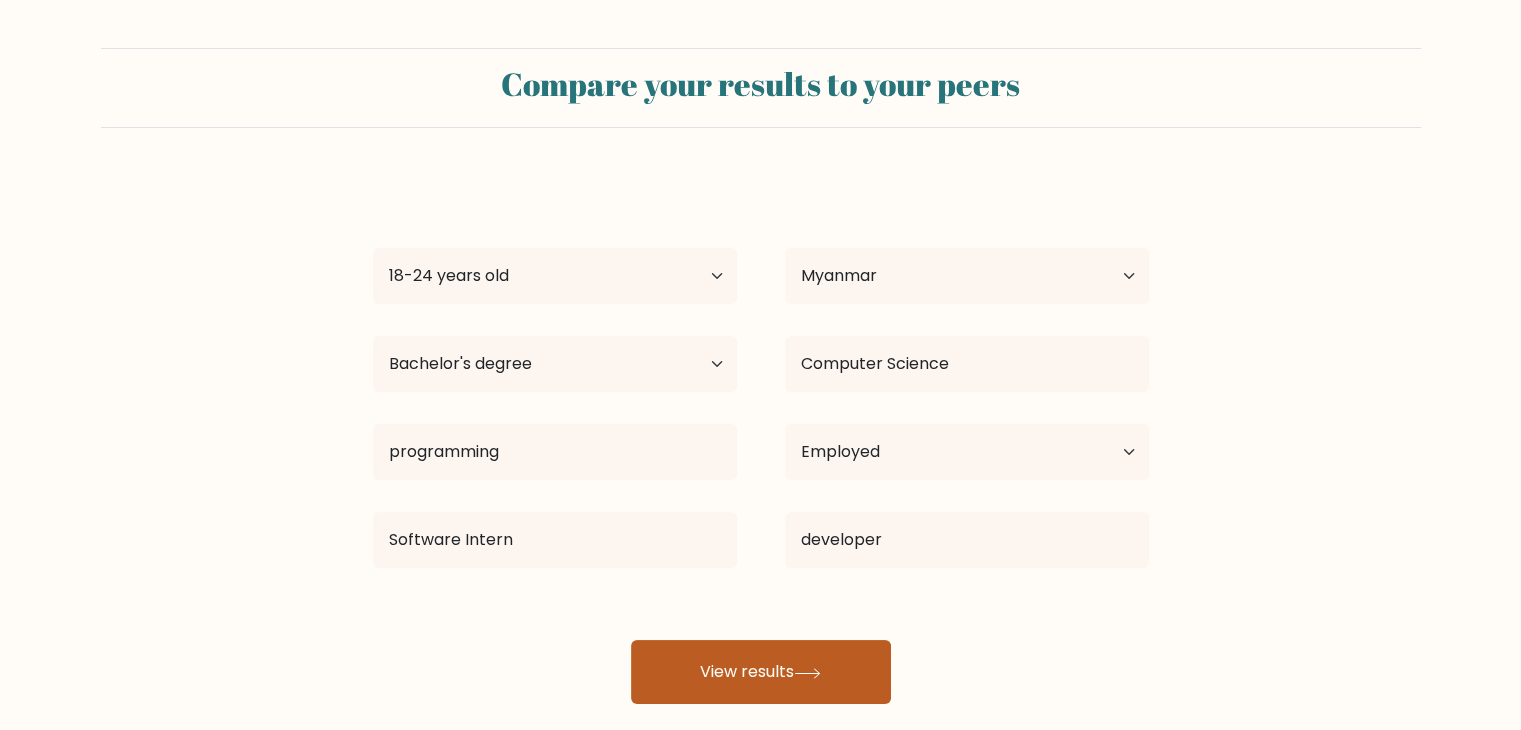 click on "View results" at bounding box center (761, 672) 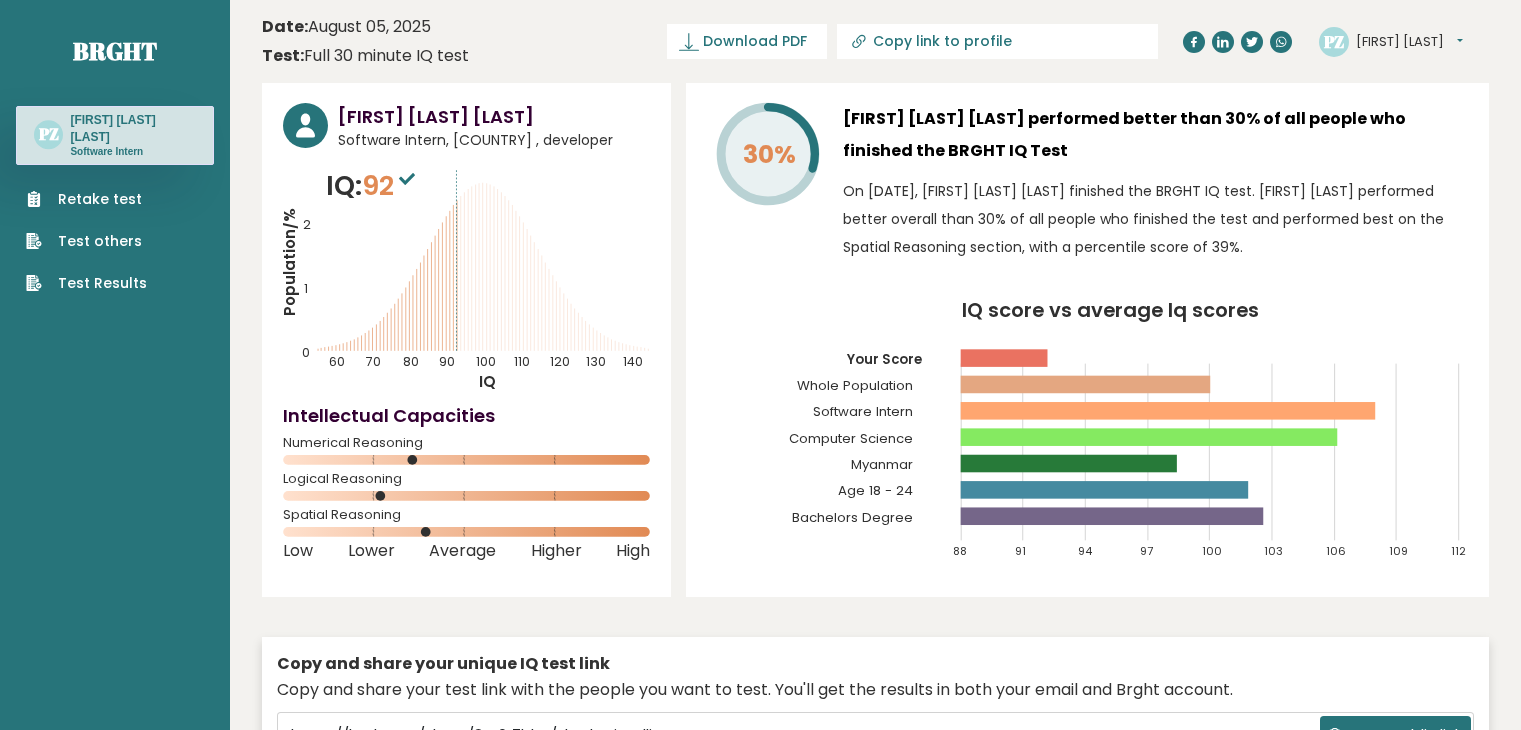 scroll, scrollTop: 0, scrollLeft: 0, axis: both 